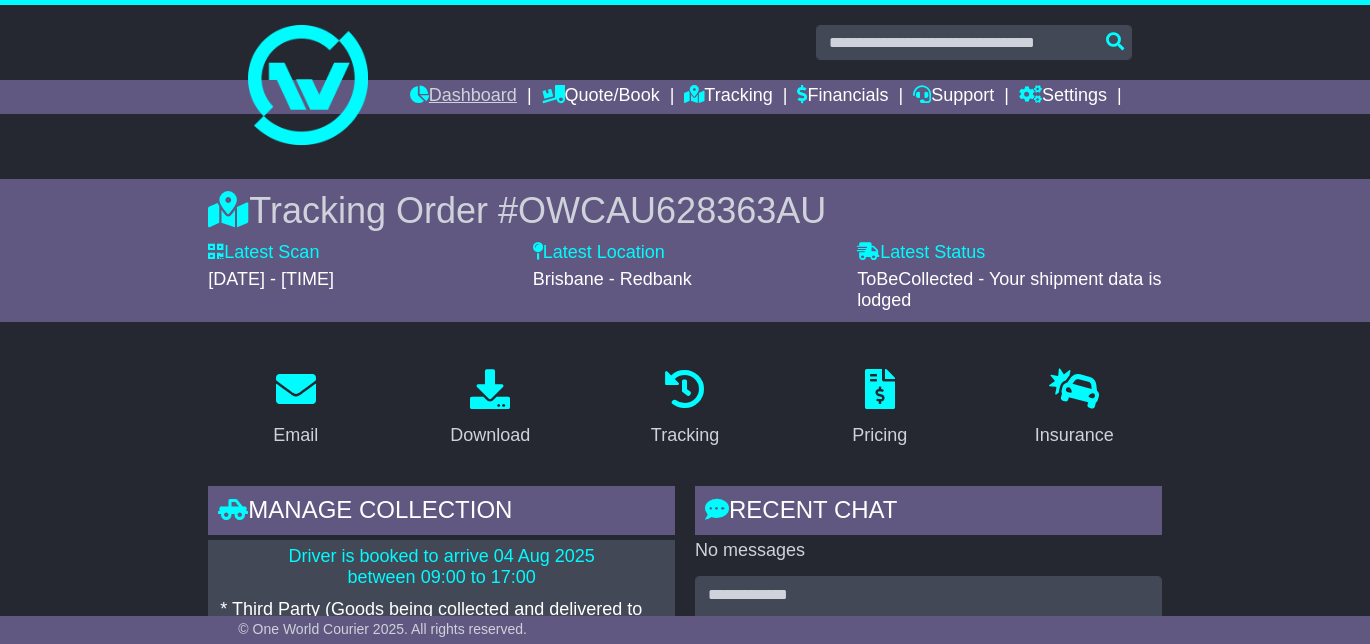 scroll, scrollTop: 0, scrollLeft: 0, axis: both 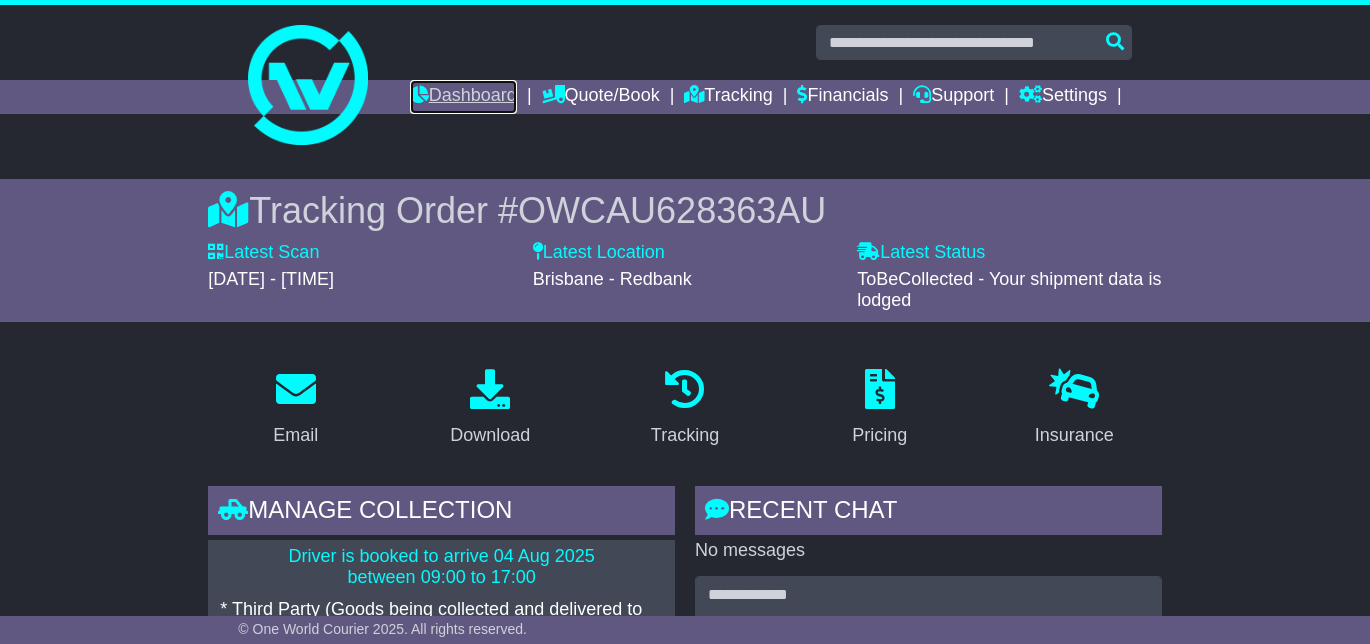click on "Dashboard" at bounding box center [463, 97] 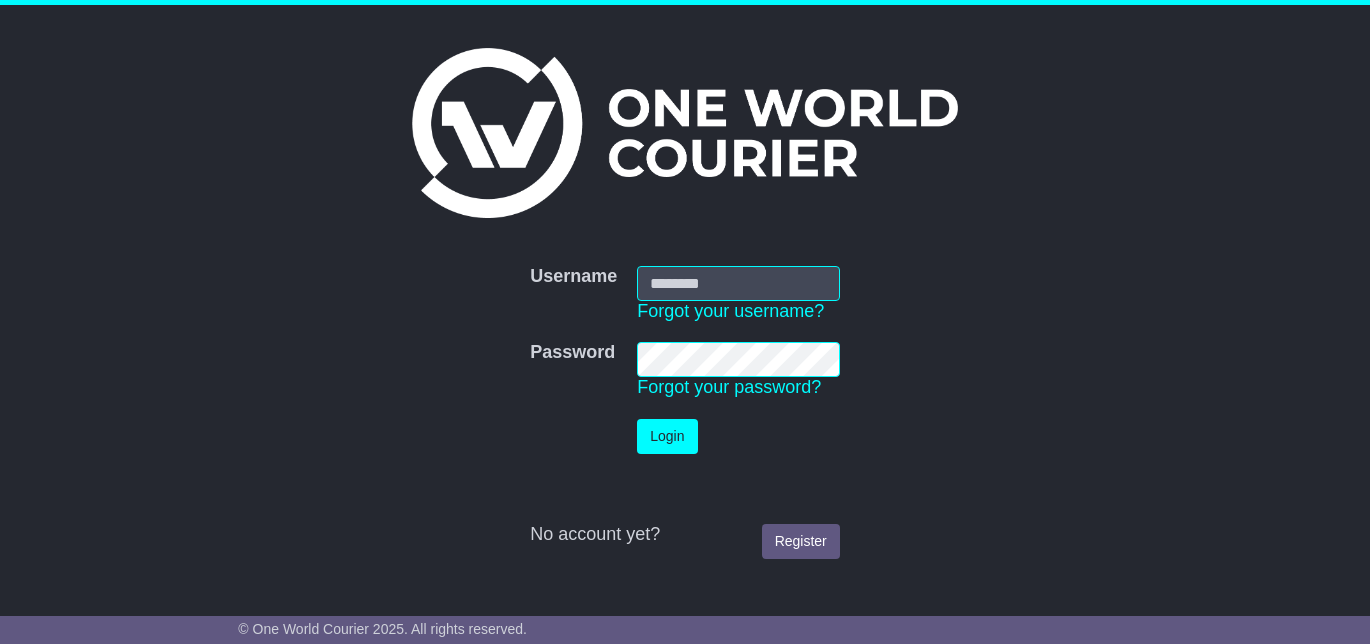 scroll, scrollTop: 0, scrollLeft: 0, axis: both 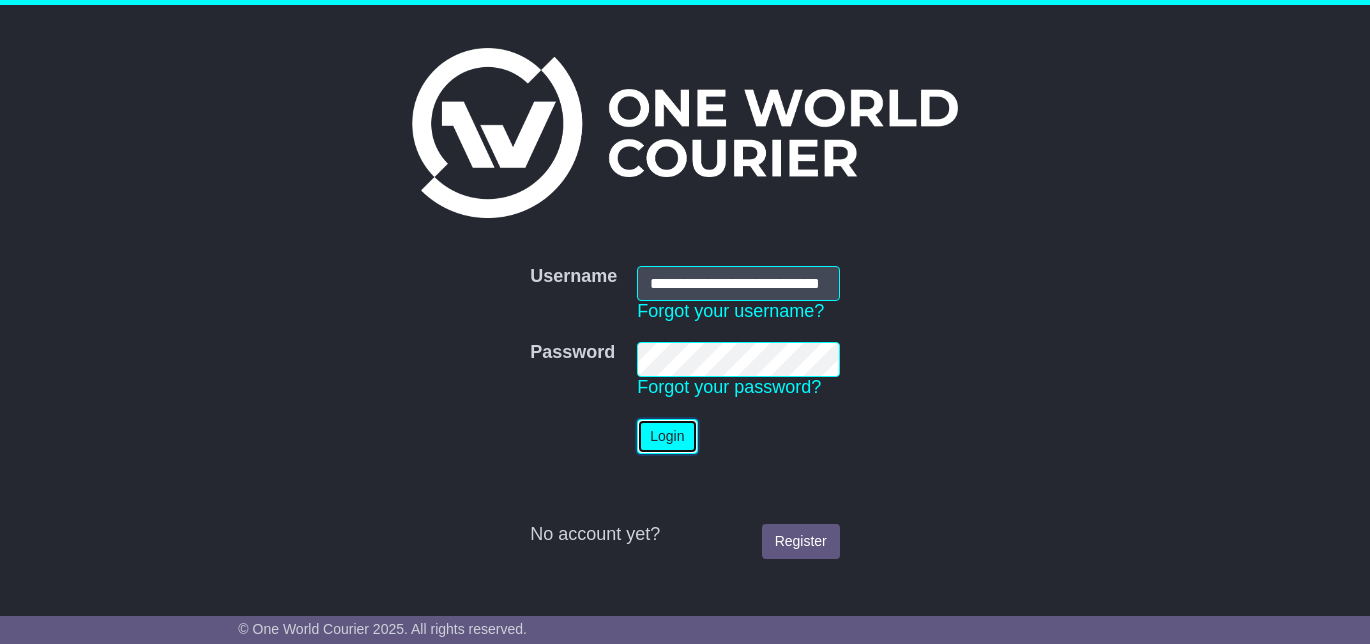 click on "Login" at bounding box center [667, 436] 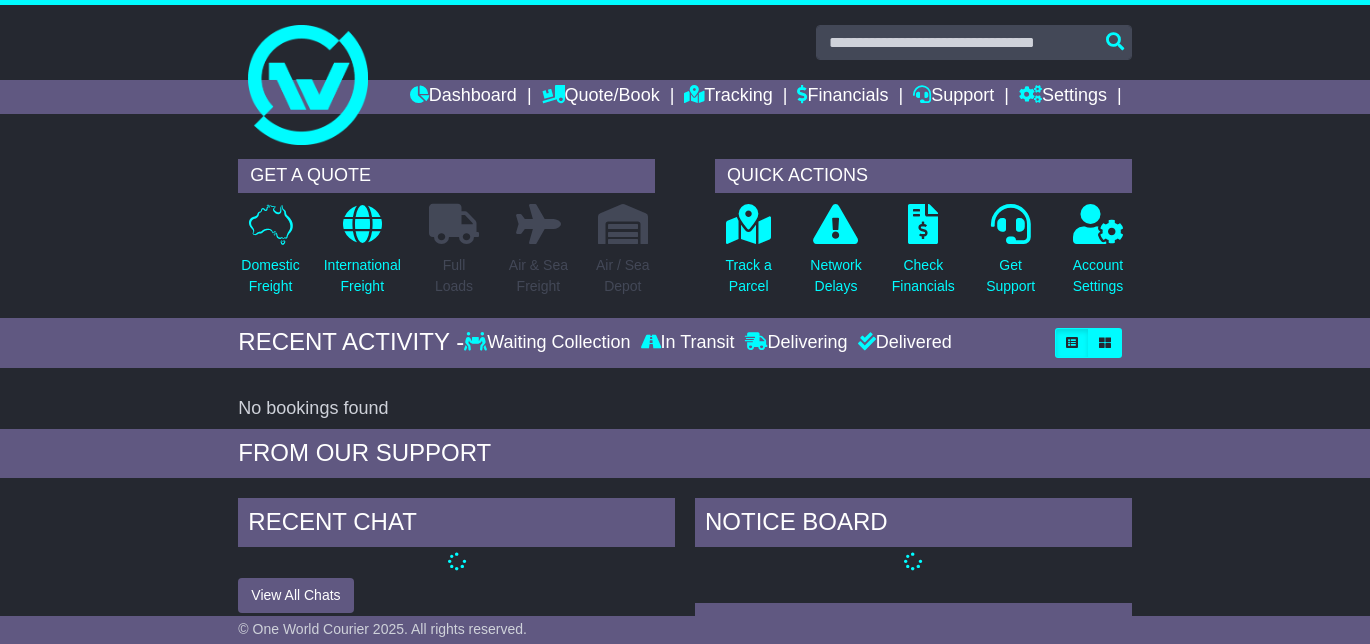 scroll, scrollTop: 0, scrollLeft: 0, axis: both 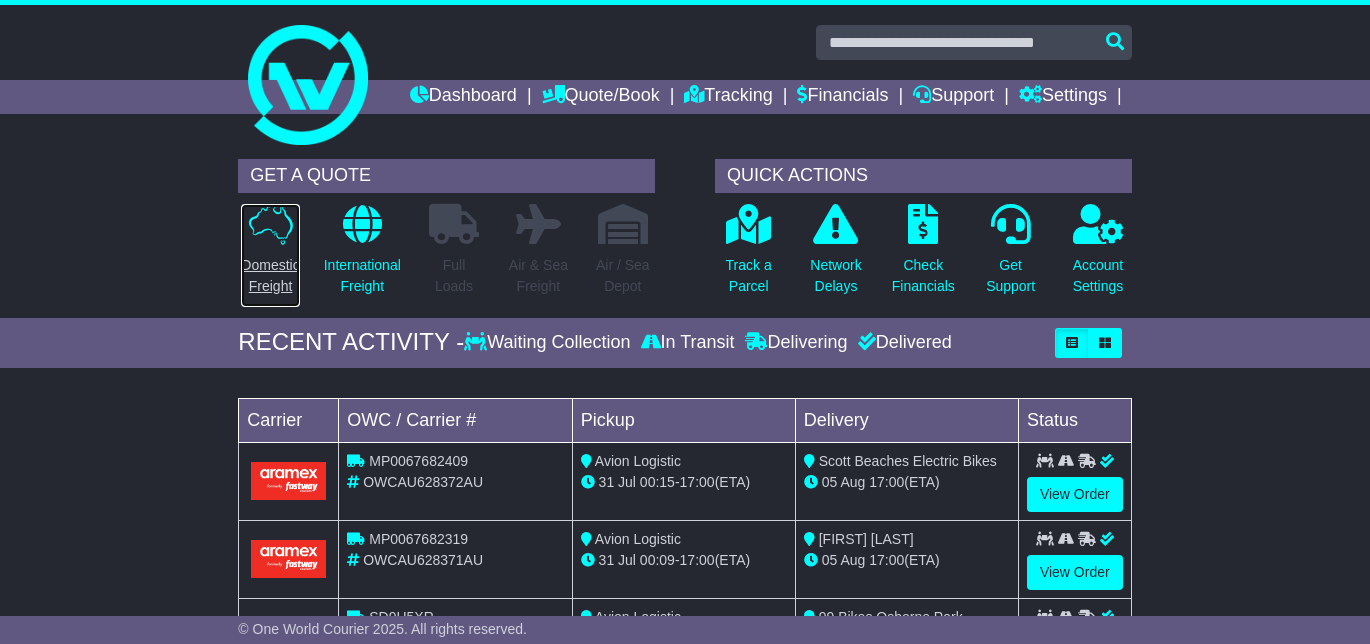 click on "Domestic Freight" at bounding box center [270, 255] 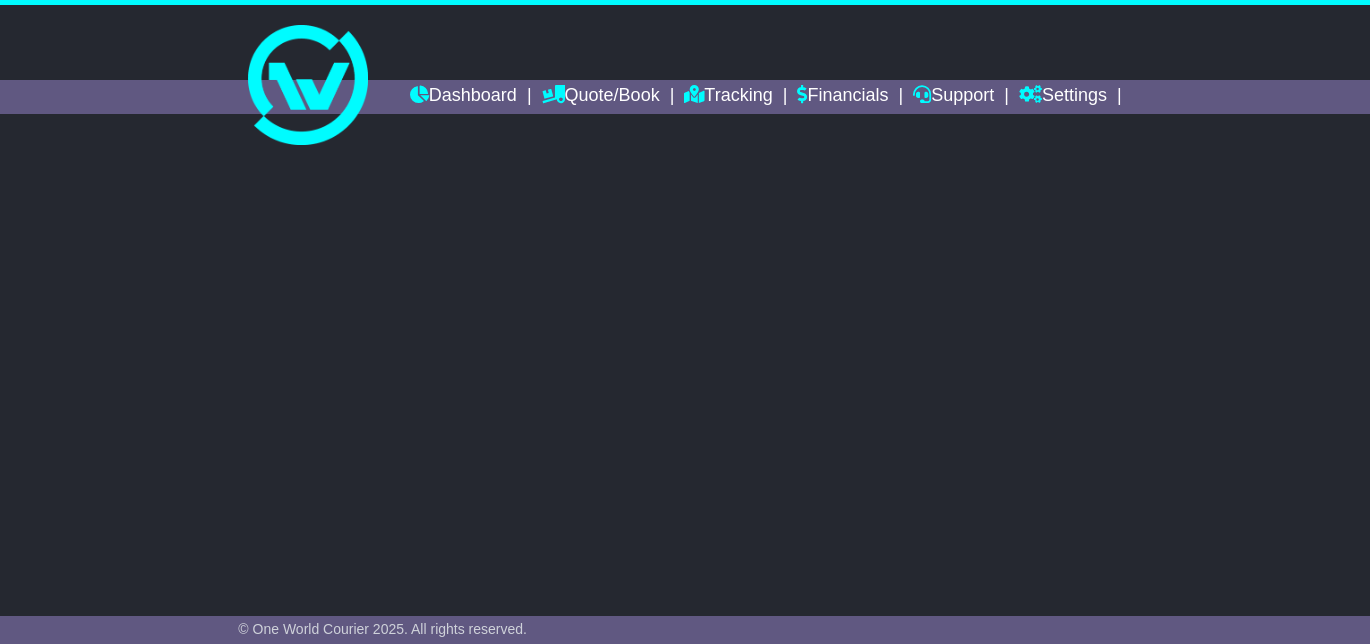 scroll, scrollTop: 0, scrollLeft: 0, axis: both 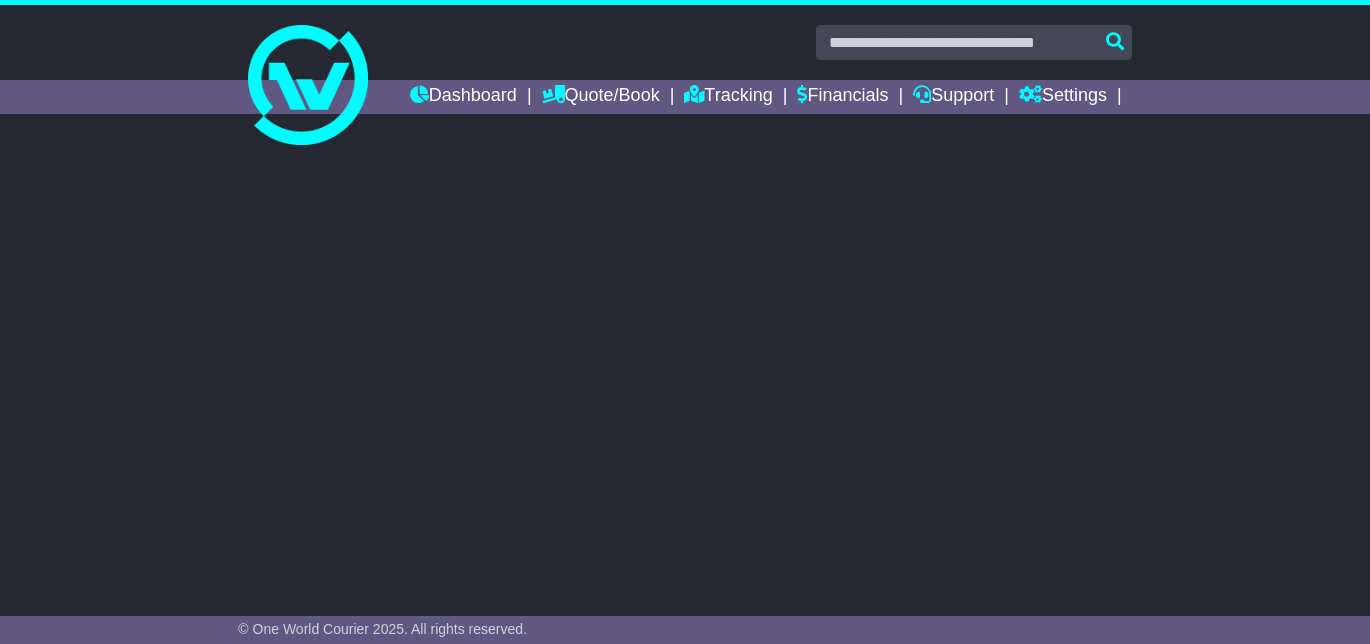 select 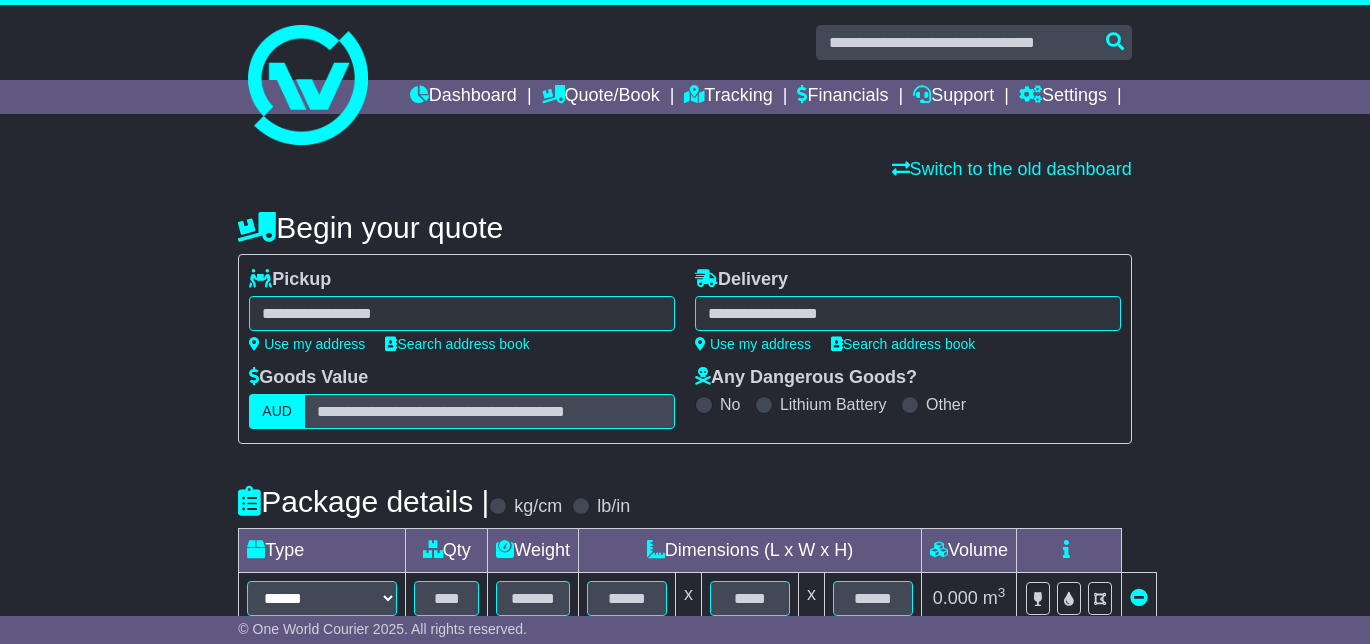 click at bounding box center [908, 313] 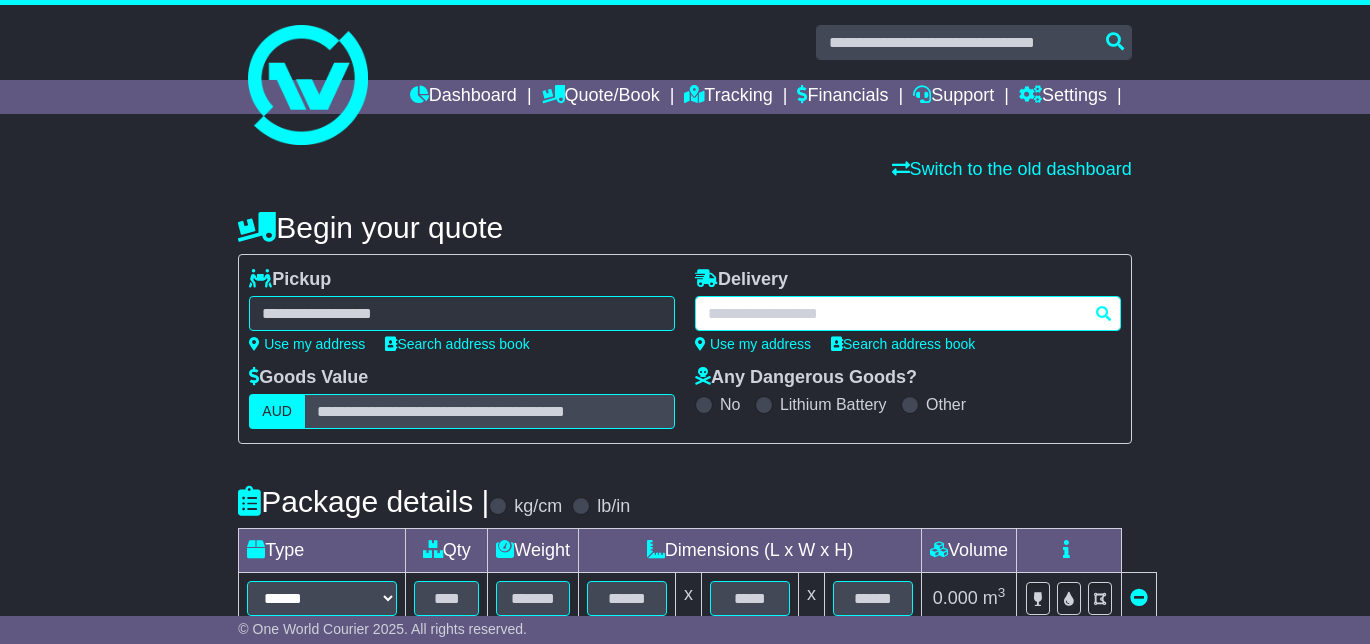 paste on "**********" 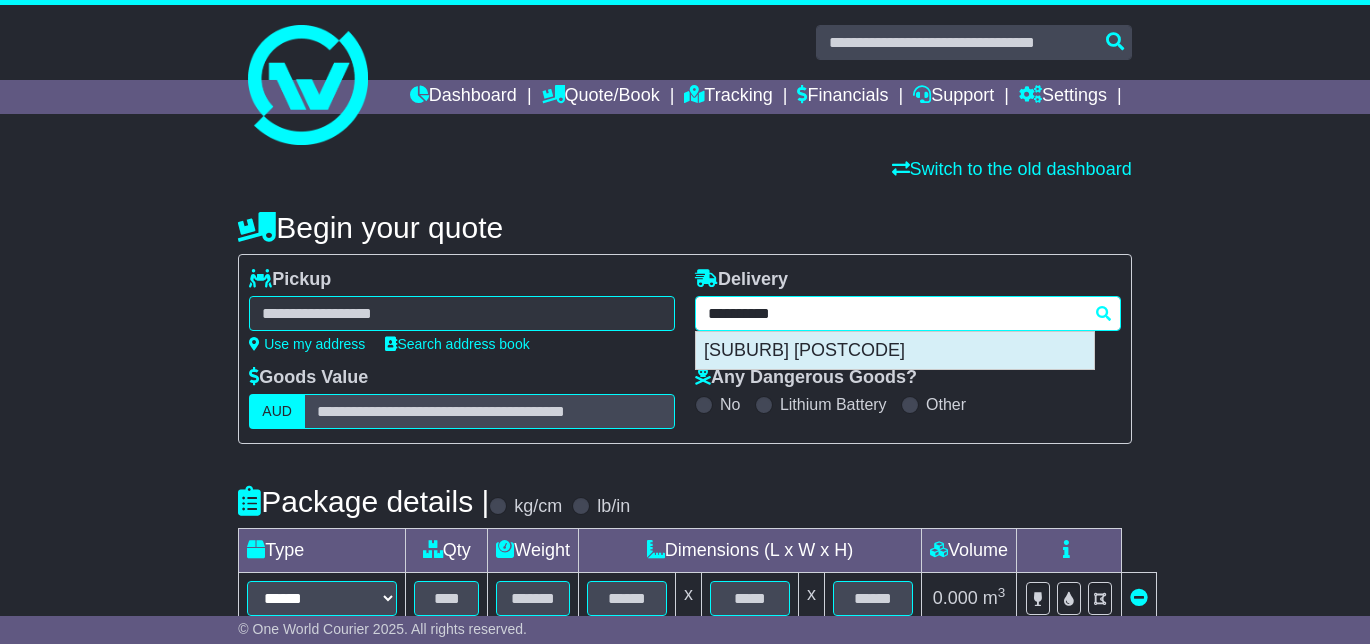 click on "[SUBURB] [POSTCODE]" at bounding box center [895, 351] 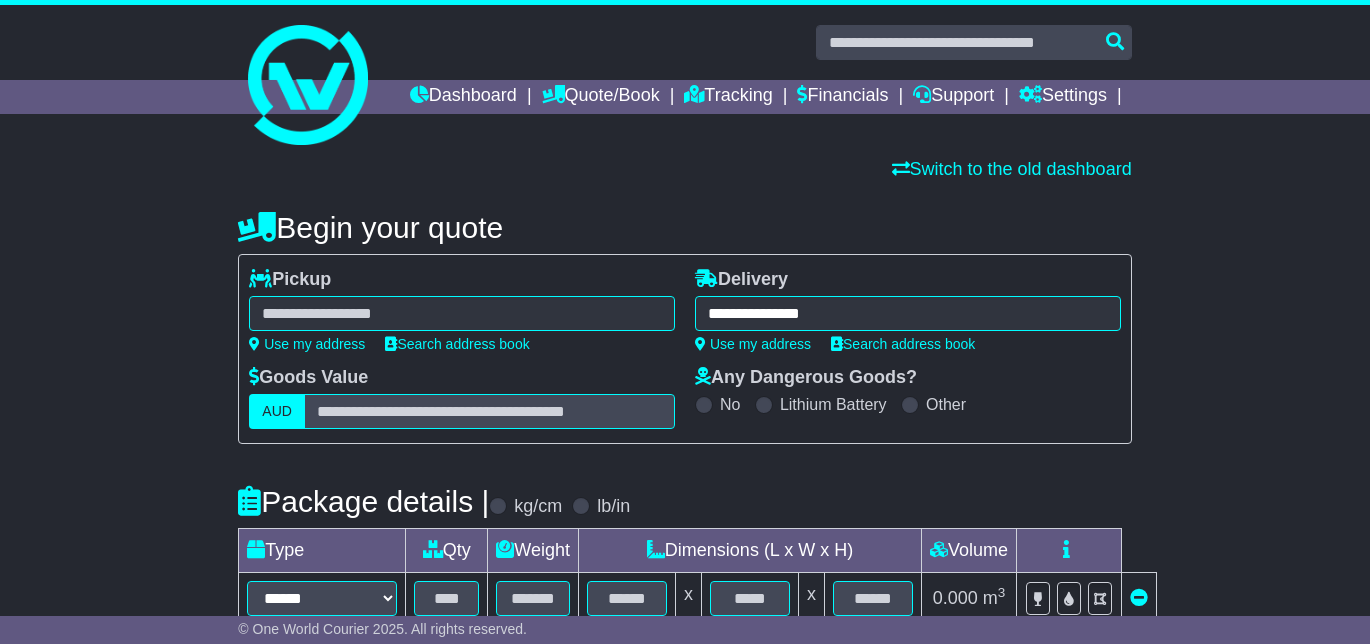 type on "**********" 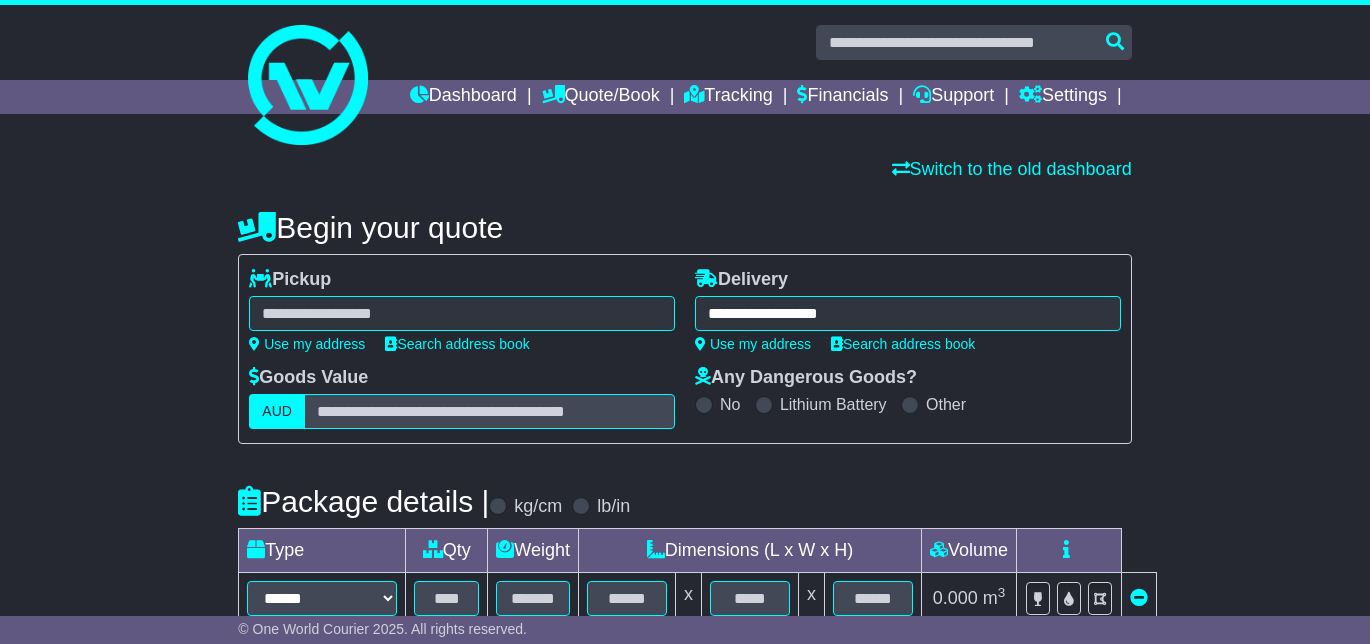 click at bounding box center [462, 313] 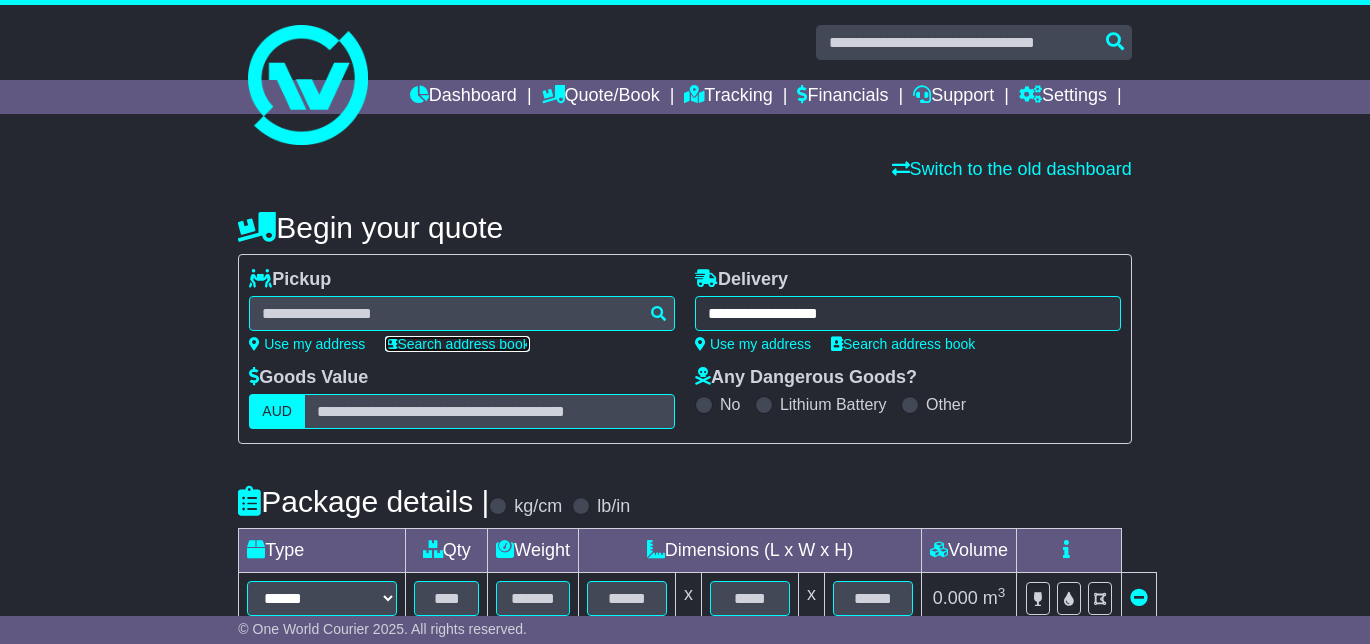 click on "Search address book" at bounding box center (457, 344) 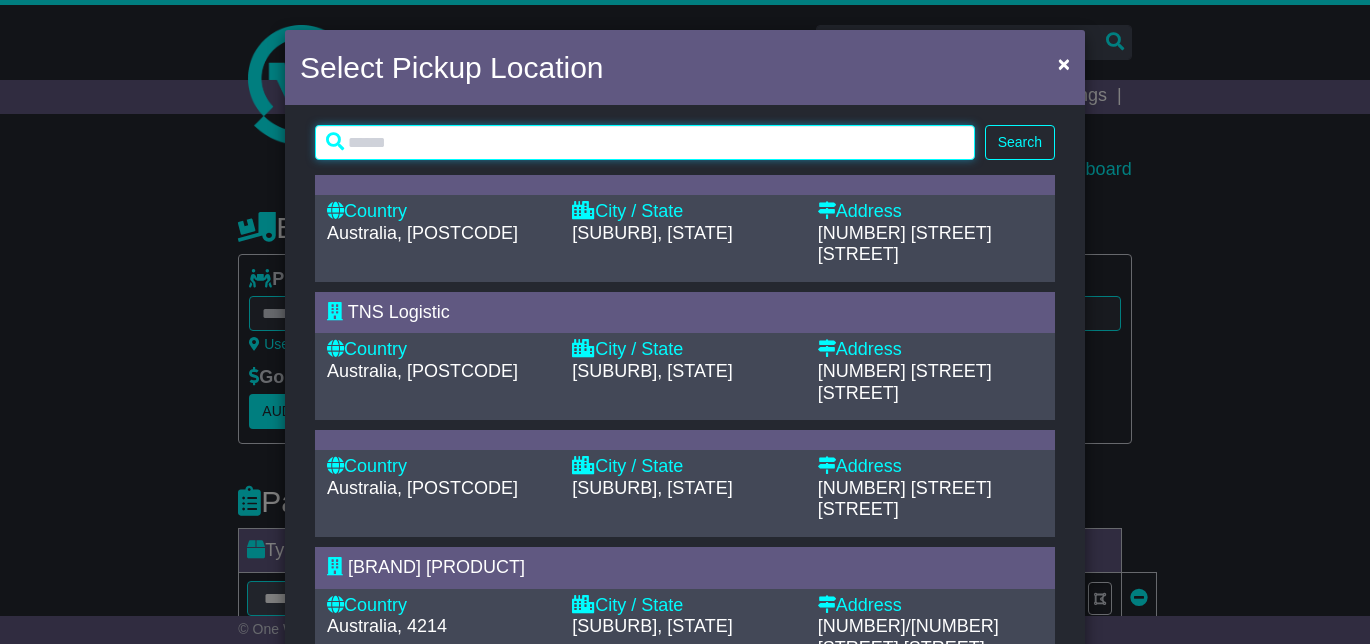 click at bounding box center (645, 142) 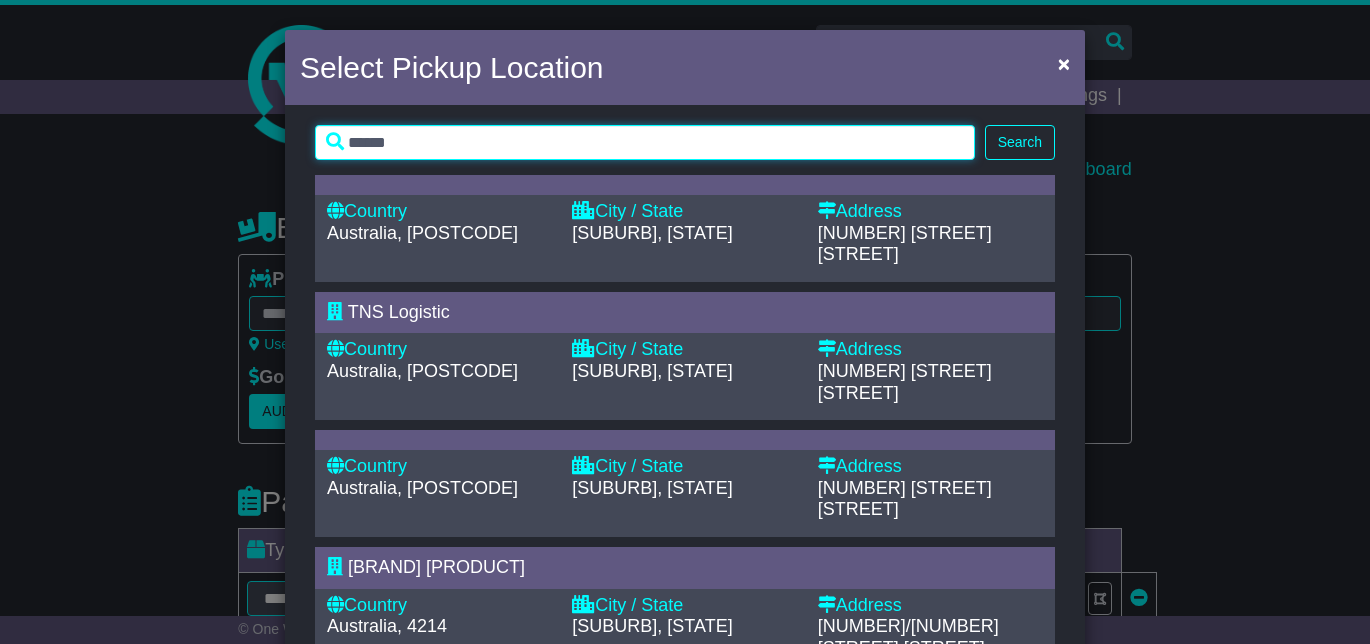 type on "******" 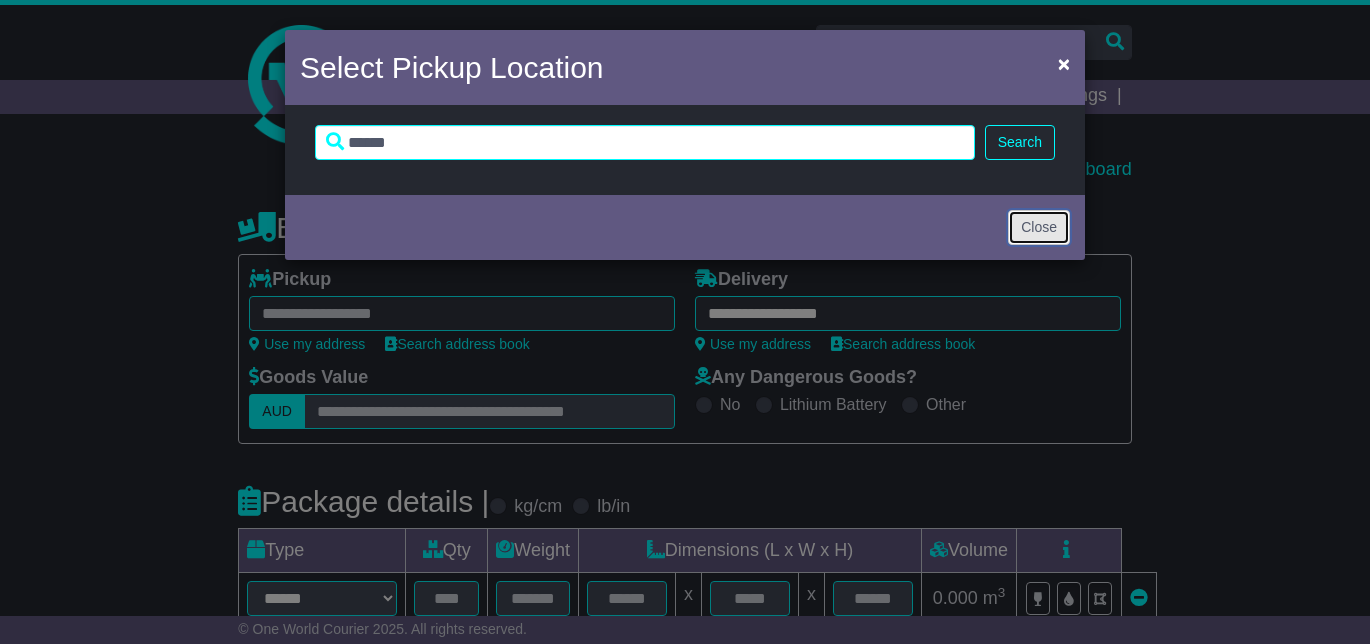 click on "Close" at bounding box center [1039, 227] 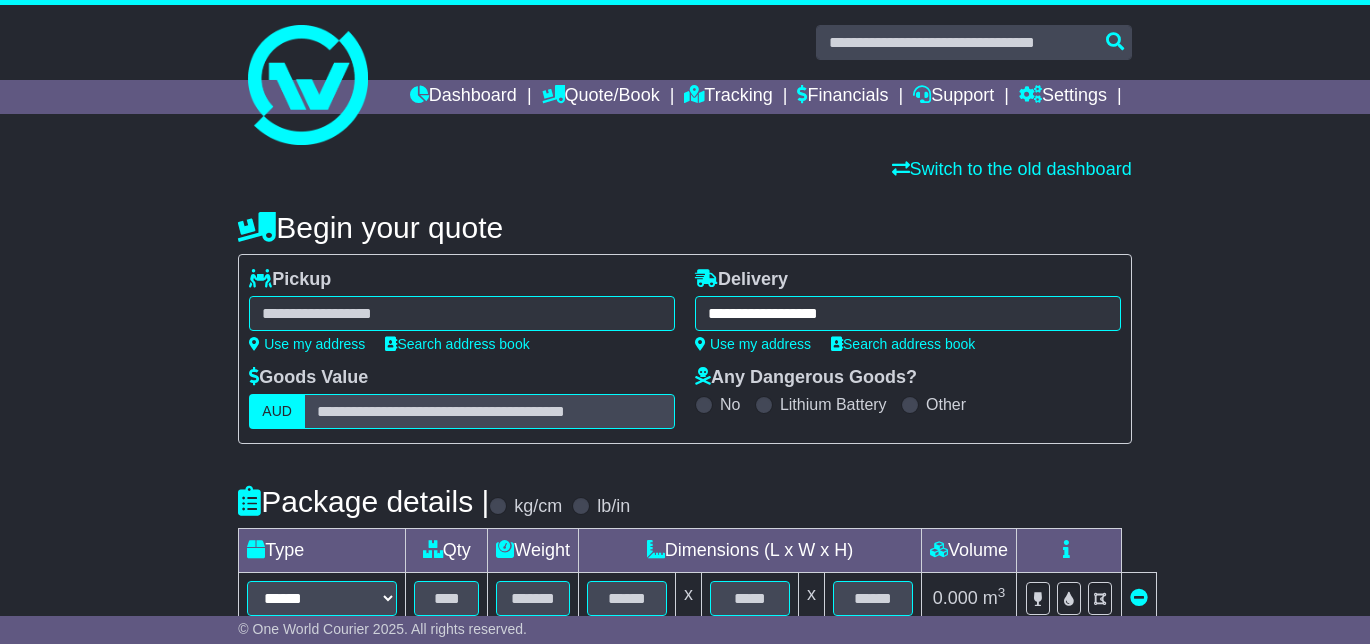 click at bounding box center [462, 313] 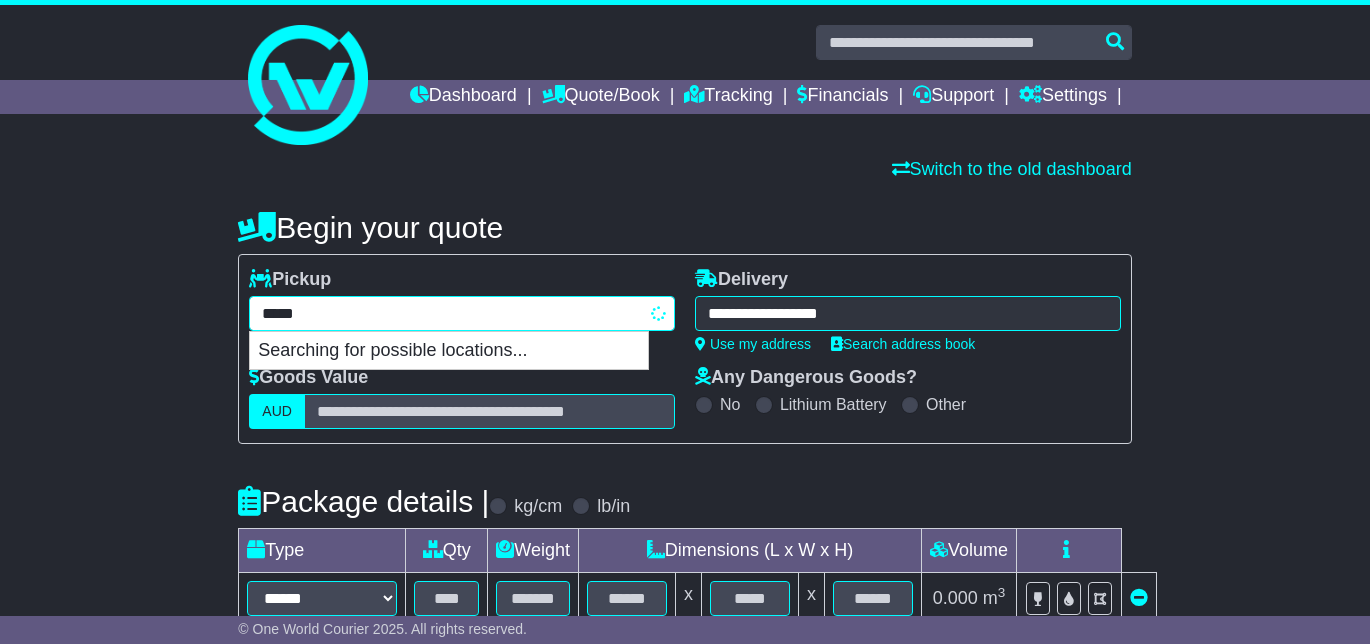 type on "******" 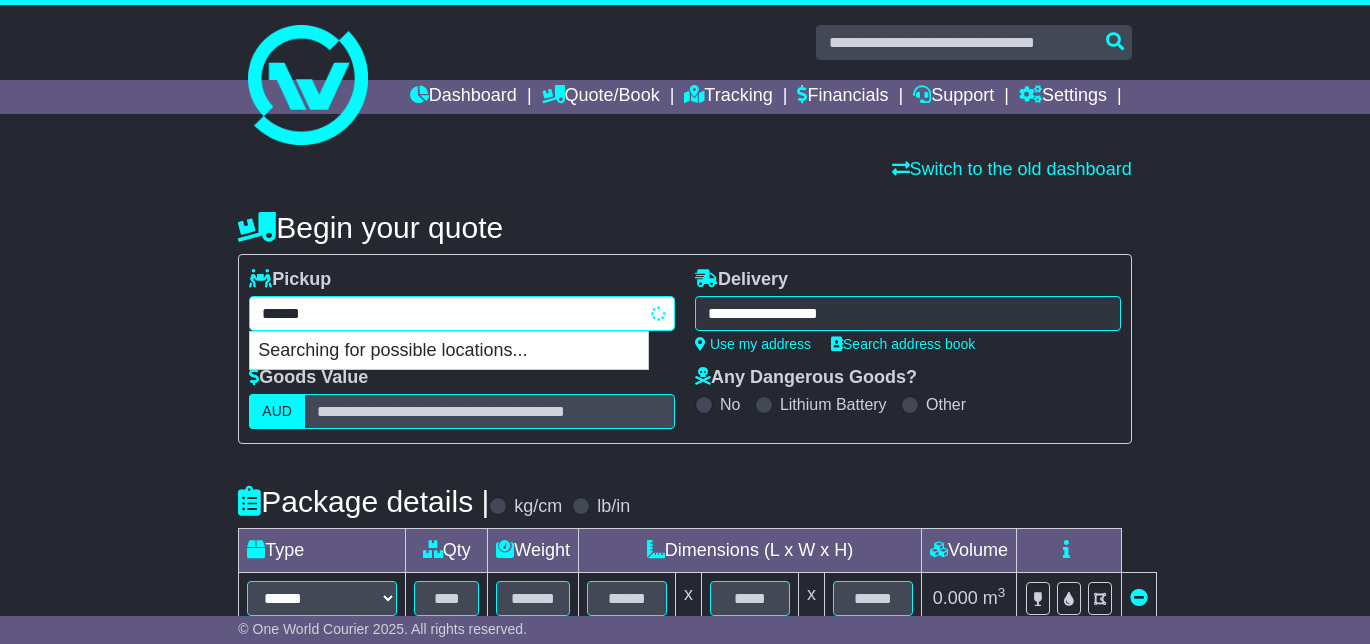 type on "**********" 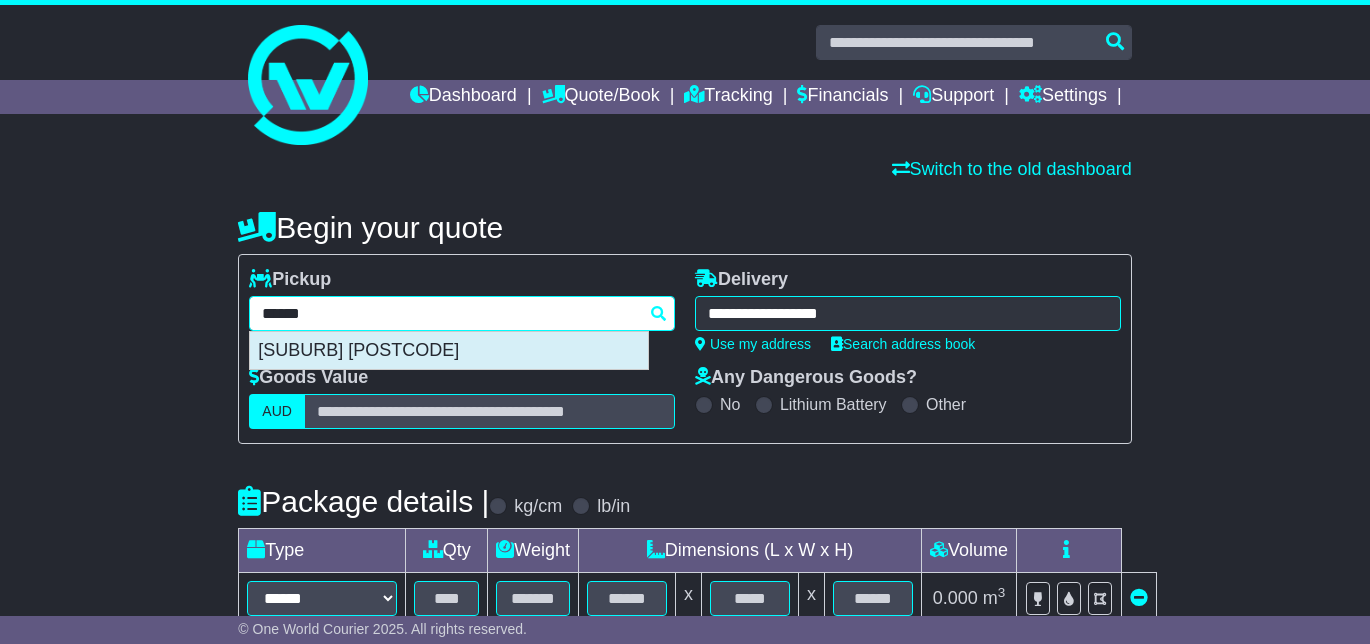 click on "[SUBURB] [POSTCODE]" at bounding box center (449, 351) 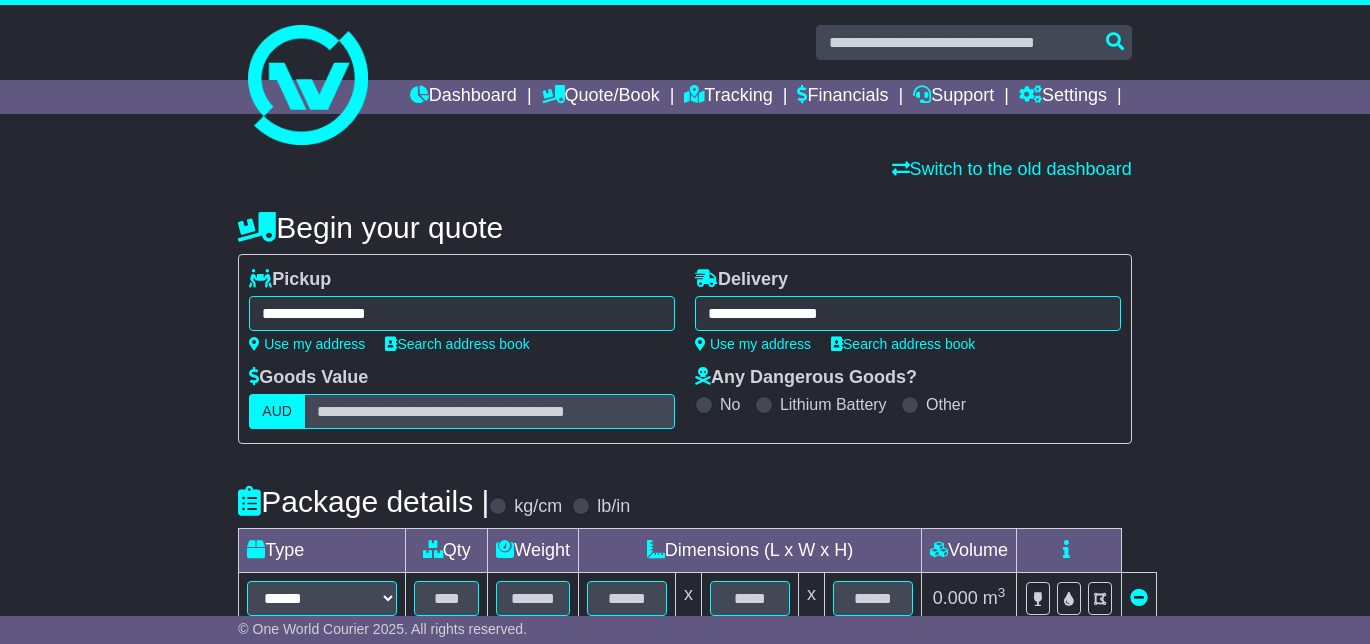 type on "**********" 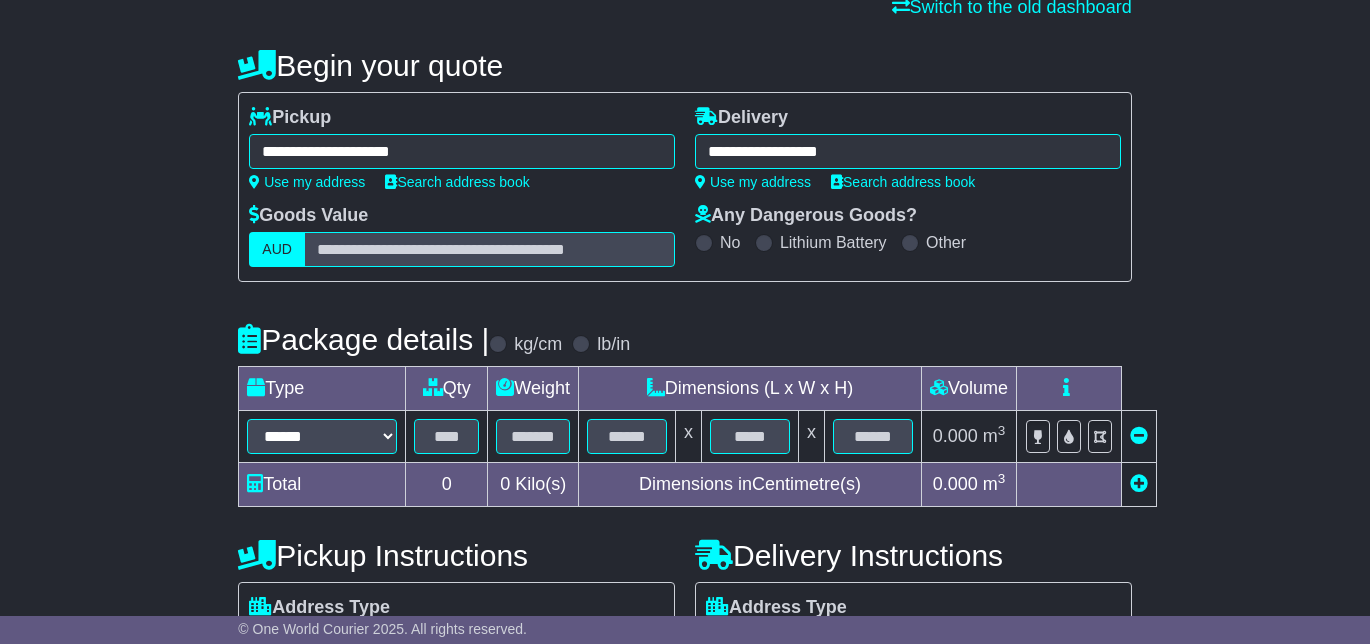 scroll, scrollTop: 195, scrollLeft: 0, axis: vertical 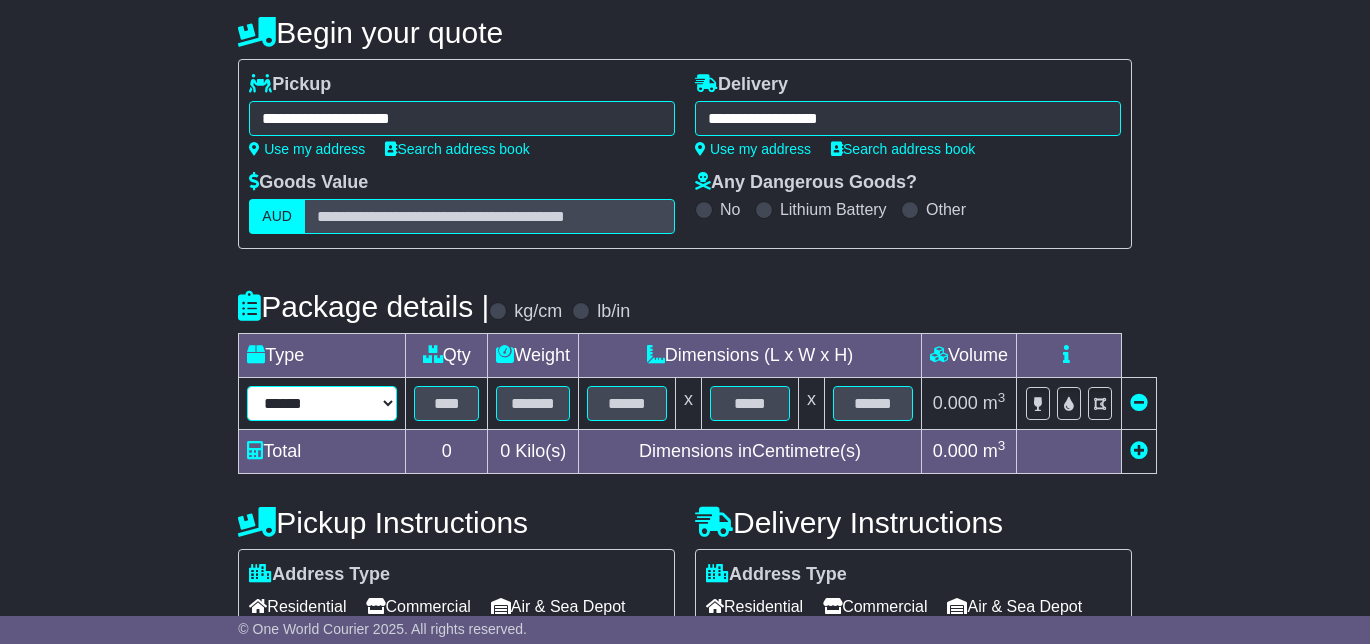click on "****** ****** *** ******** ***** **** **** ****** *** *******" at bounding box center [322, 403] 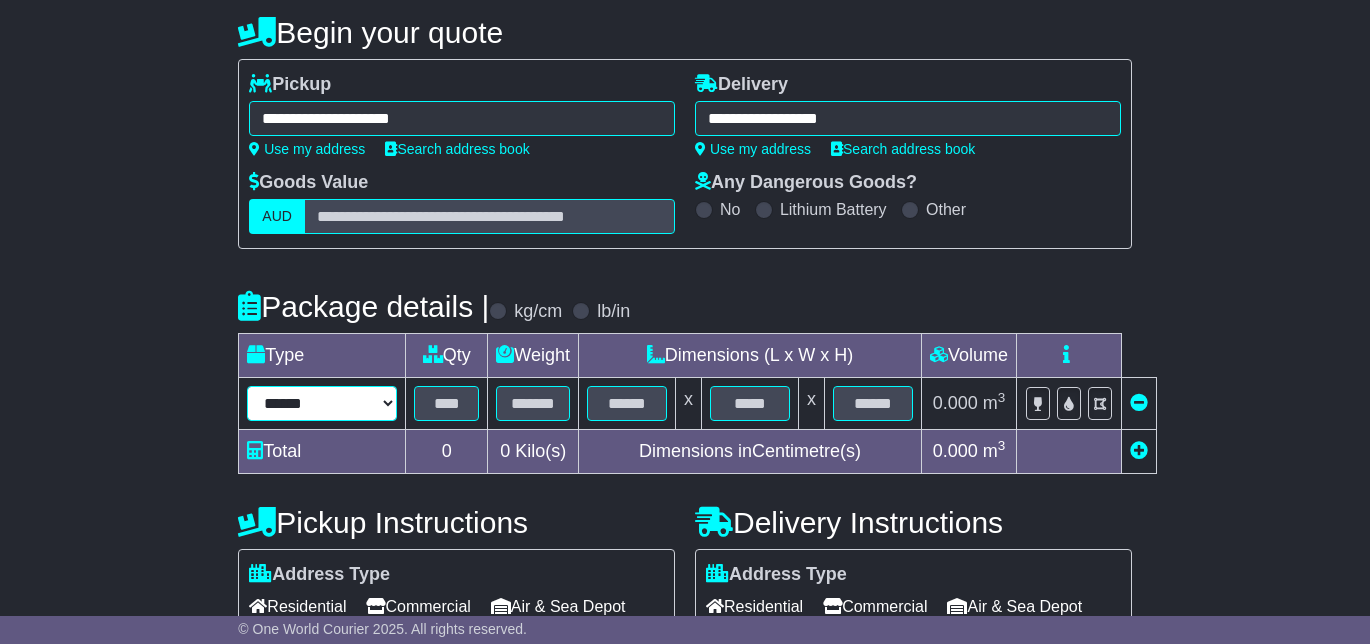 select on "*****" 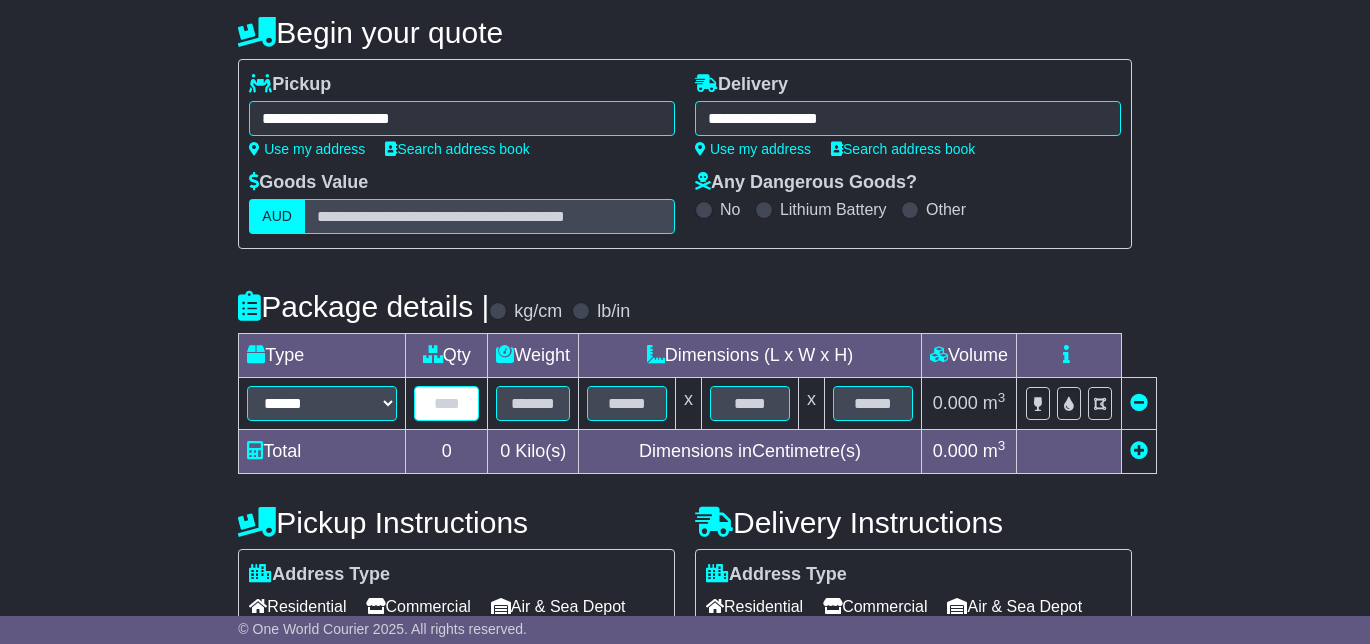 click at bounding box center (446, 403) 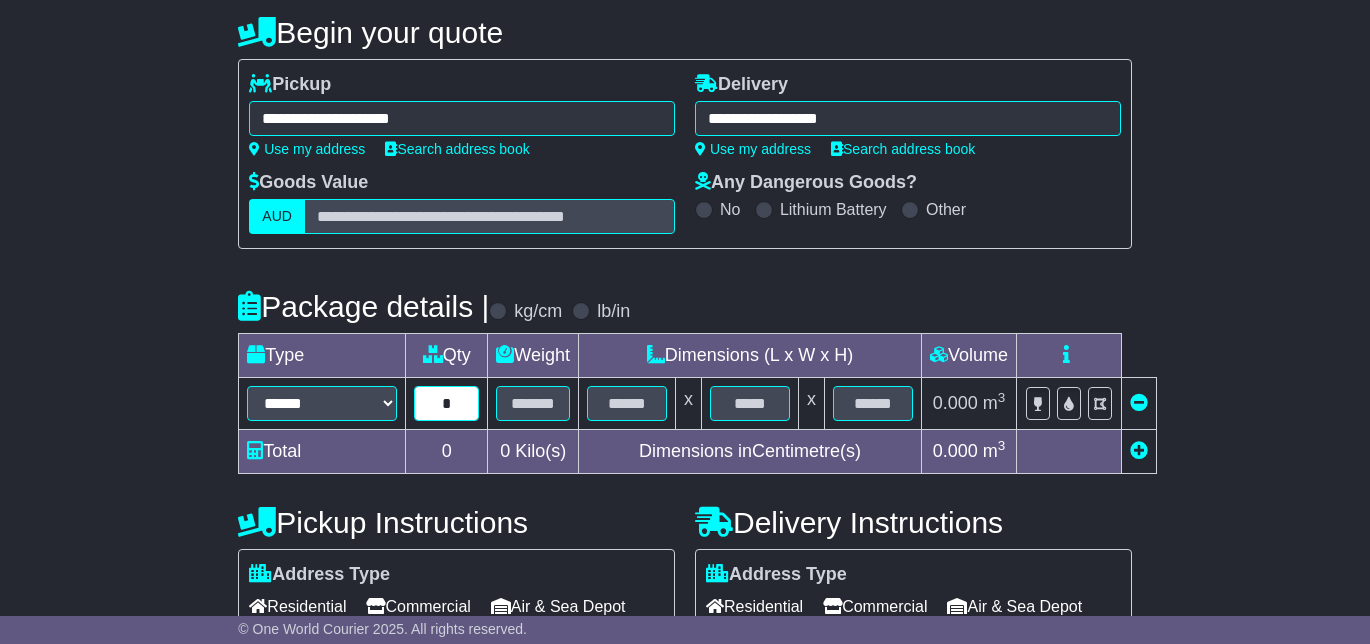 type on "*" 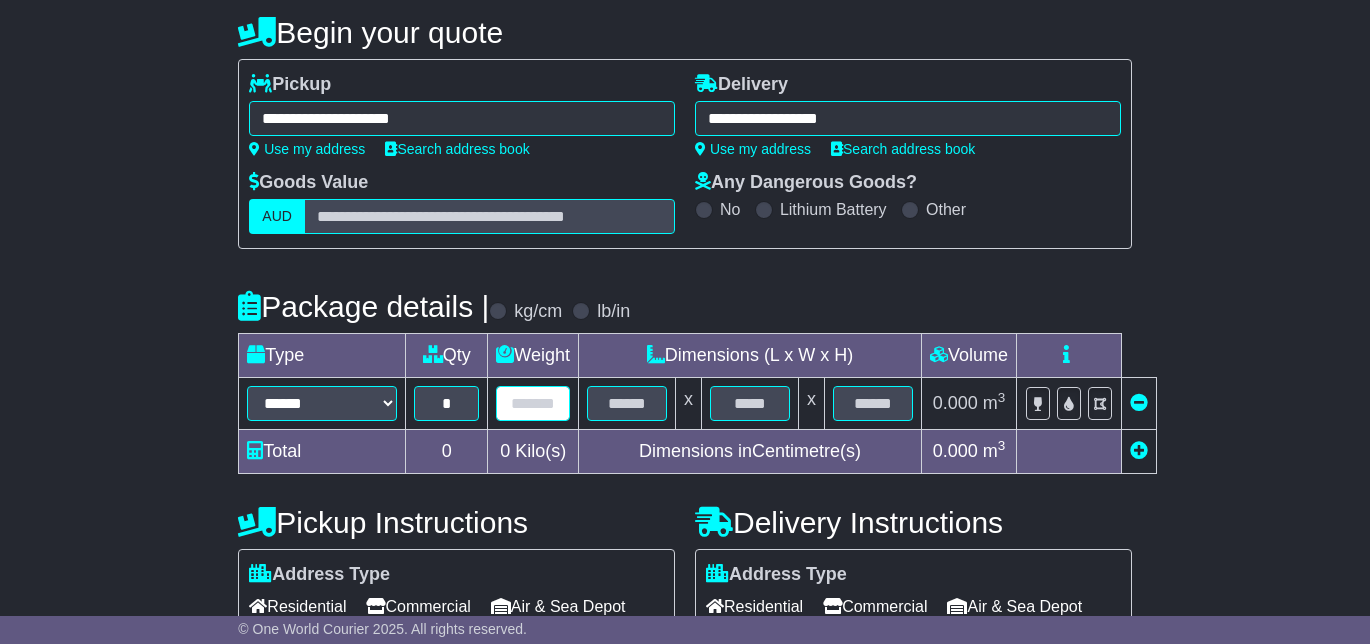 click at bounding box center (533, 403) 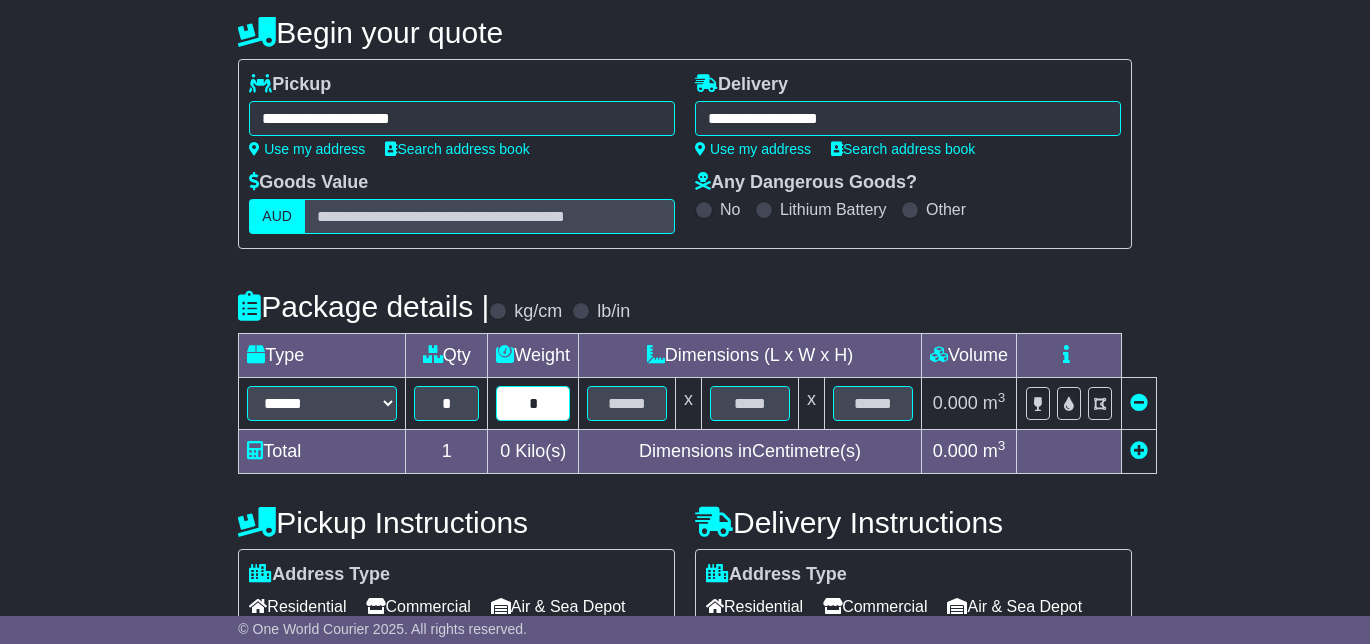type on "*" 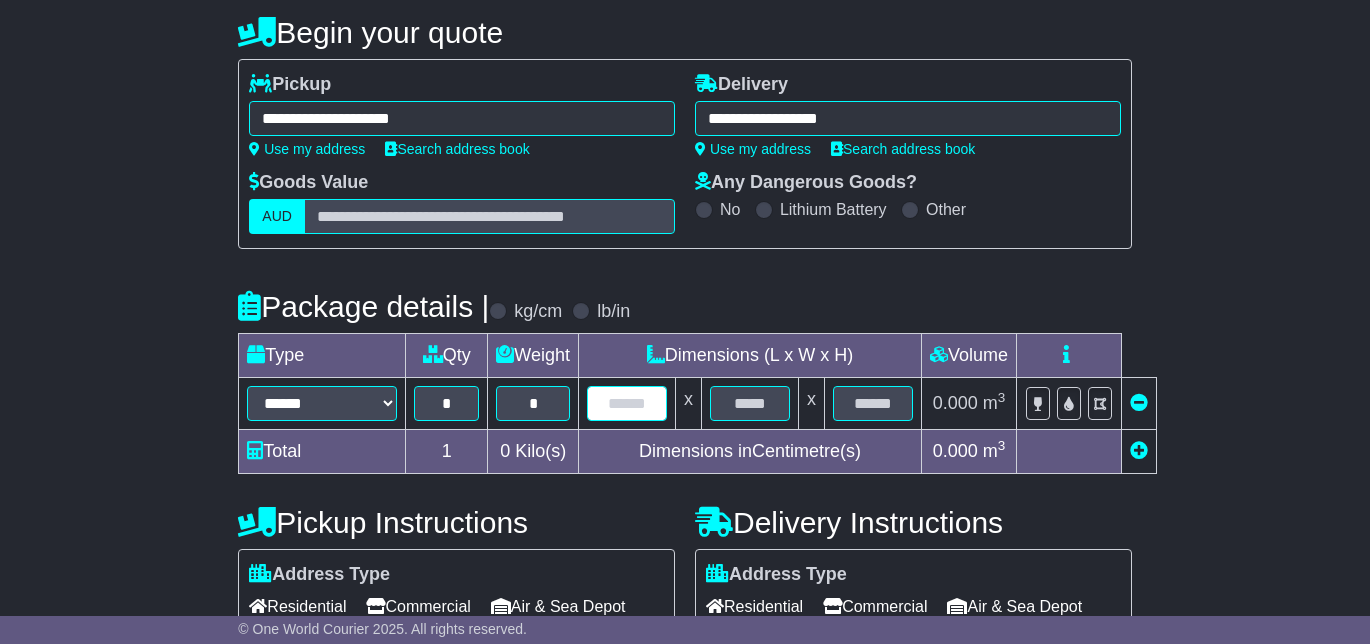 click at bounding box center (627, 403) 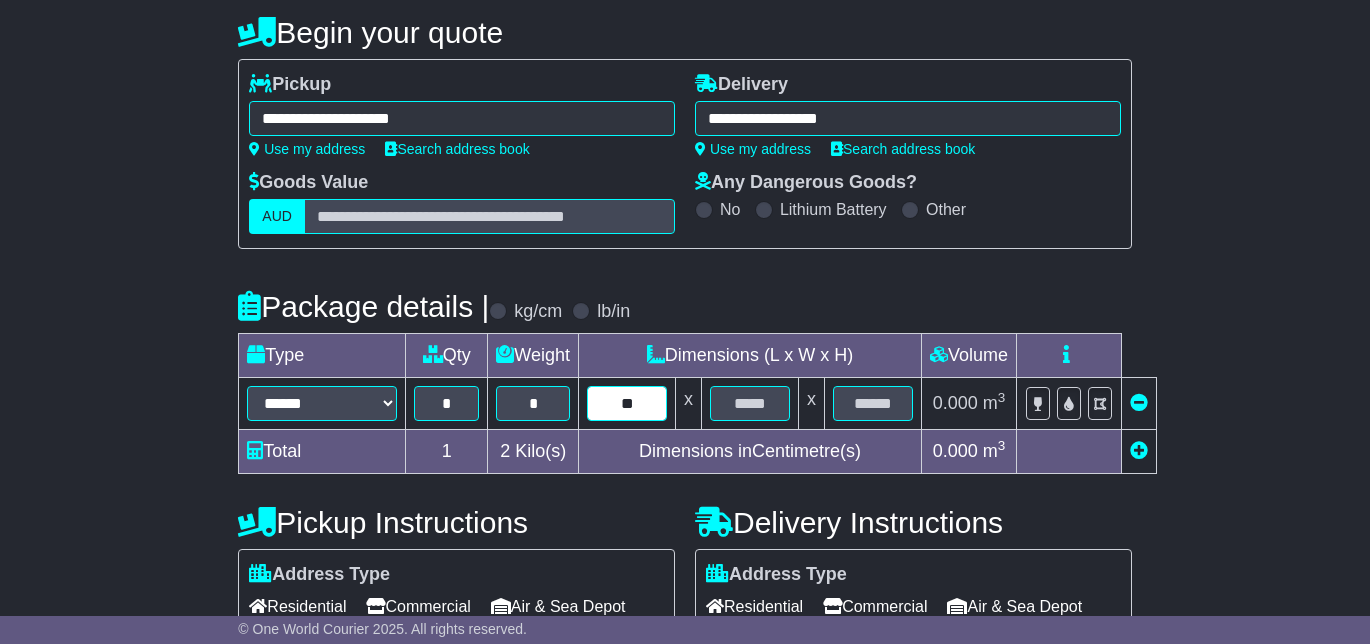 type on "**" 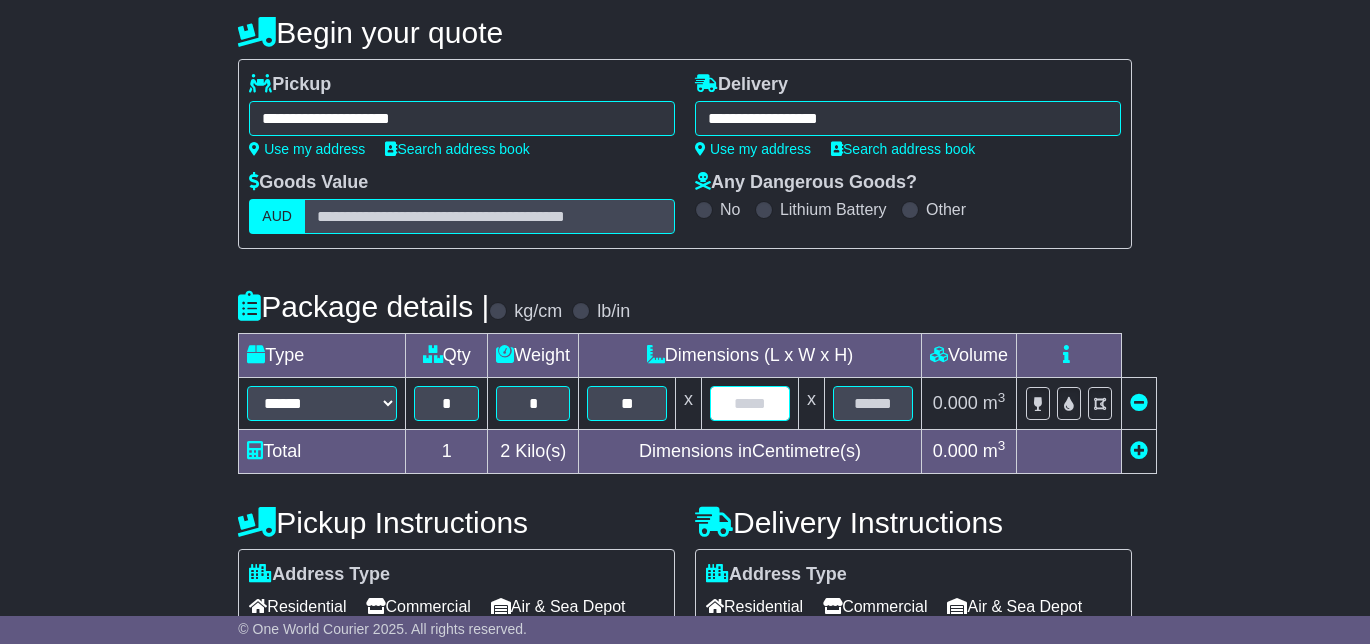 click at bounding box center [750, 403] 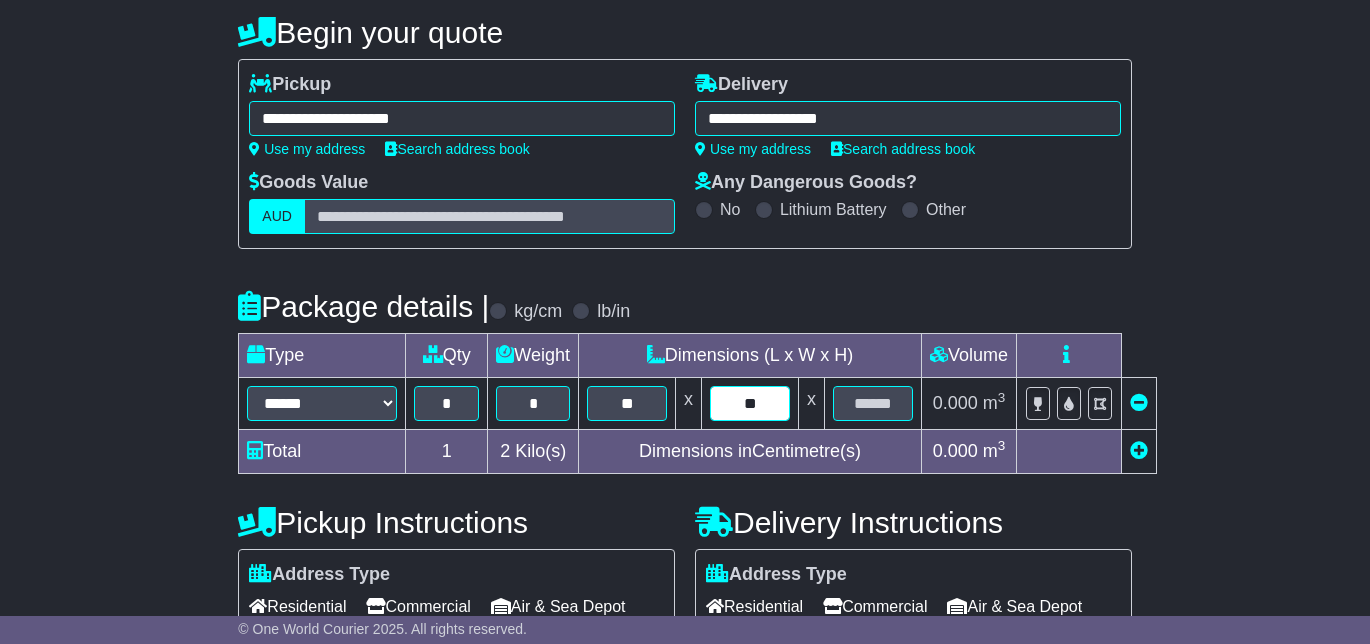 type on "**" 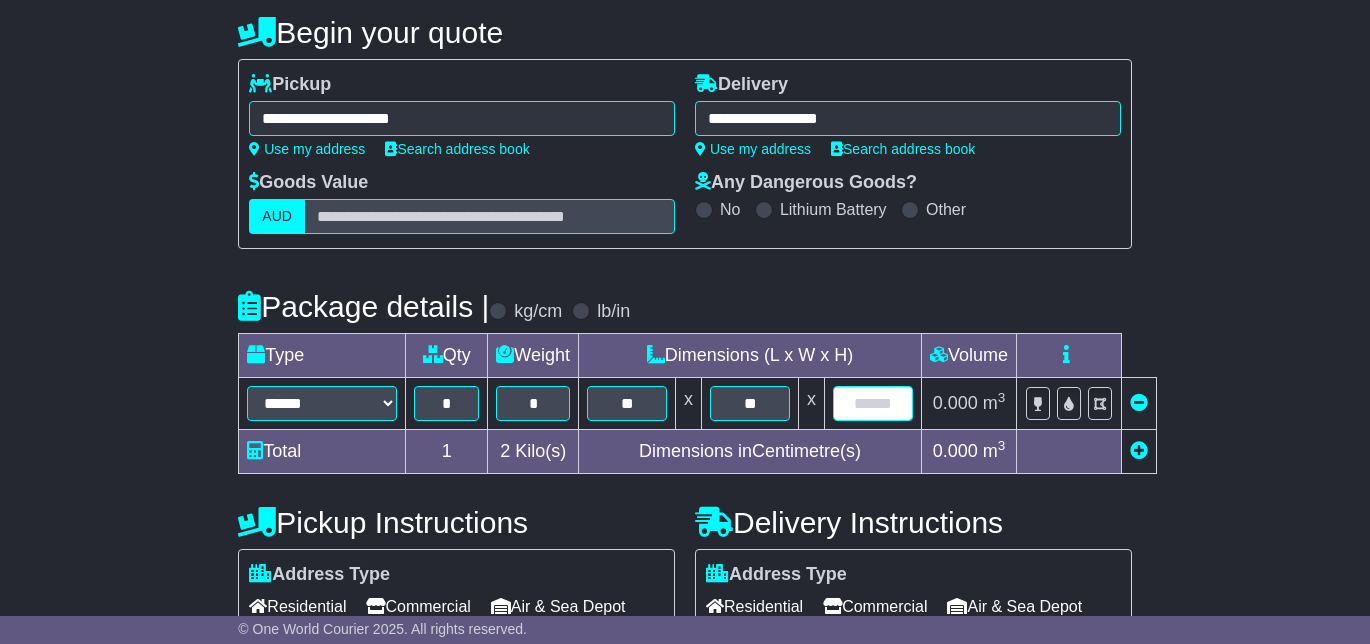 click at bounding box center [873, 403] 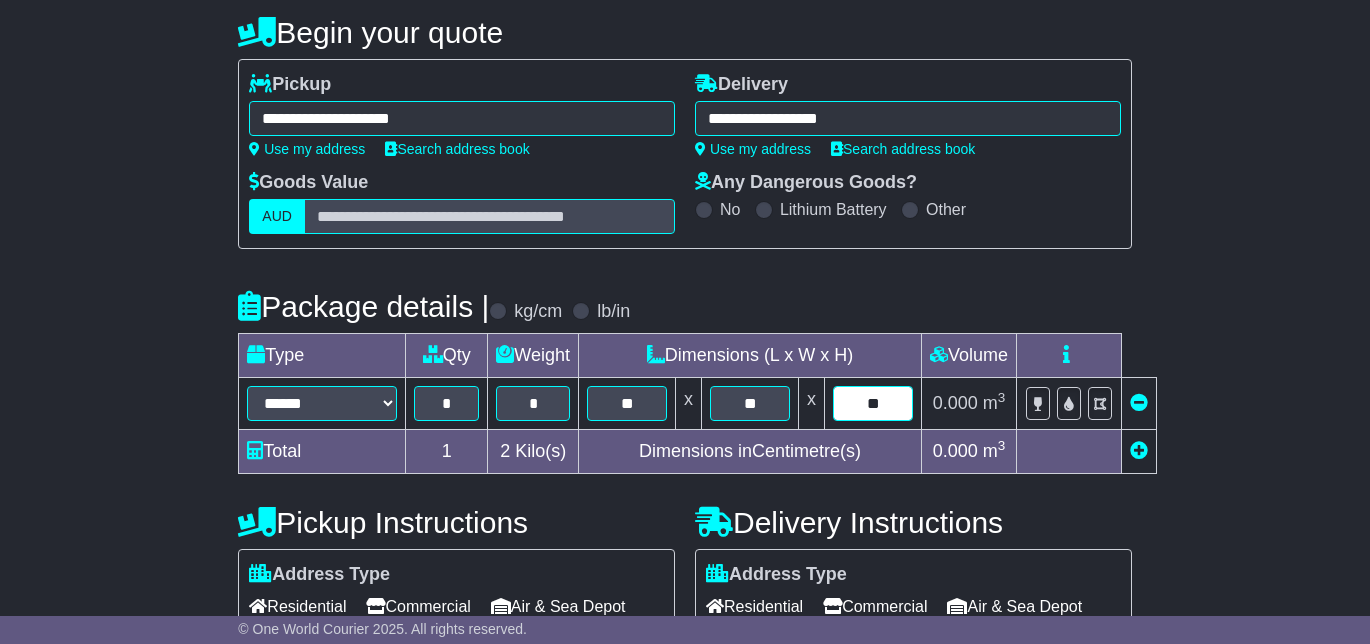 type on "**" 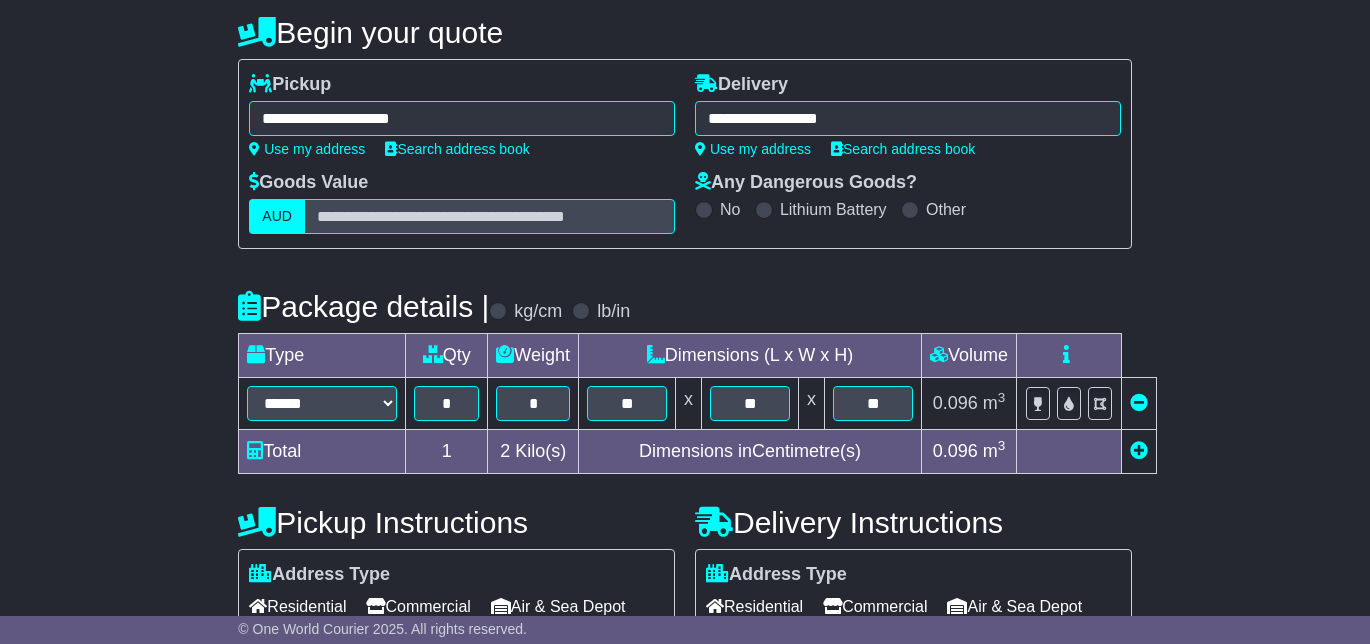 click on "**********" at bounding box center [685, 409] 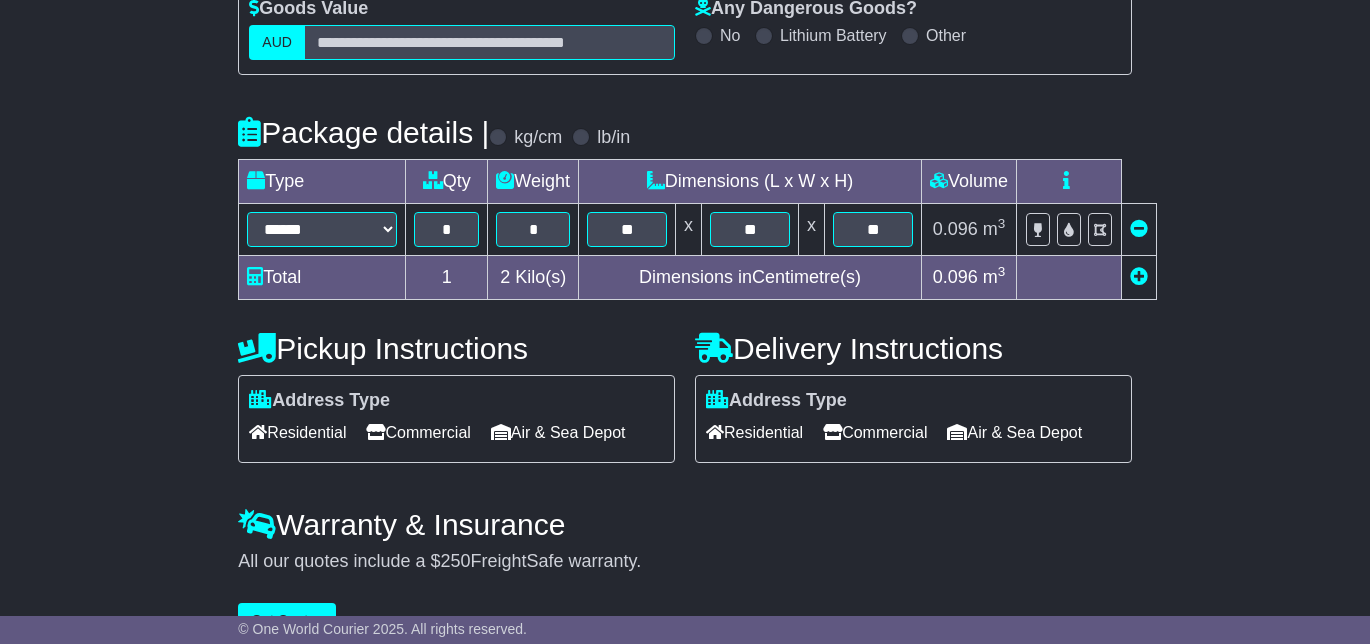 scroll, scrollTop: 366, scrollLeft: 0, axis: vertical 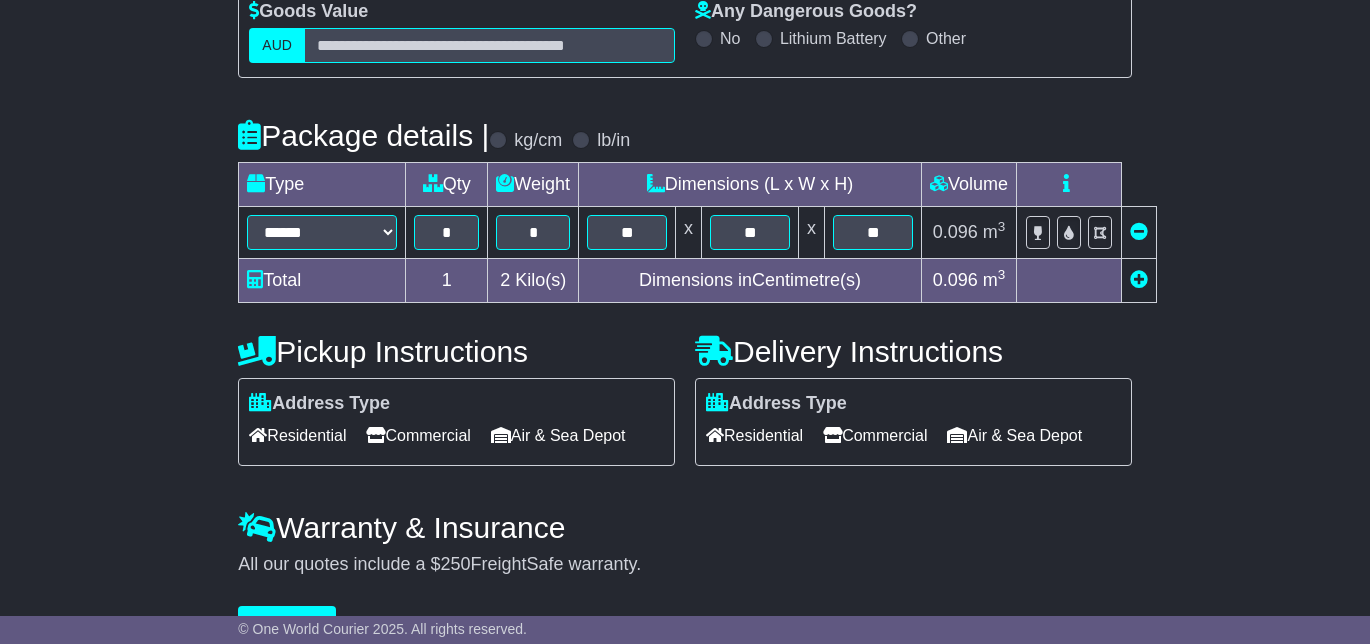 click on "Commercial" at bounding box center (418, 435) 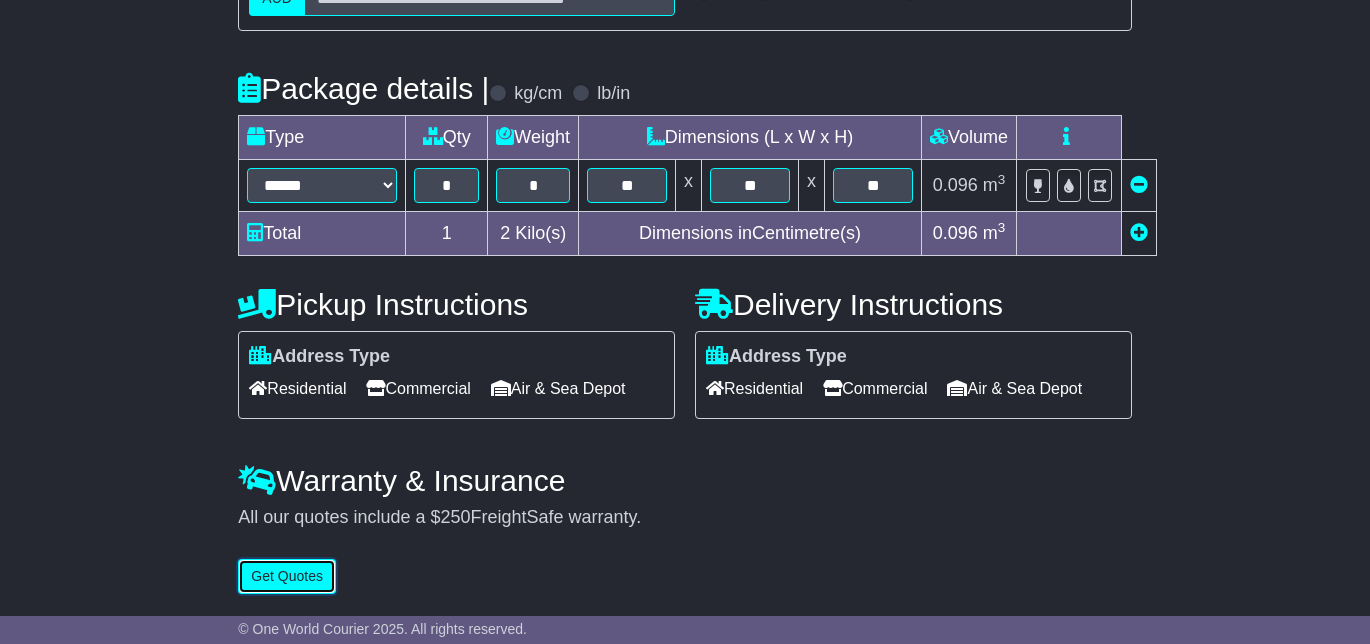 click on "Get Quotes" at bounding box center [287, 576] 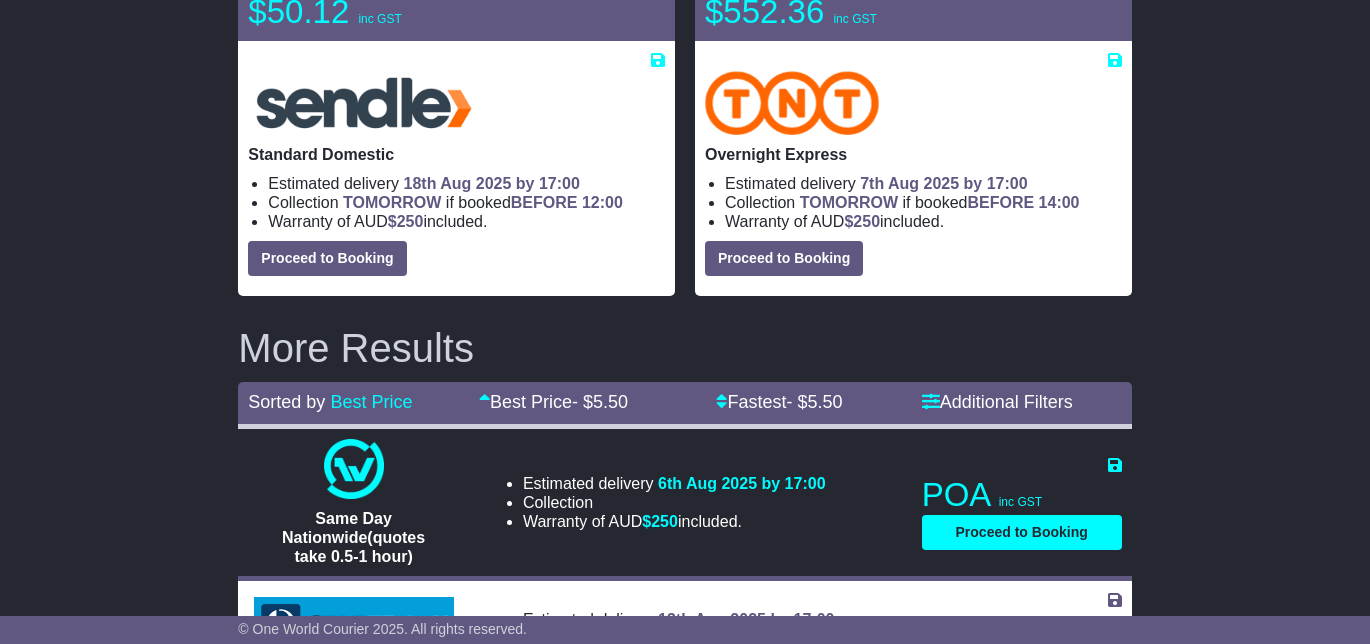 scroll, scrollTop: 0, scrollLeft: 0, axis: both 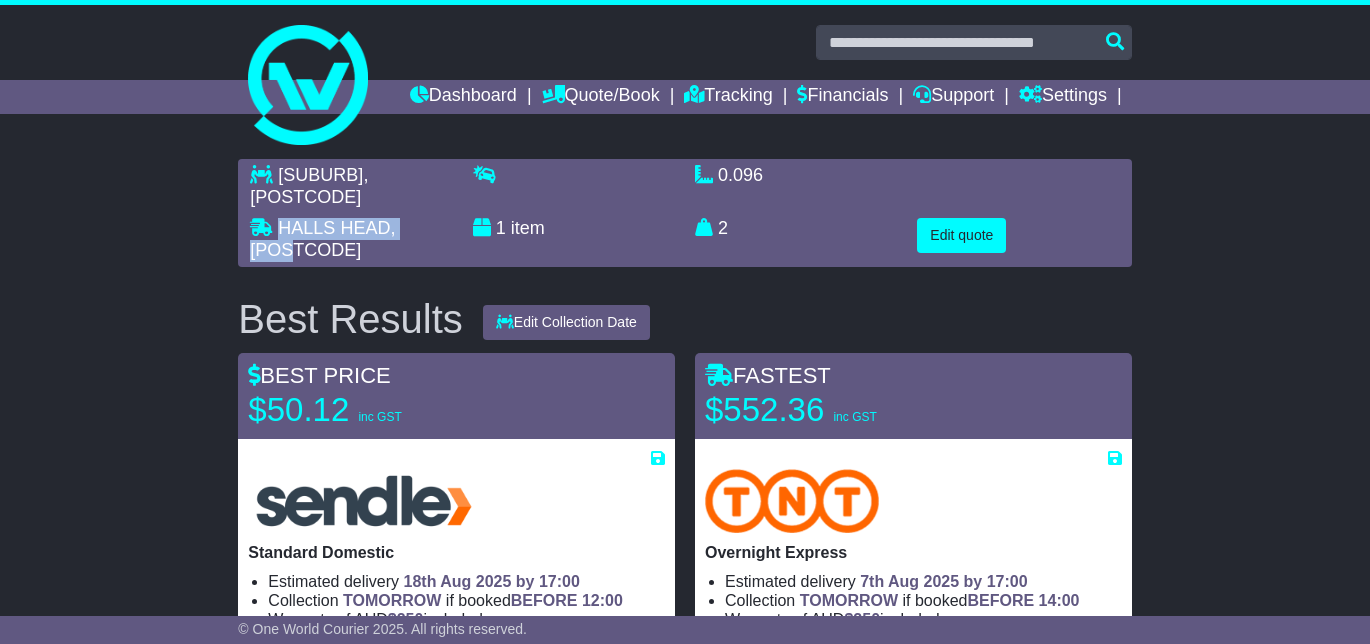 drag, startPoint x: 277, startPoint y: 246, endPoint x: 436, endPoint y: 245, distance: 159.00314 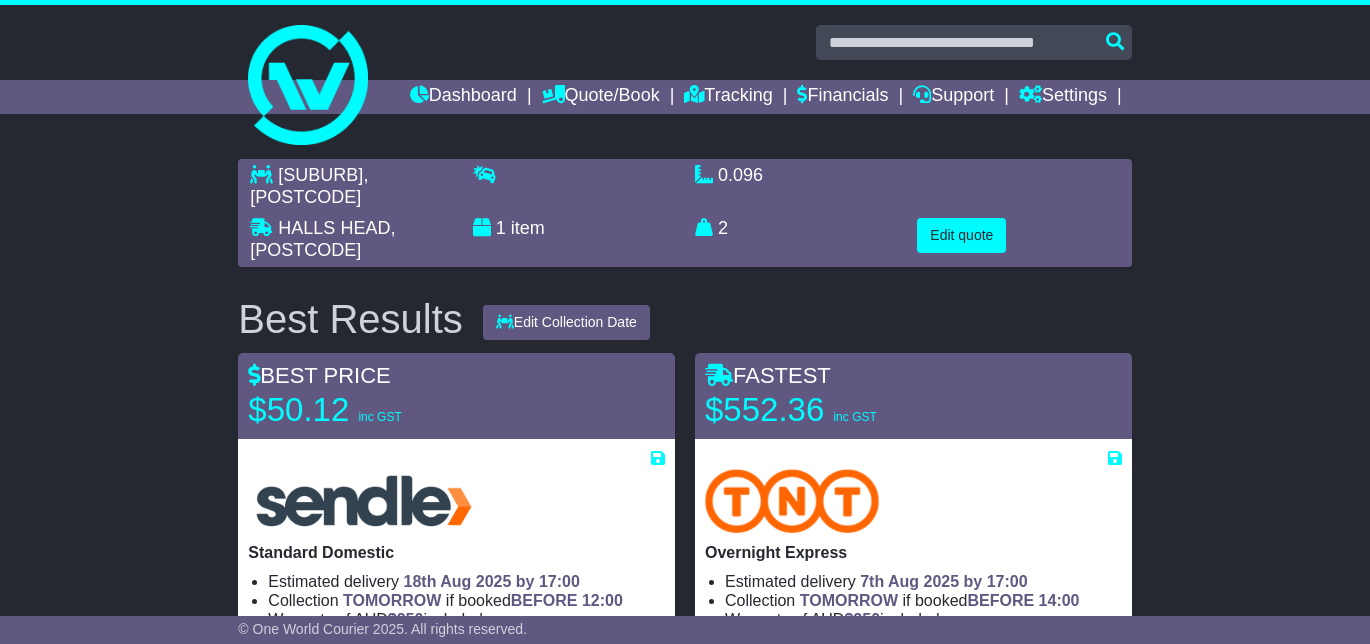 click on "[SUBURB] , [POSTCODE]
[SUBURB] , [POSTCODE]
1   item
0.096
m 3
in 3
2  kg(s)  lb(s) Edit quote" at bounding box center [685, 1556] 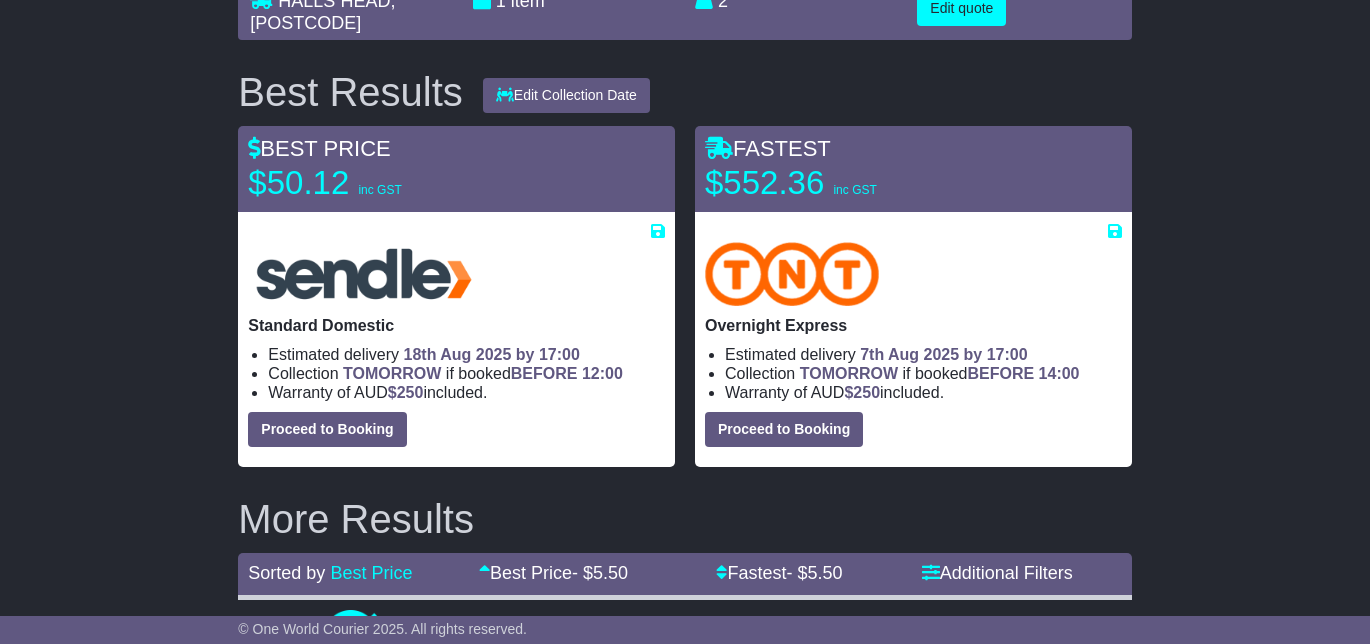 scroll, scrollTop: 264, scrollLeft: 0, axis: vertical 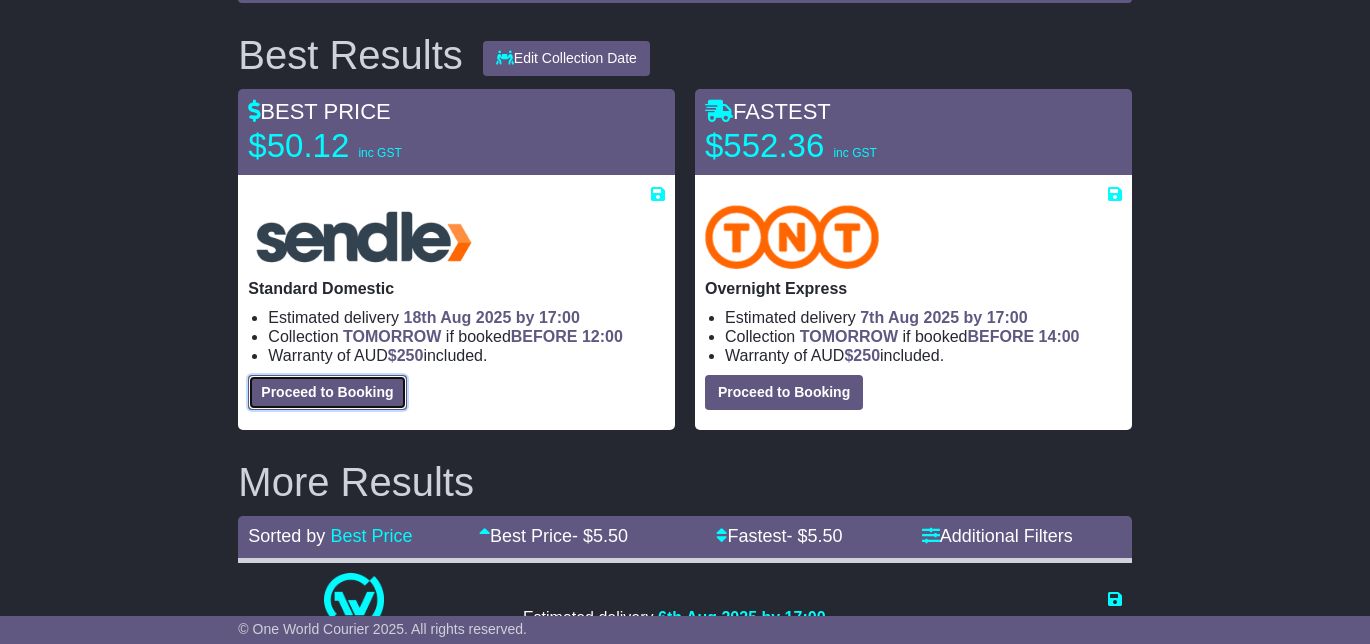 click on "Proceed to Booking" at bounding box center (327, 392) 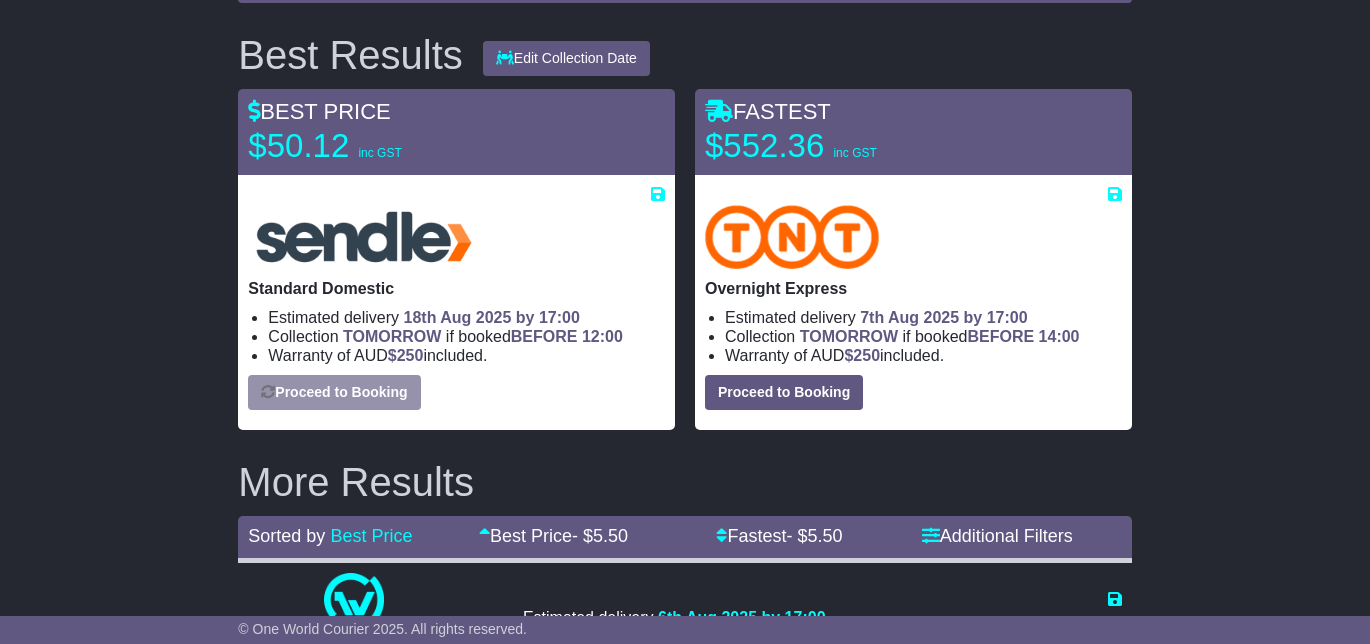 select on "**********" 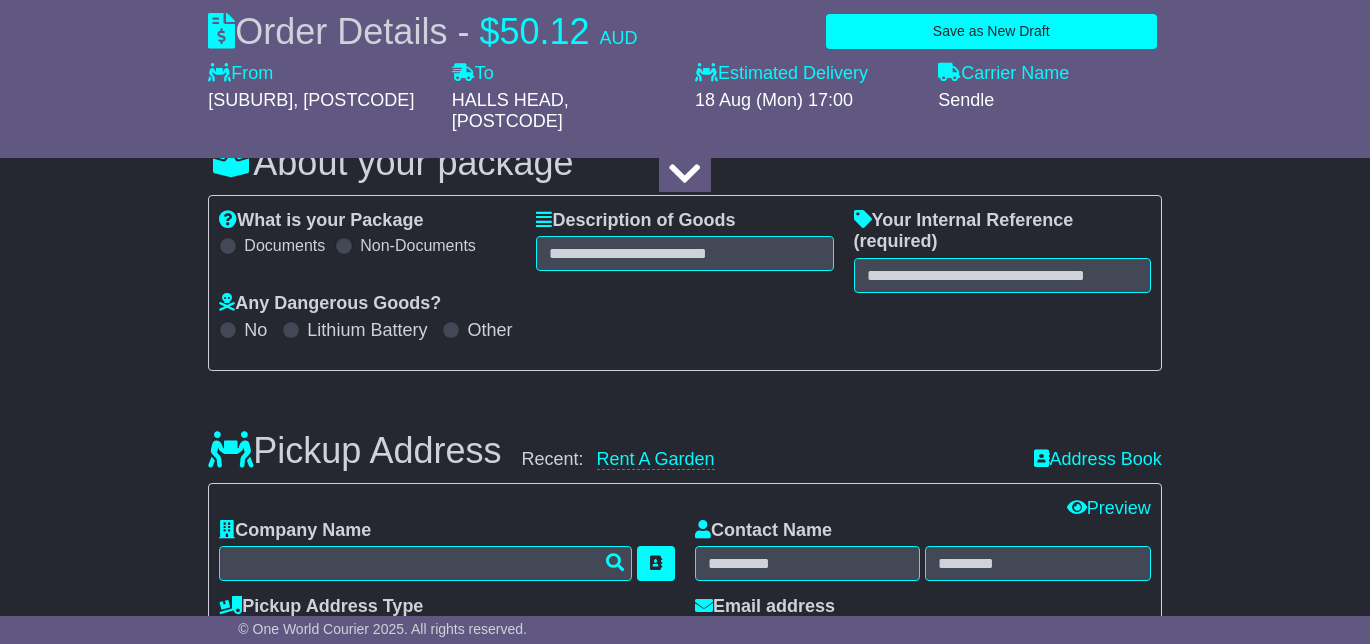 select 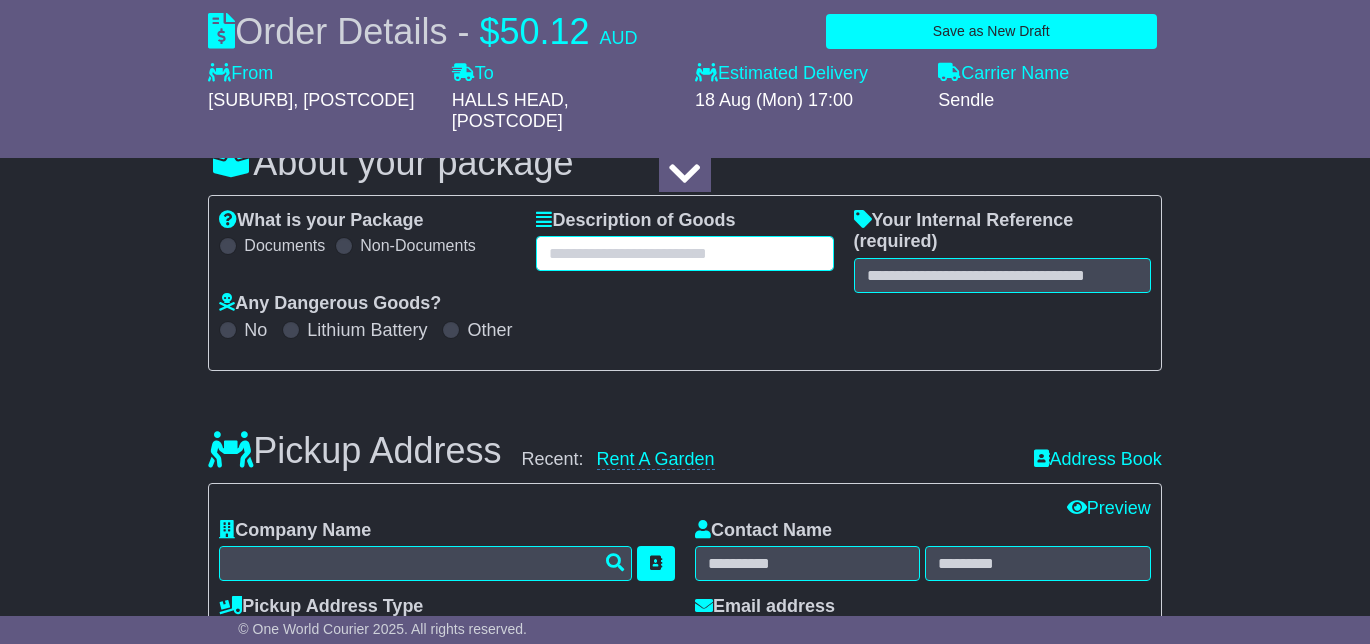 click at bounding box center [684, 253] 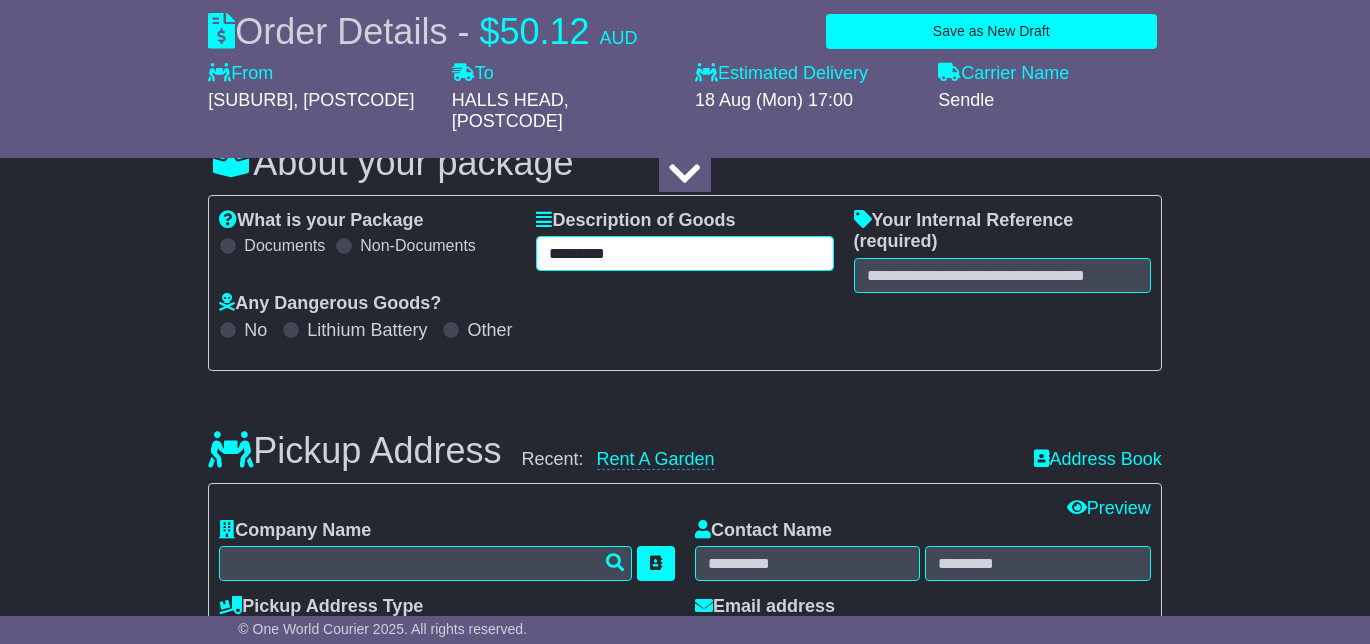 type on "*********" 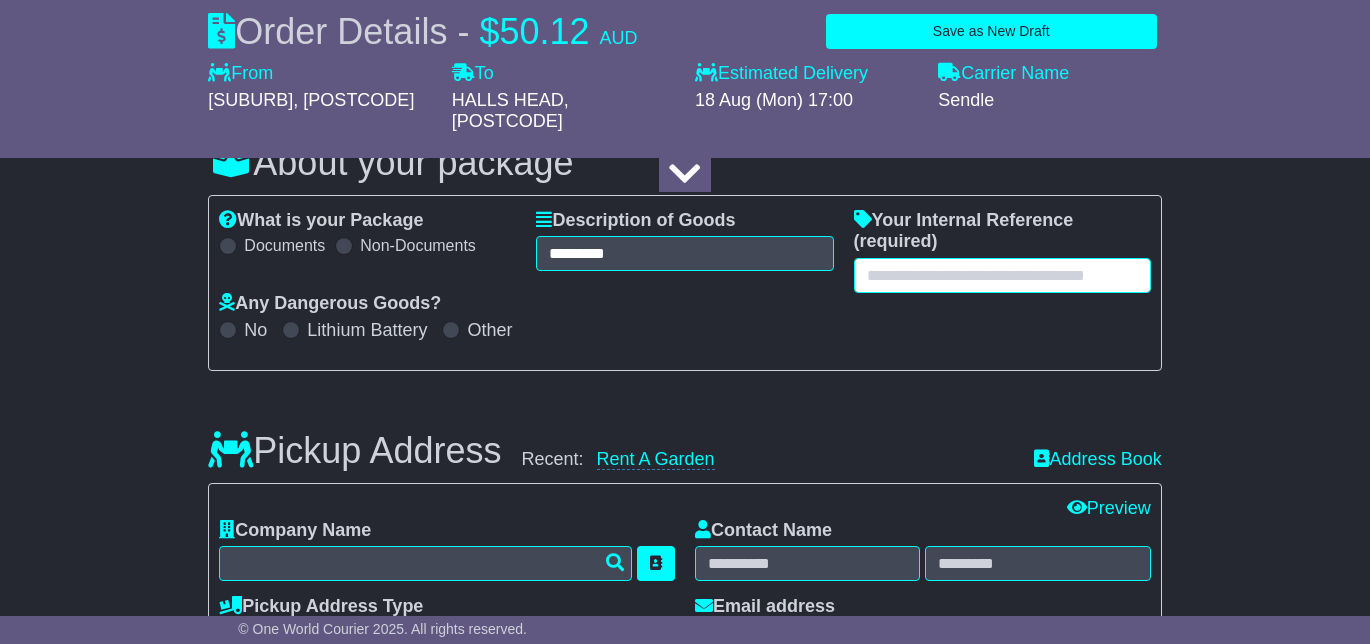 click at bounding box center (1002, 275) 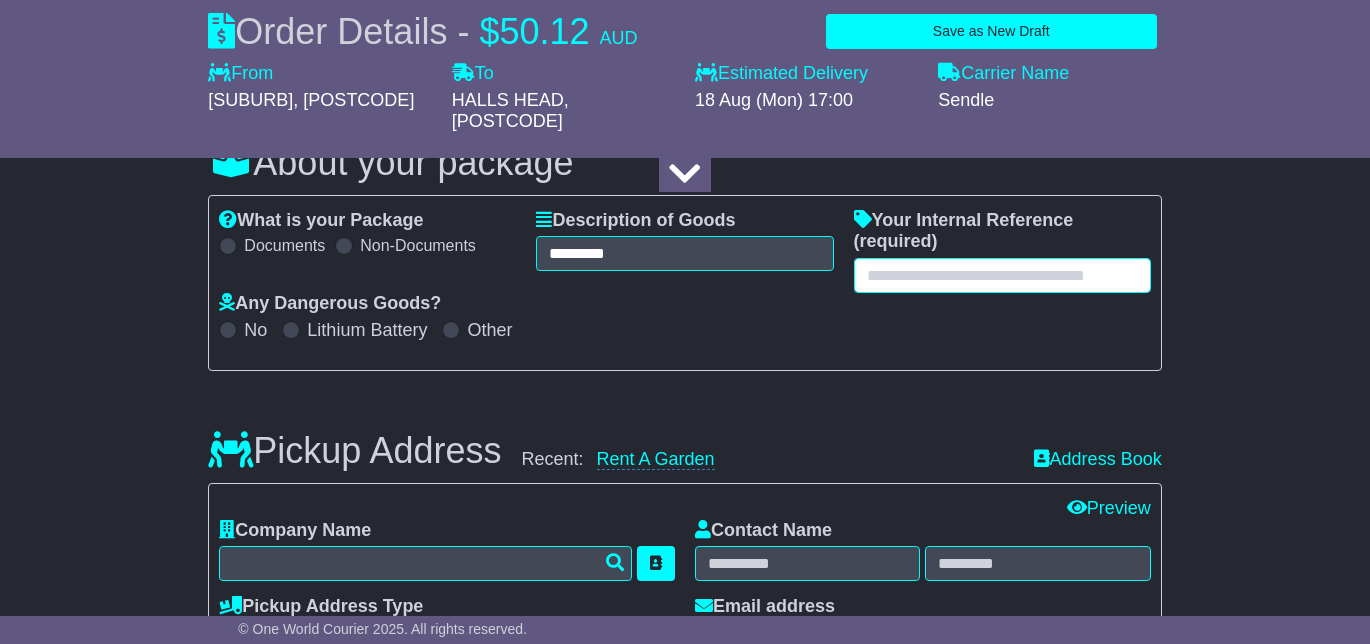 paste on "**********" 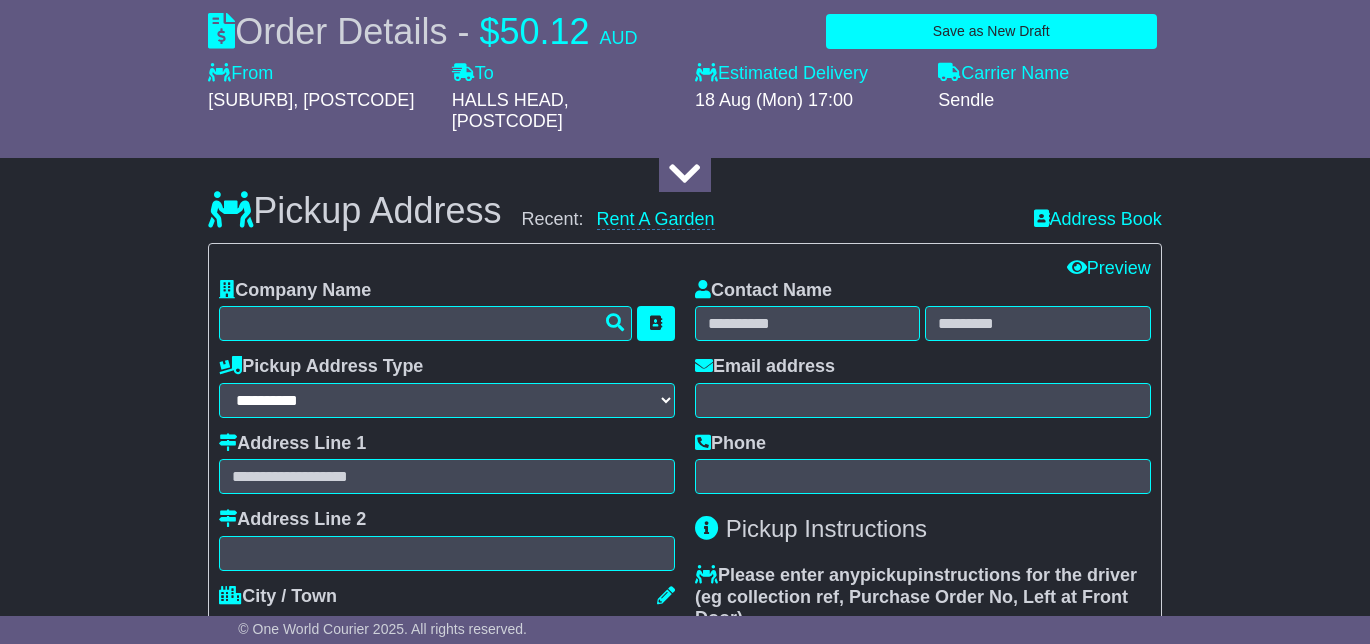scroll, scrollTop: 525, scrollLeft: 0, axis: vertical 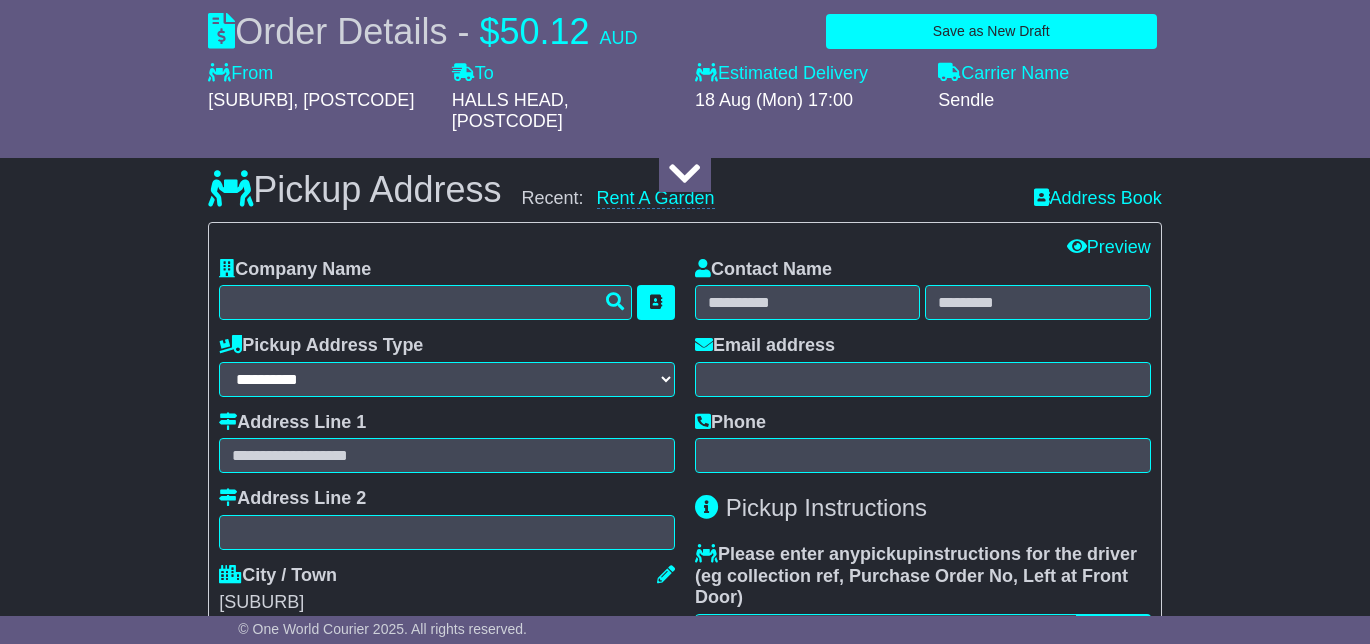 type on "**********" 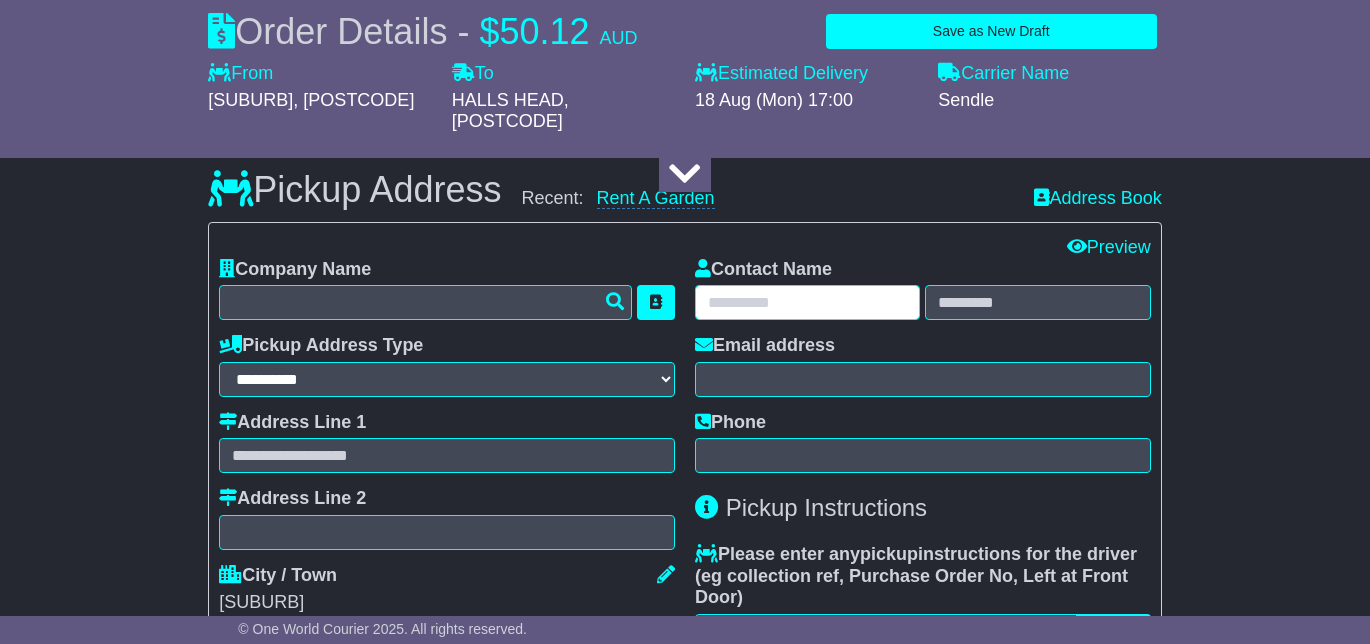 click at bounding box center (807, 302) 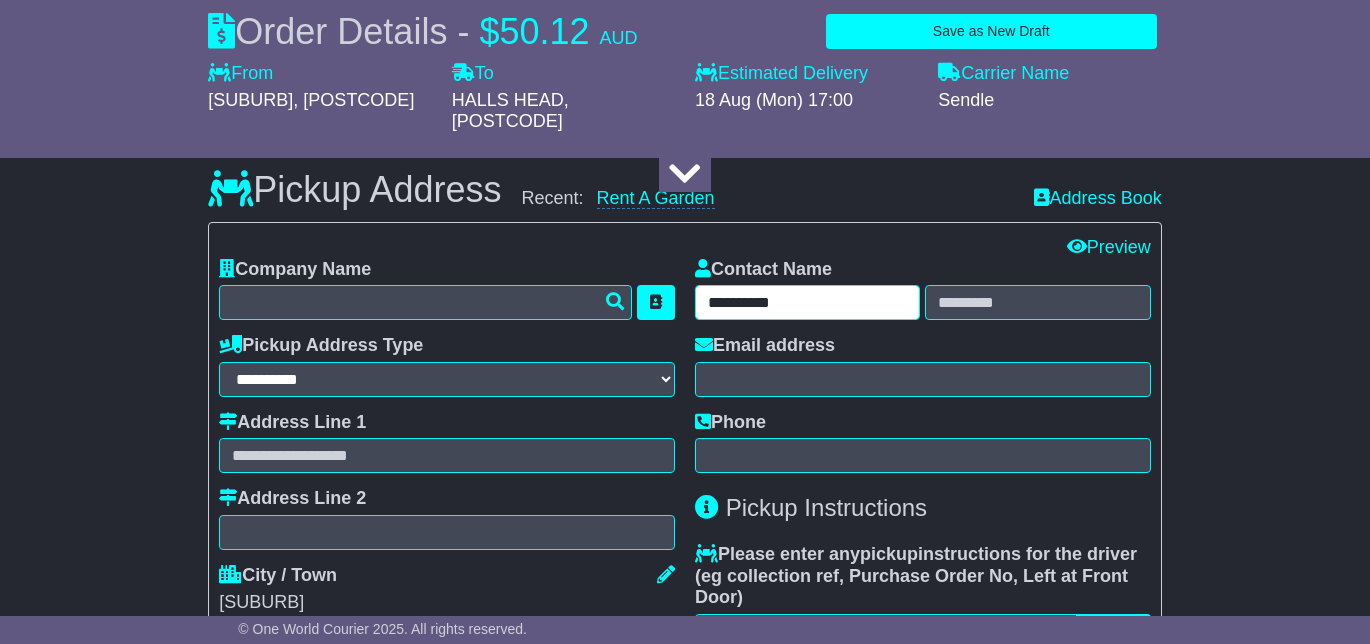 drag, startPoint x: 840, startPoint y: 311, endPoint x: 762, endPoint y: 315, distance: 78.10249 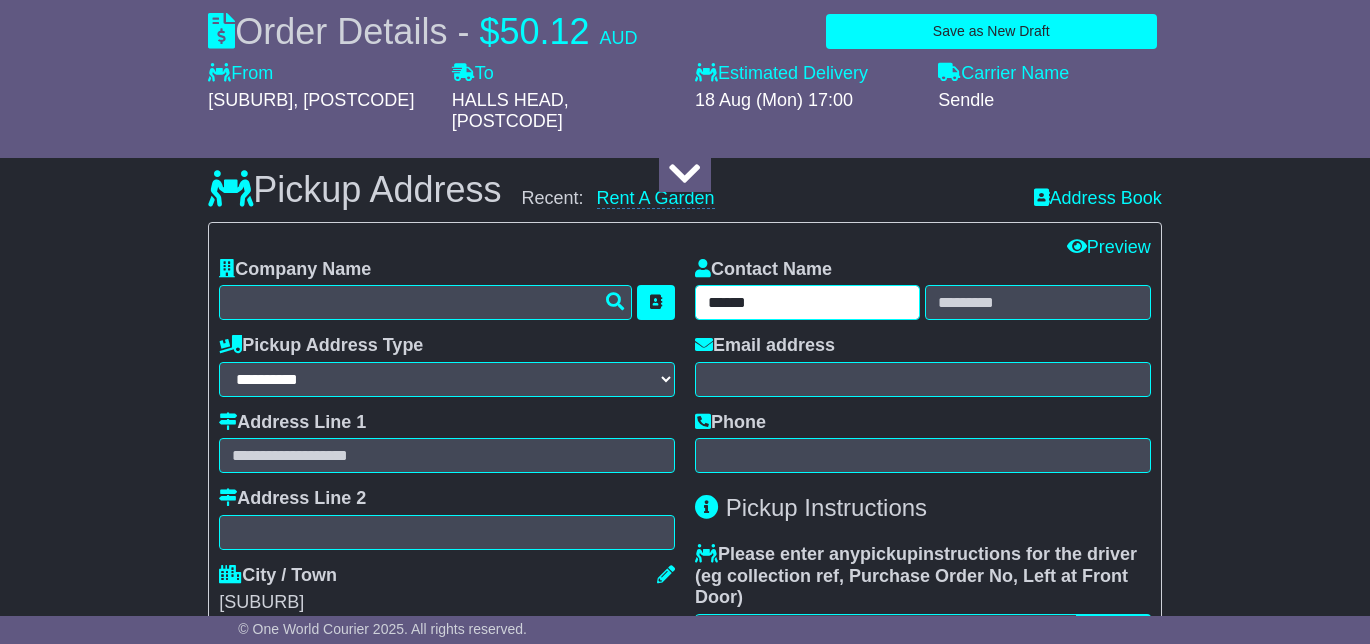 type on "******" 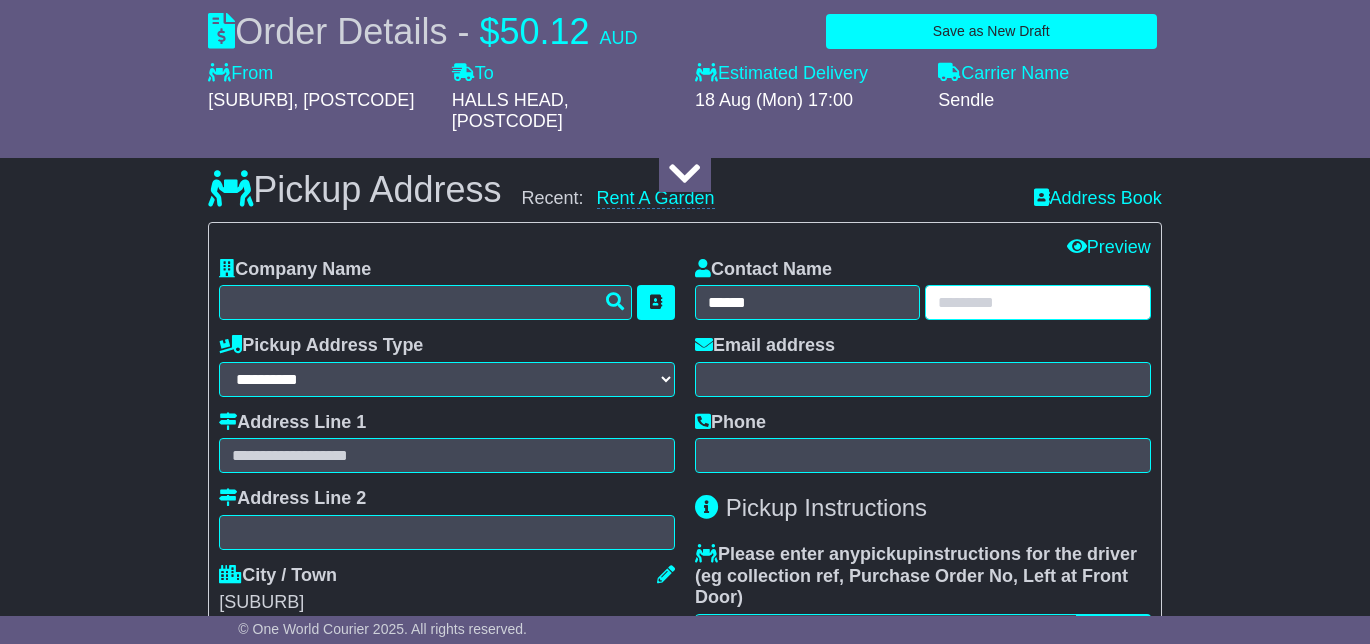 click at bounding box center (1037, 302) 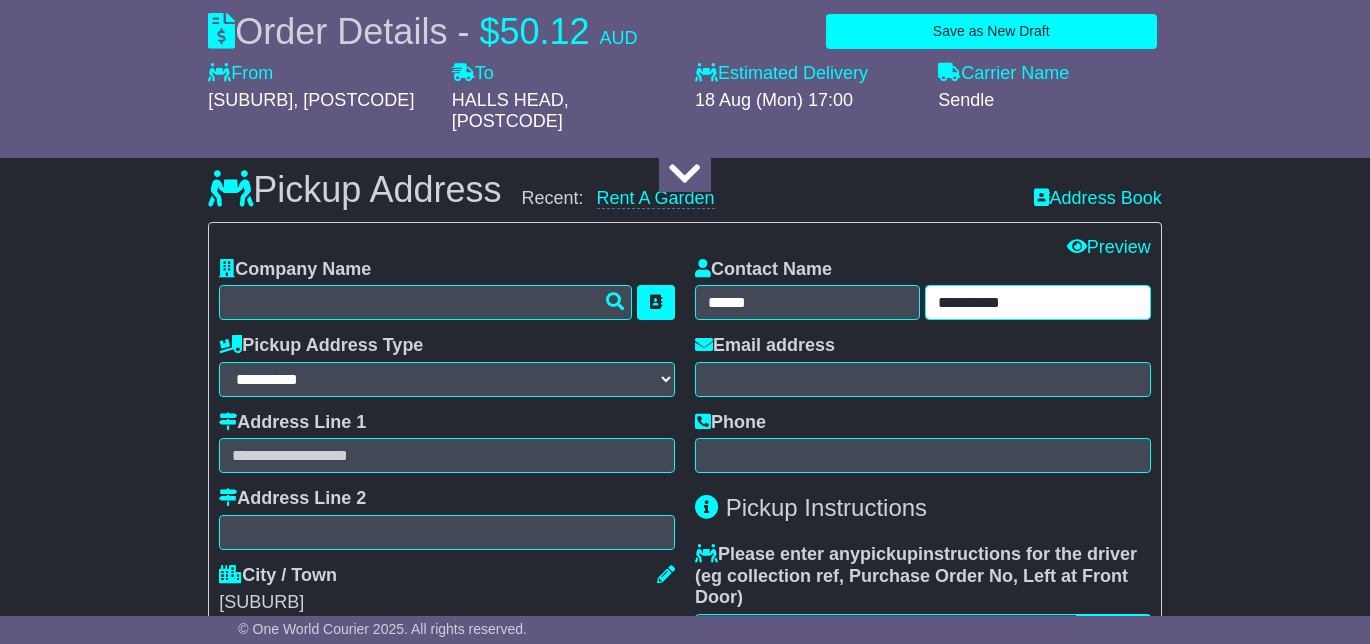 drag, startPoint x: 992, startPoint y: 314, endPoint x: 909, endPoint y: 309, distance: 83.15047 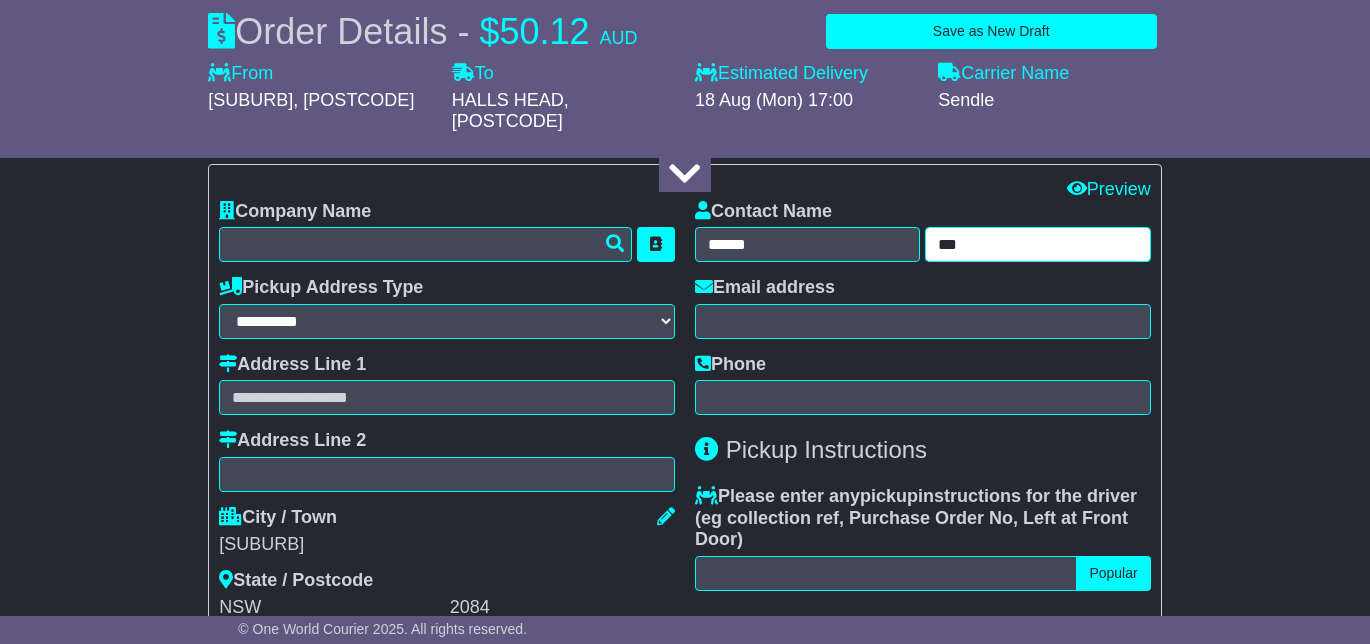 scroll, scrollTop: 586, scrollLeft: 0, axis: vertical 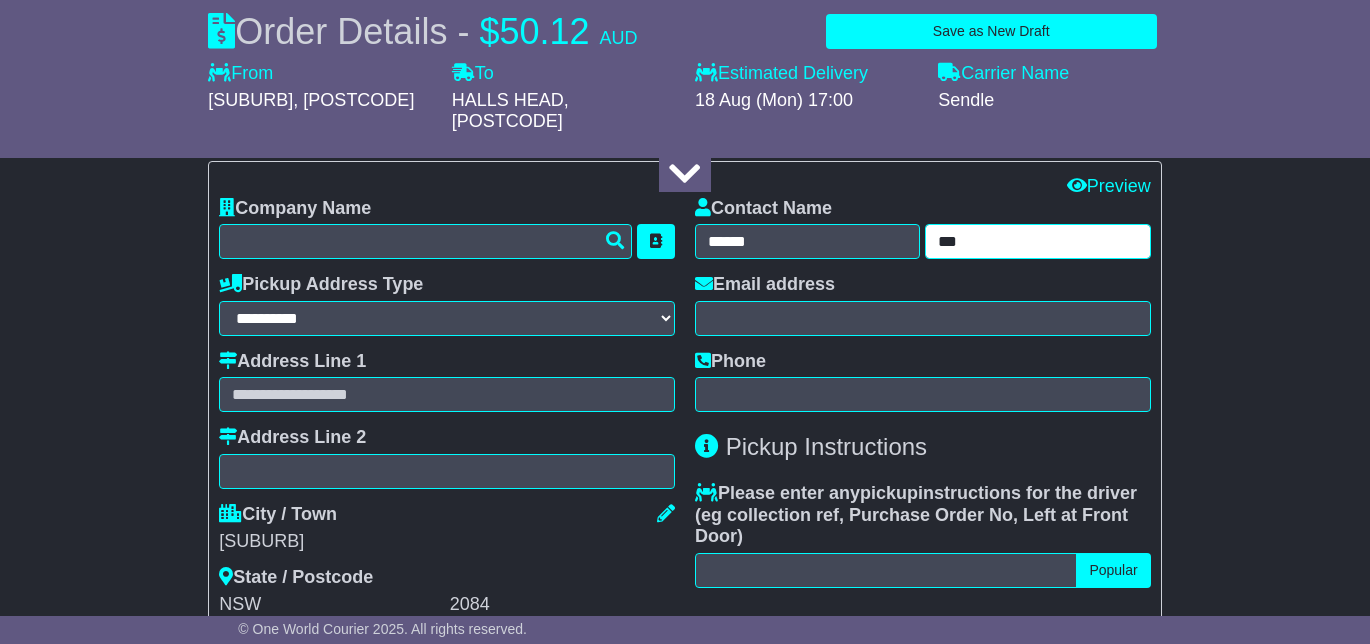 type on "***" 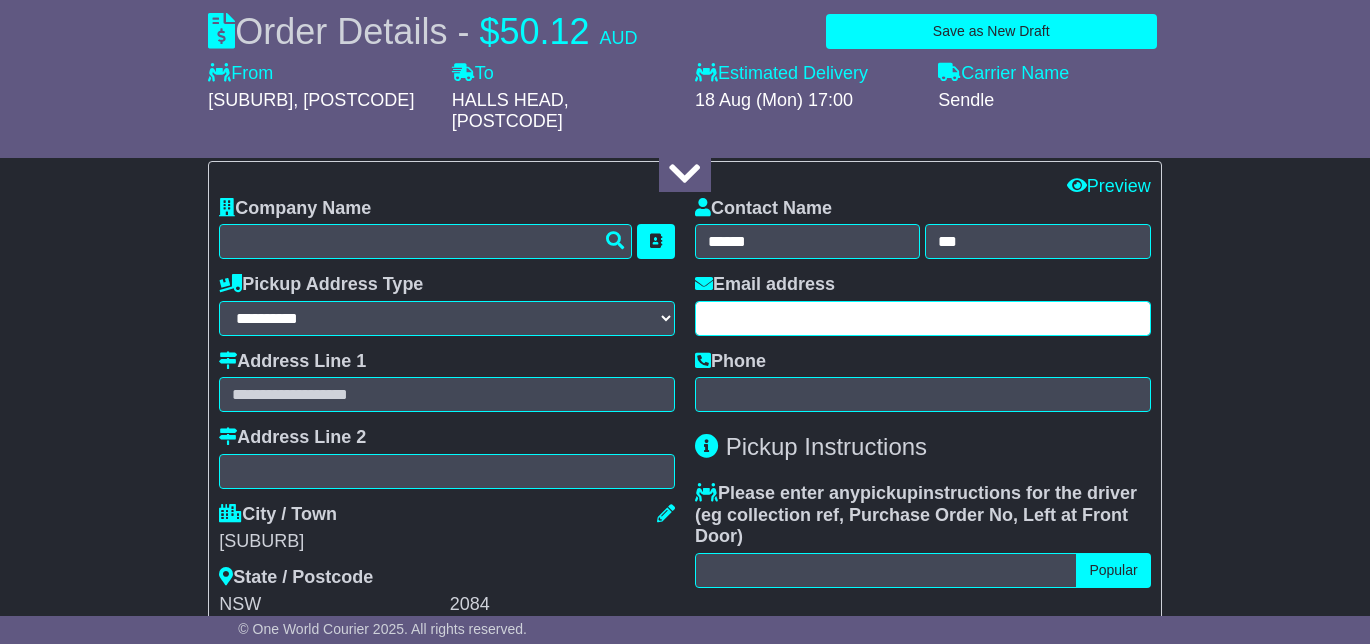 click at bounding box center [923, 318] 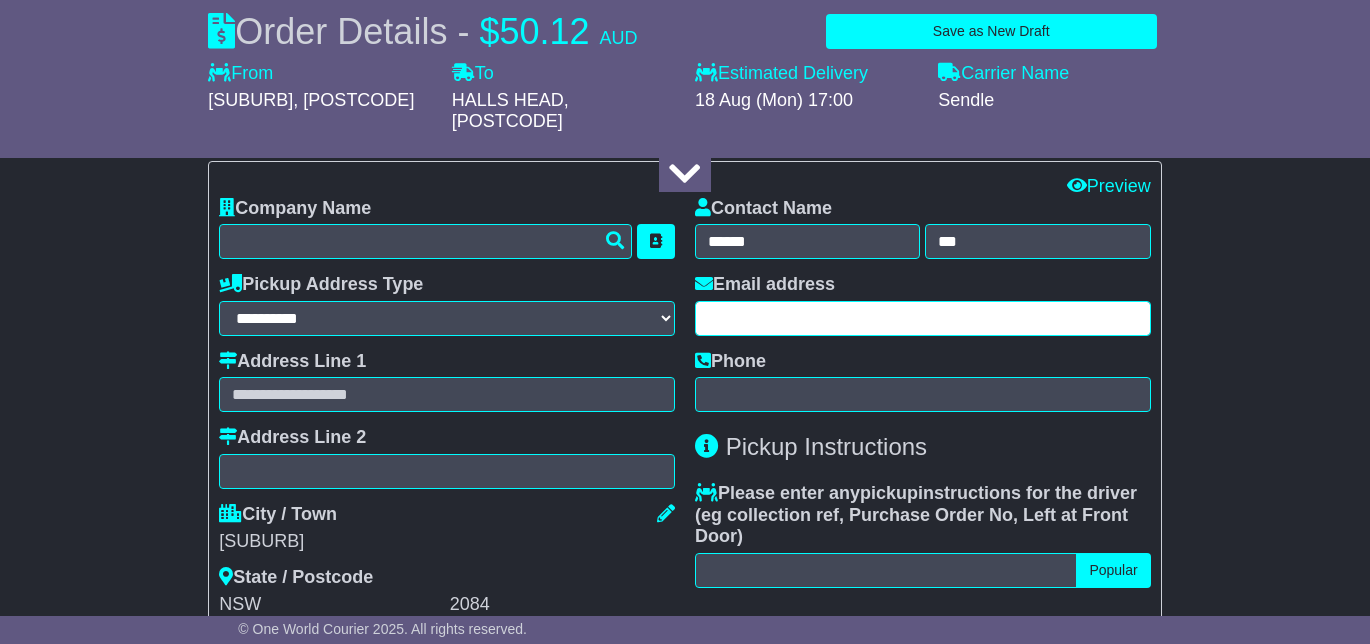paste on "**********" 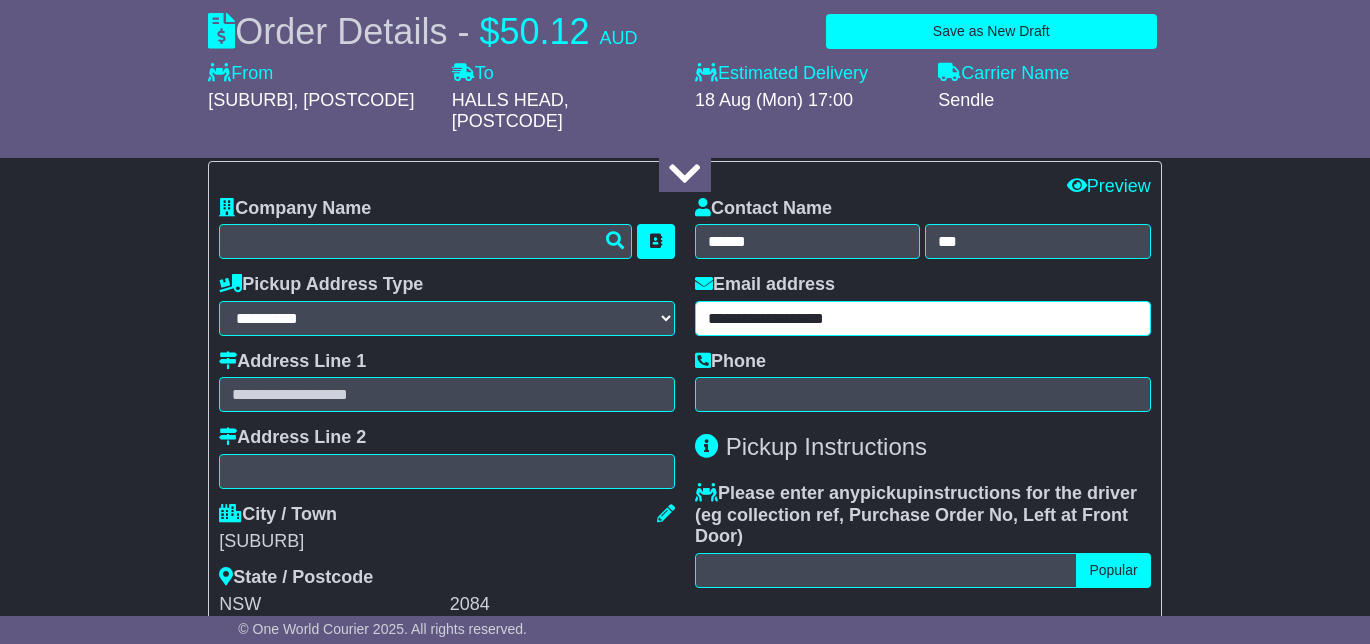 type on "**********" 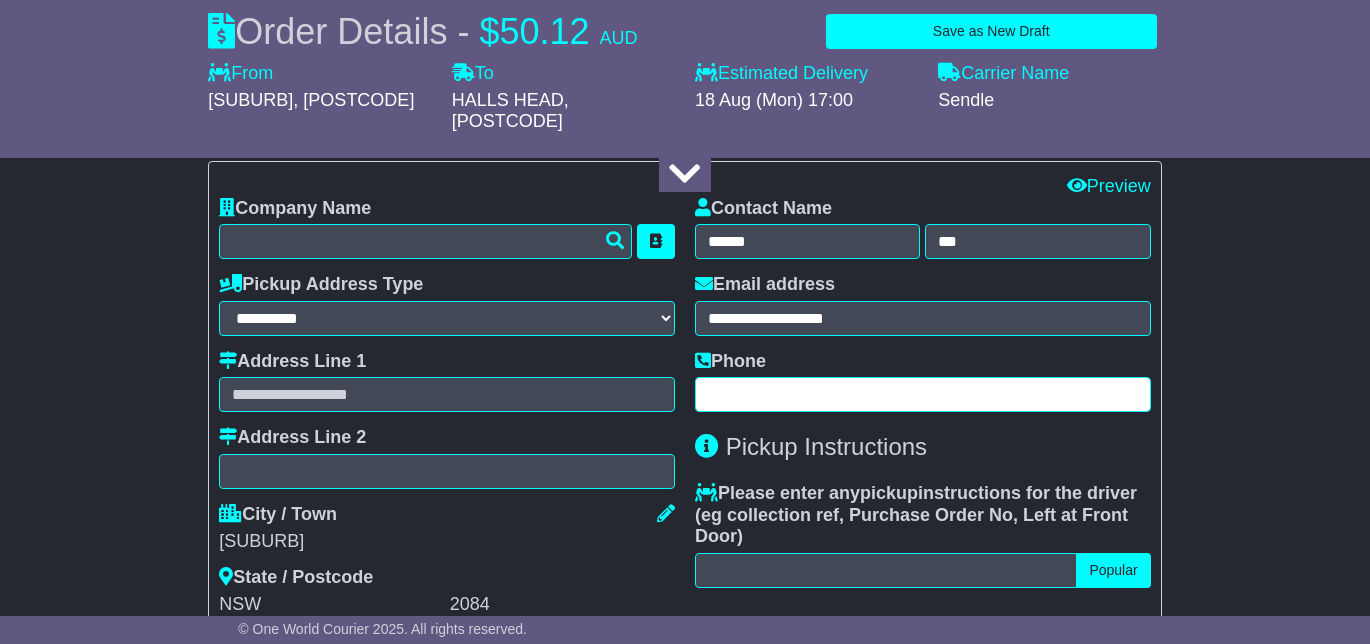 click at bounding box center (923, 394) 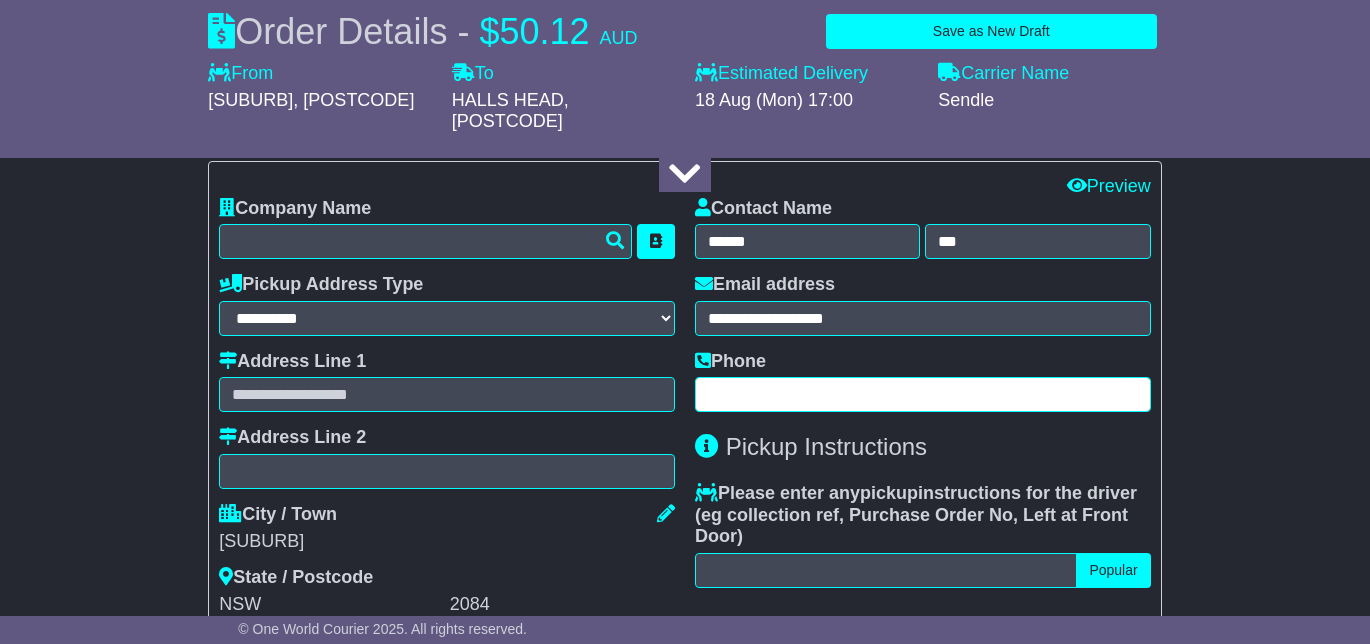 paste on "**********" 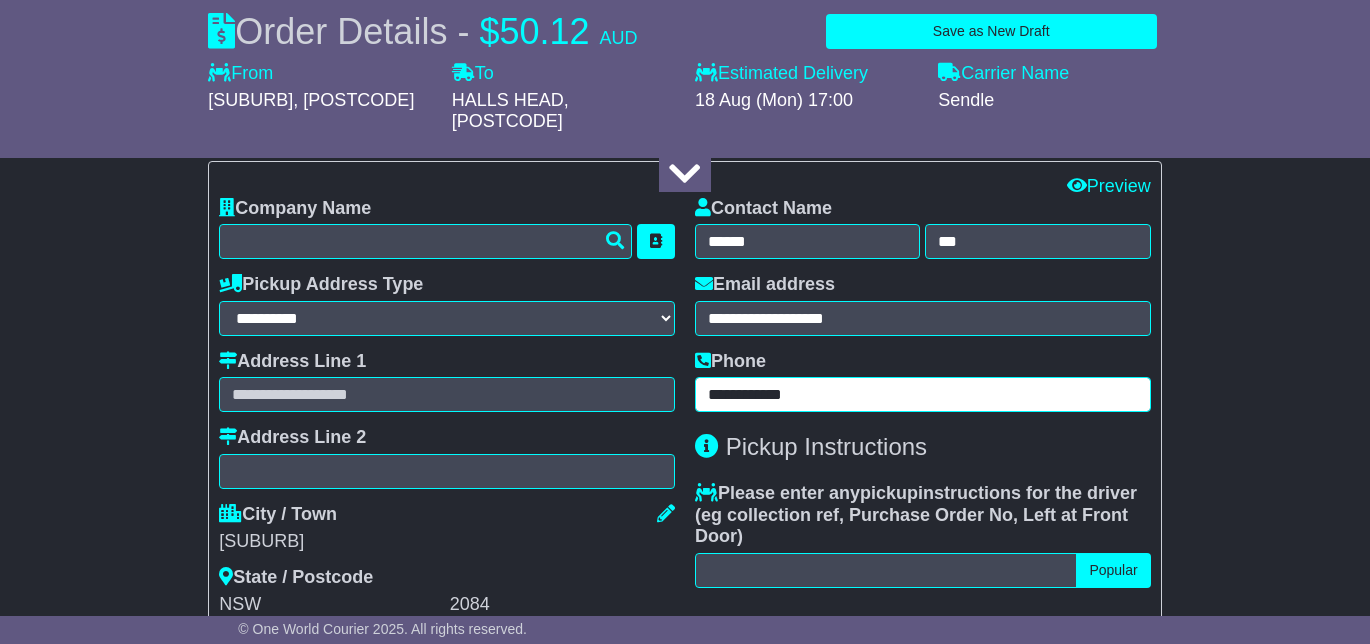 scroll, scrollTop: 717, scrollLeft: 0, axis: vertical 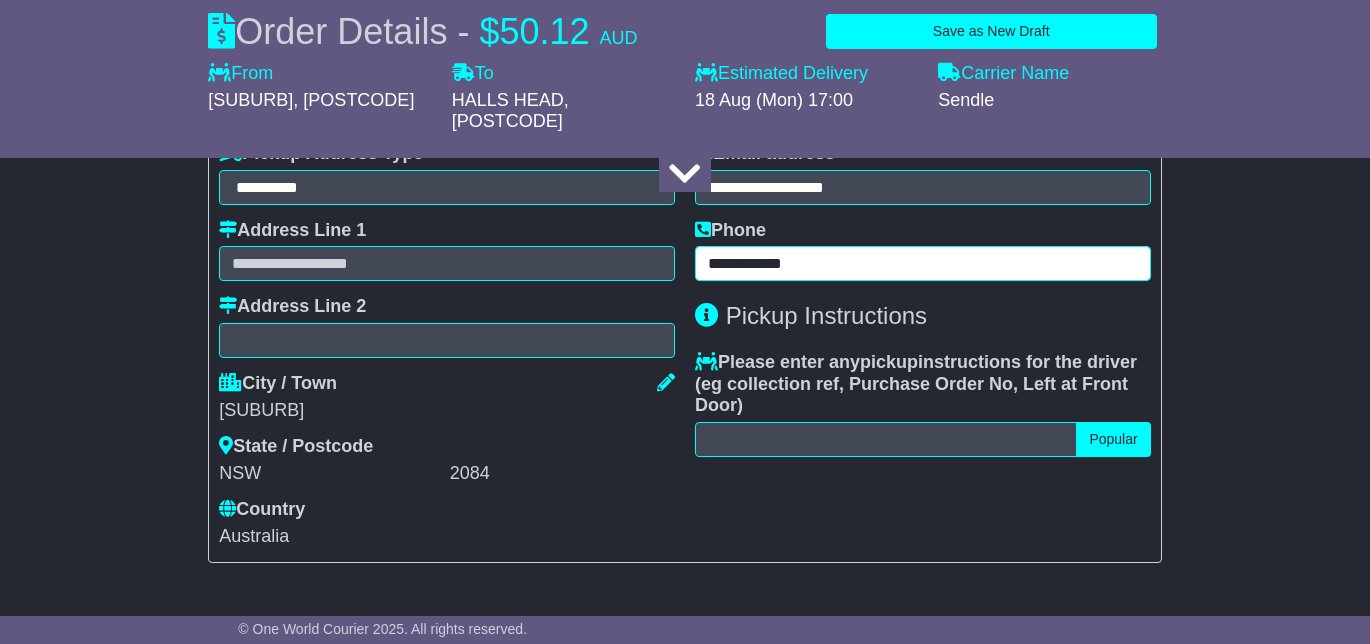 type on "**********" 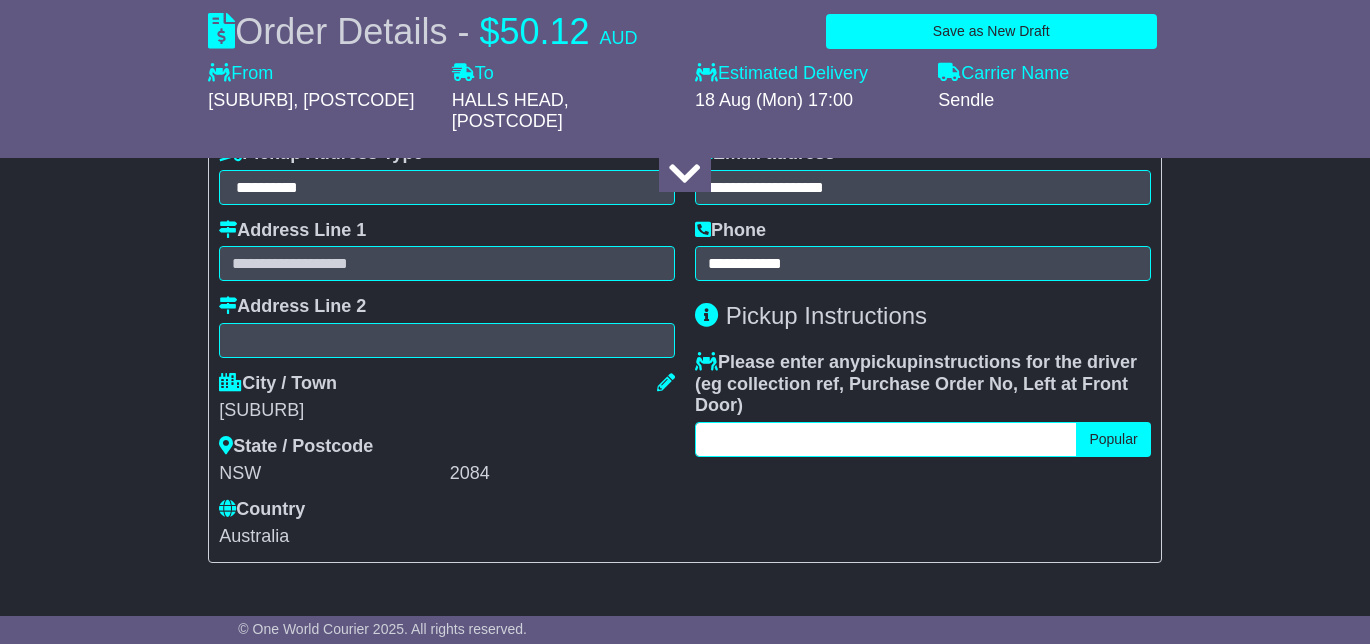 click at bounding box center [886, 439] 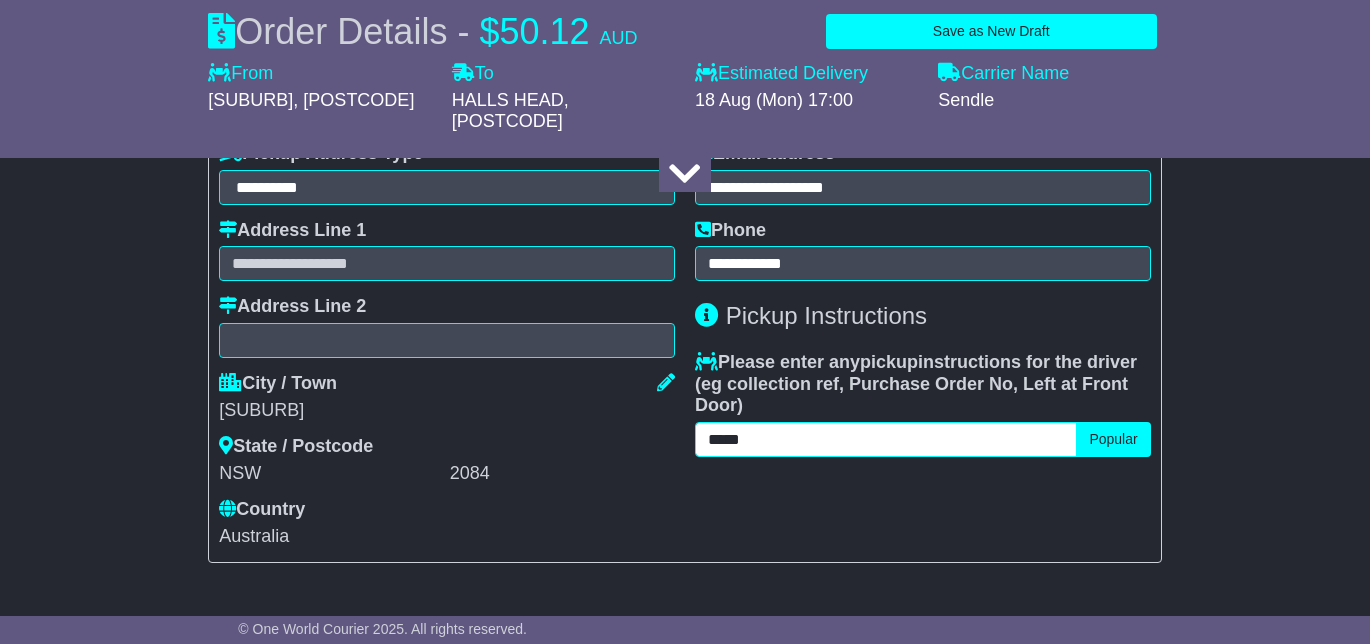 paste on "**********" 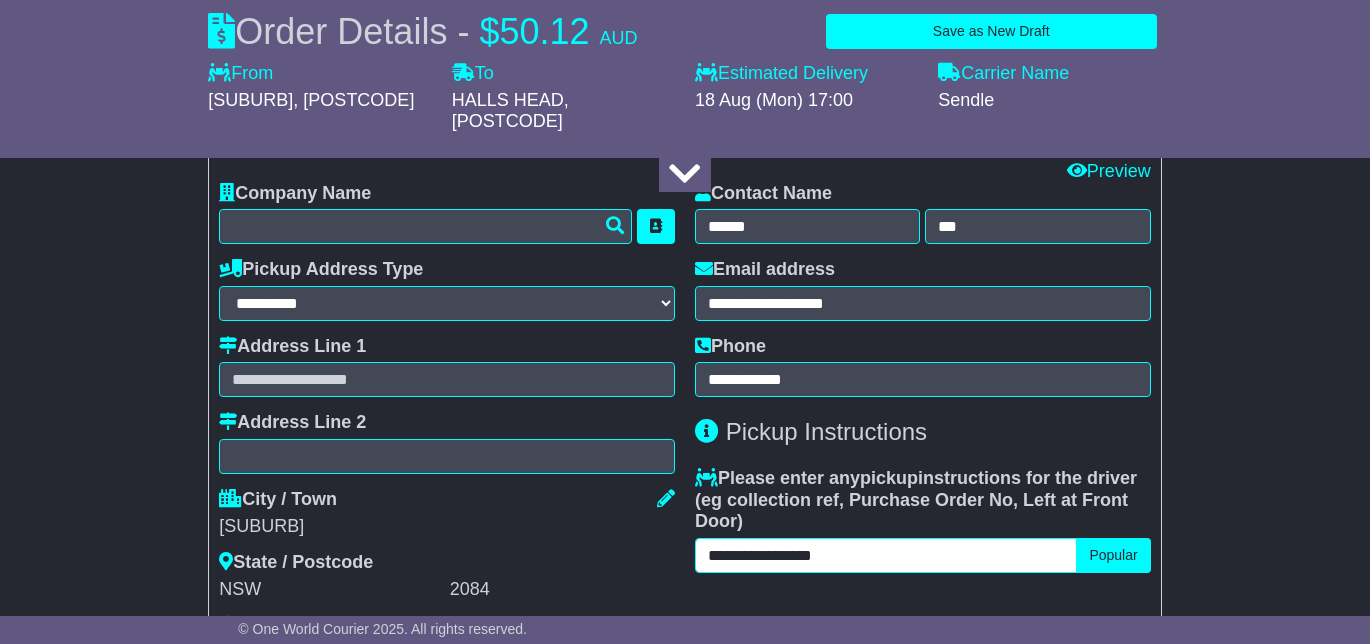 scroll, scrollTop: 587, scrollLeft: 0, axis: vertical 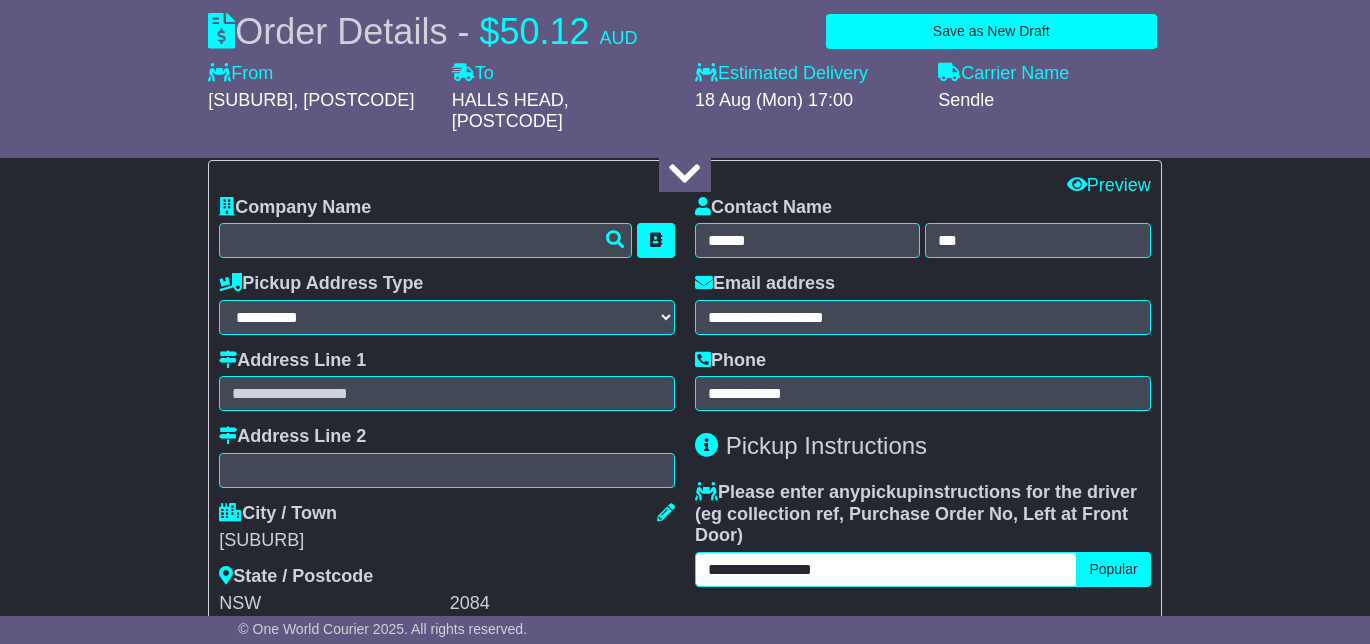 type on "**********" 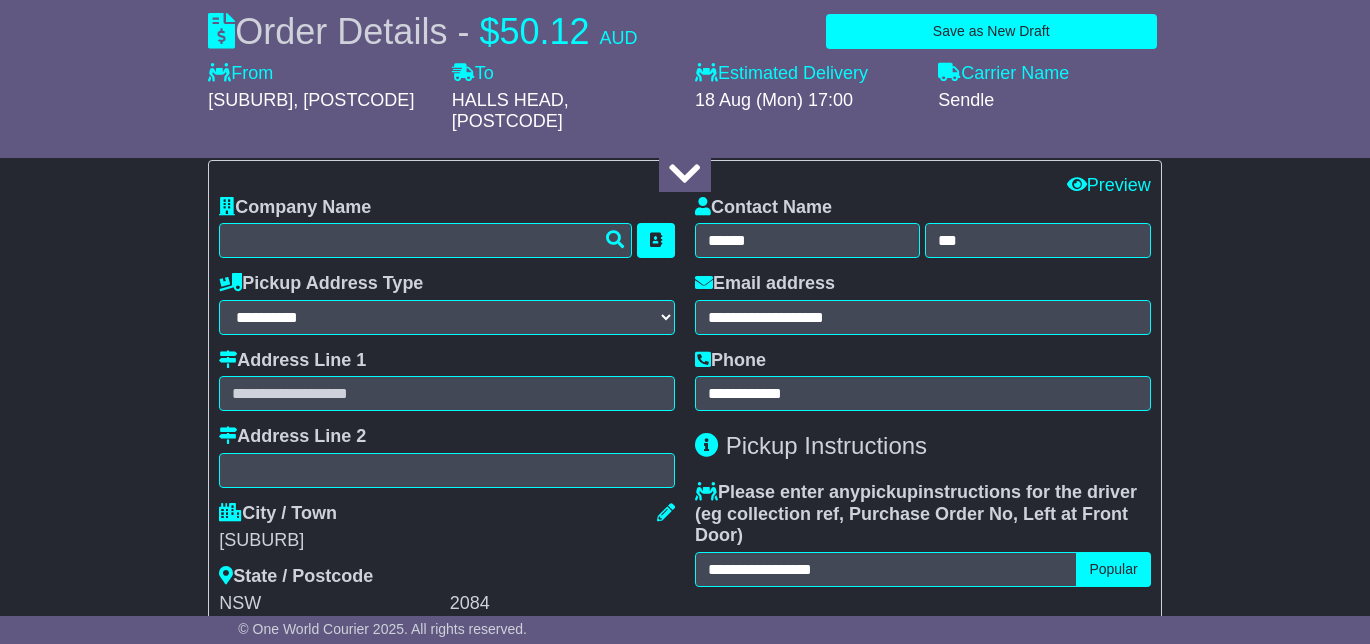 click on "**********" at bounding box center [447, 437] 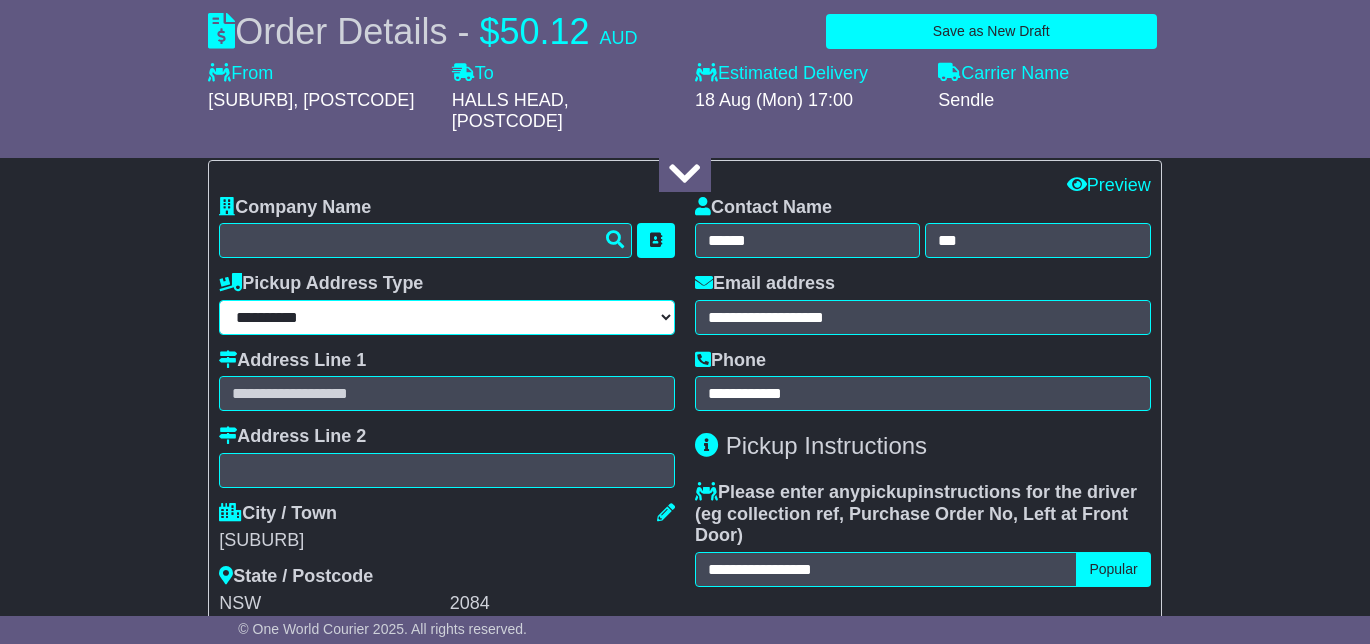 click on "**********" at bounding box center (447, 317) 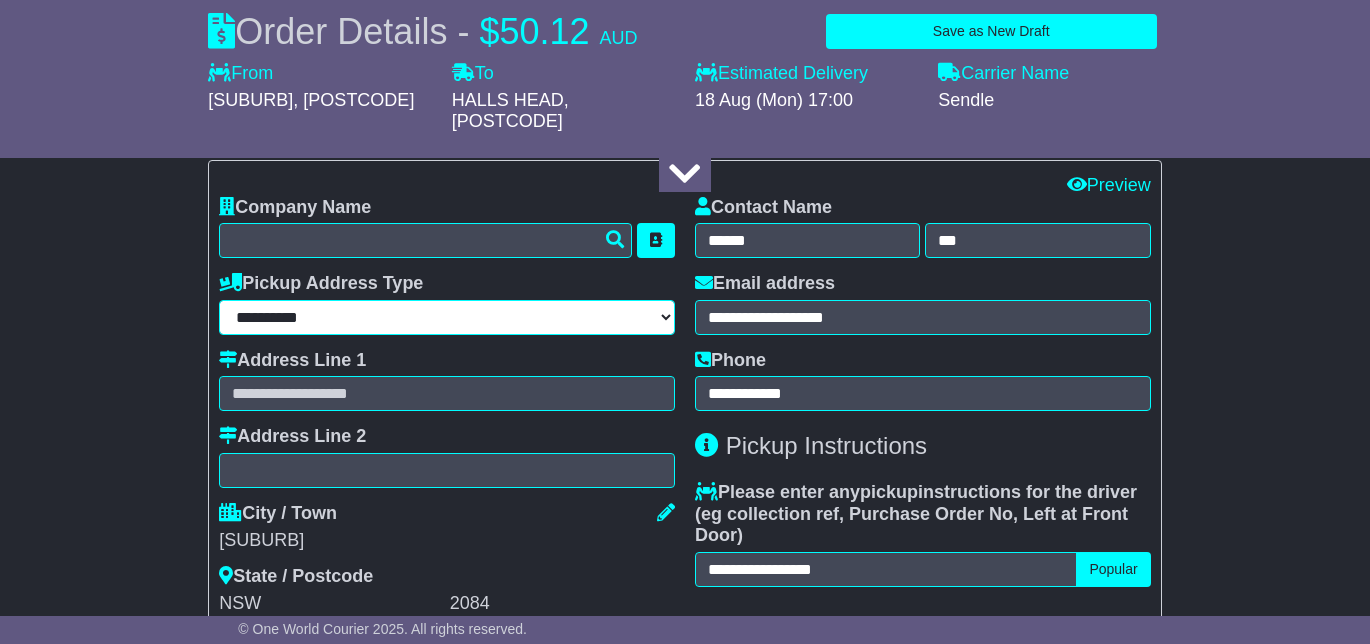 click on "**********" at bounding box center (447, 317) 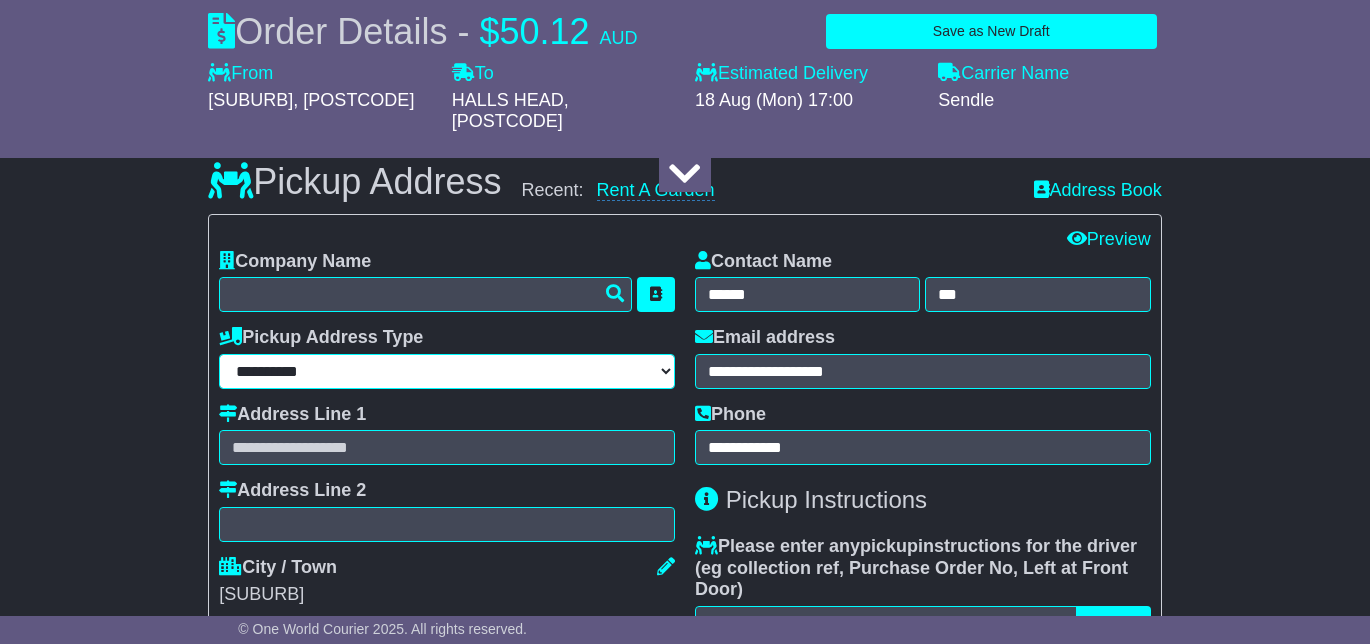 scroll, scrollTop: 534, scrollLeft: 0, axis: vertical 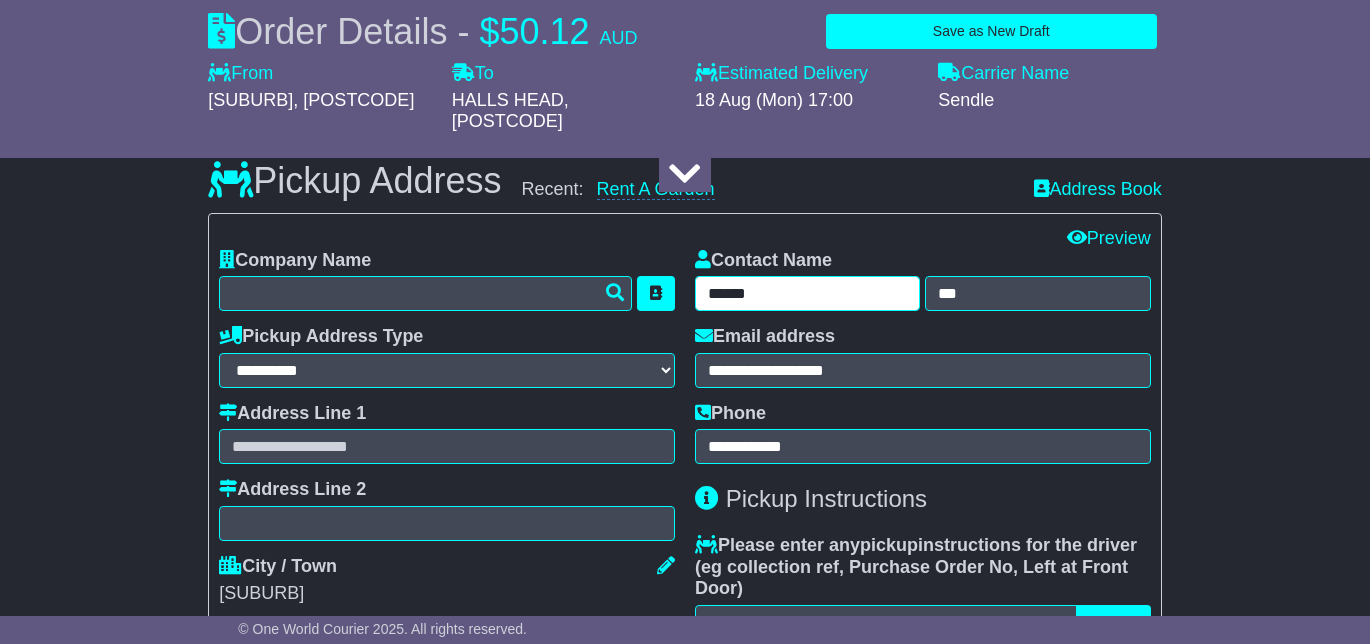 drag, startPoint x: 835, startPoint y: 299, endPoint x: 652, endPoint y: 298, distance: 183.00273 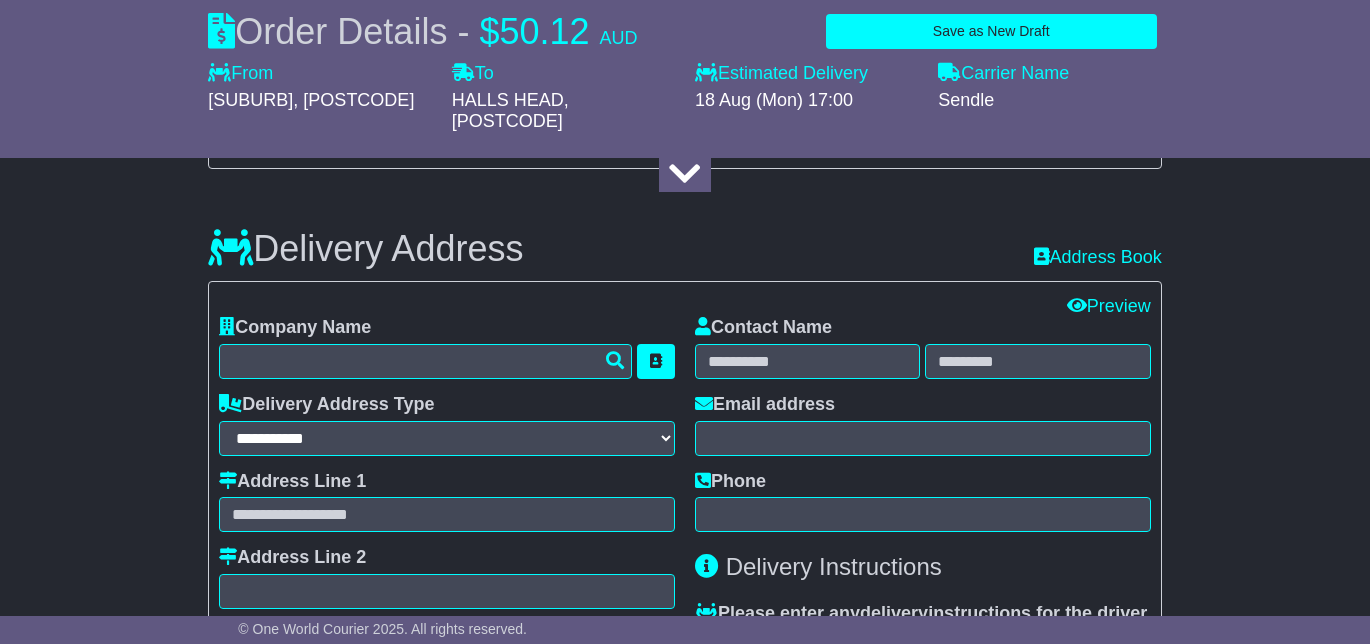scroll, scrollTop: 1315, scrollLeft: 0, axis: vertical 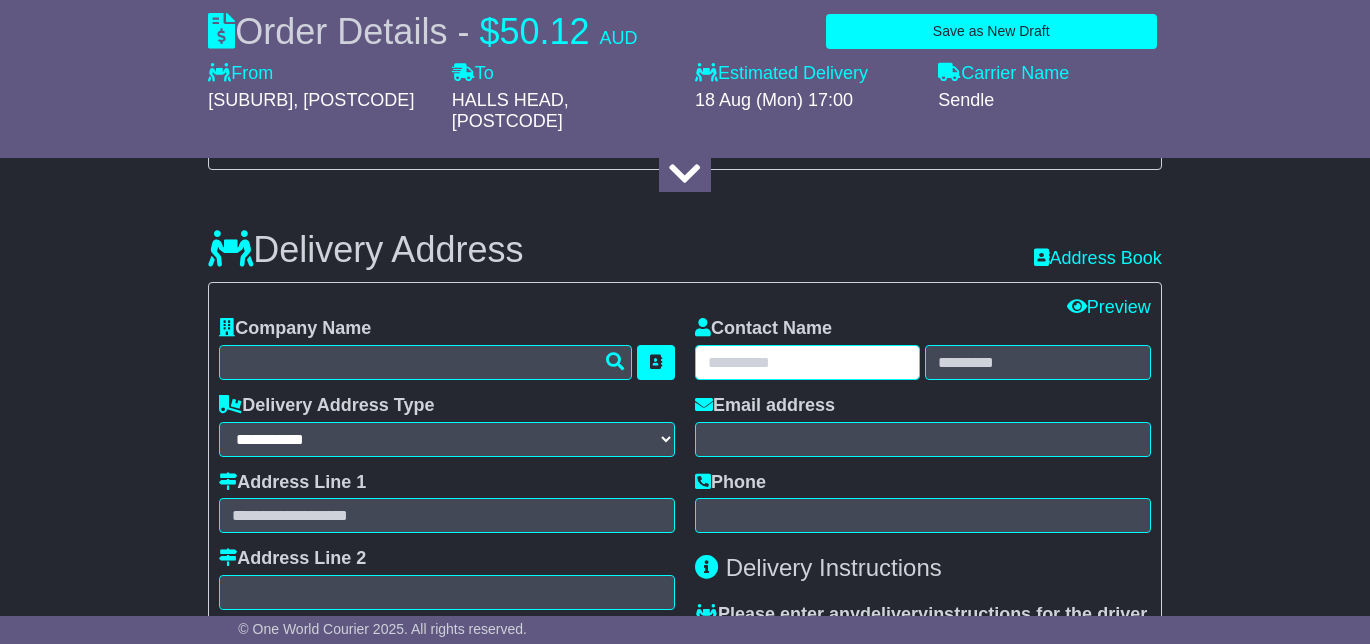 click at bounding box center (807, 362) 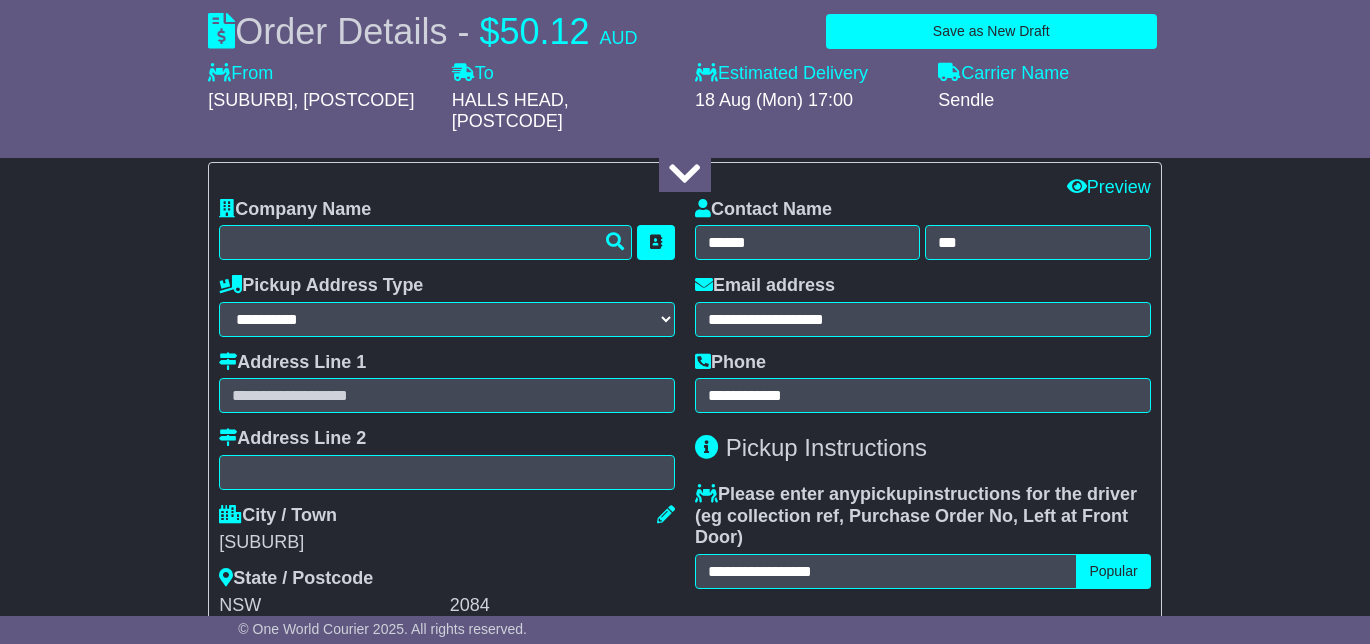 scroll, scrollTop: 584, scrollLeft: 0, axis: vertical 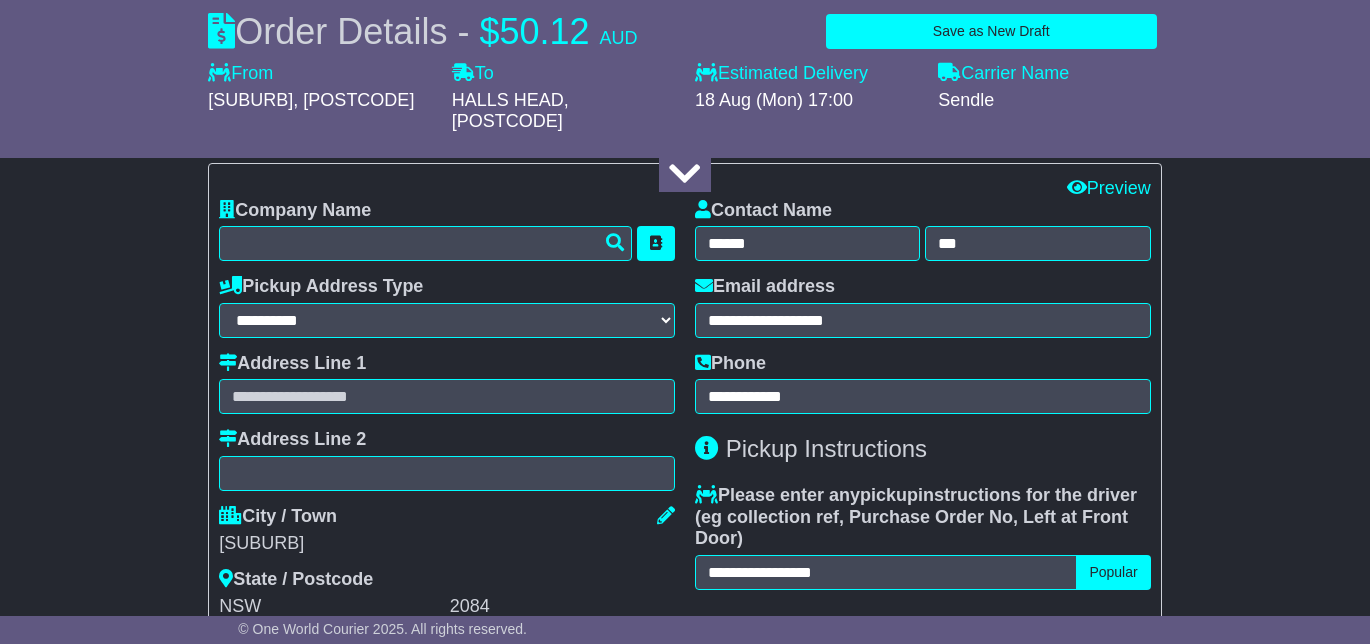 type on "******" 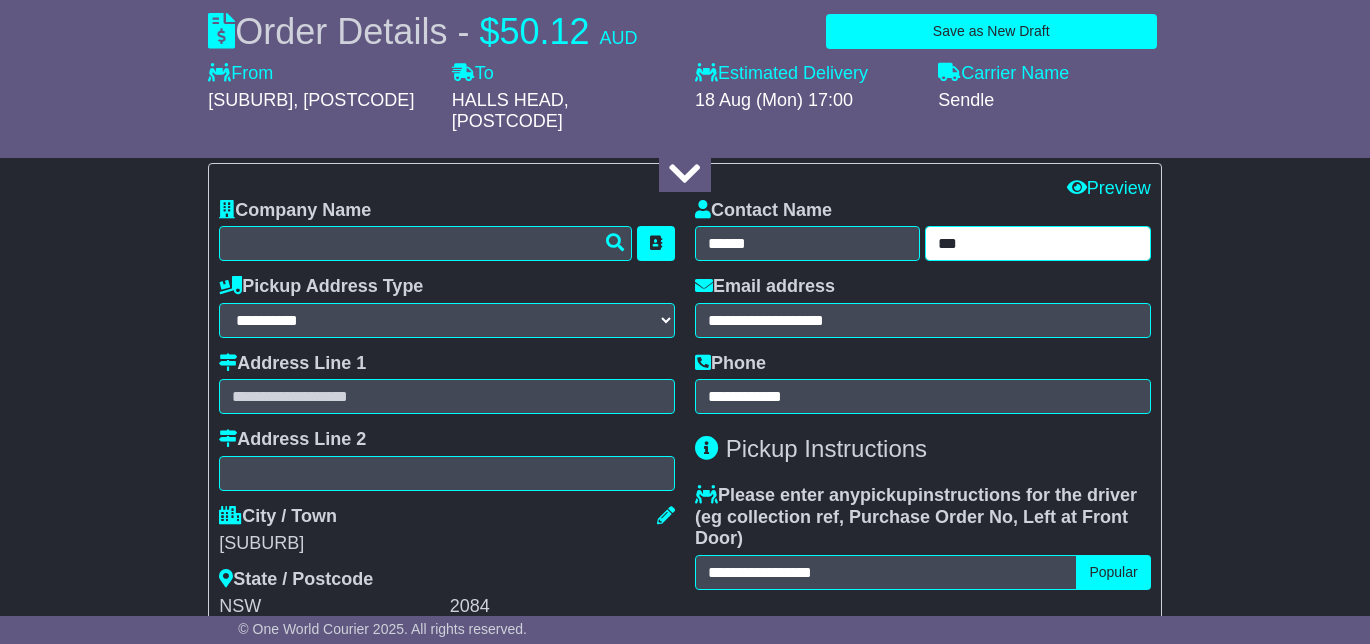 drag, startPoint x: 1004, startPoint y: 254, endPoint x: 892, endPoint y: 254, distance: 112 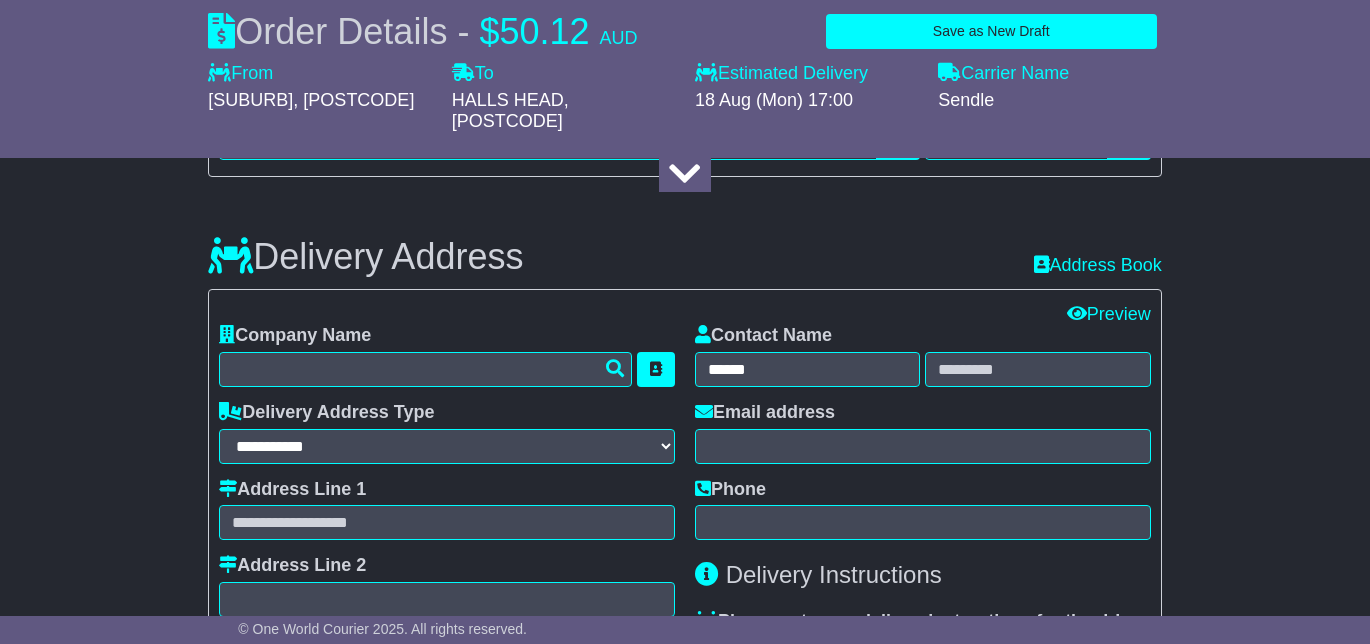 scroll, scrollTop: 1321, scrollLeft: 0, axis: vertical 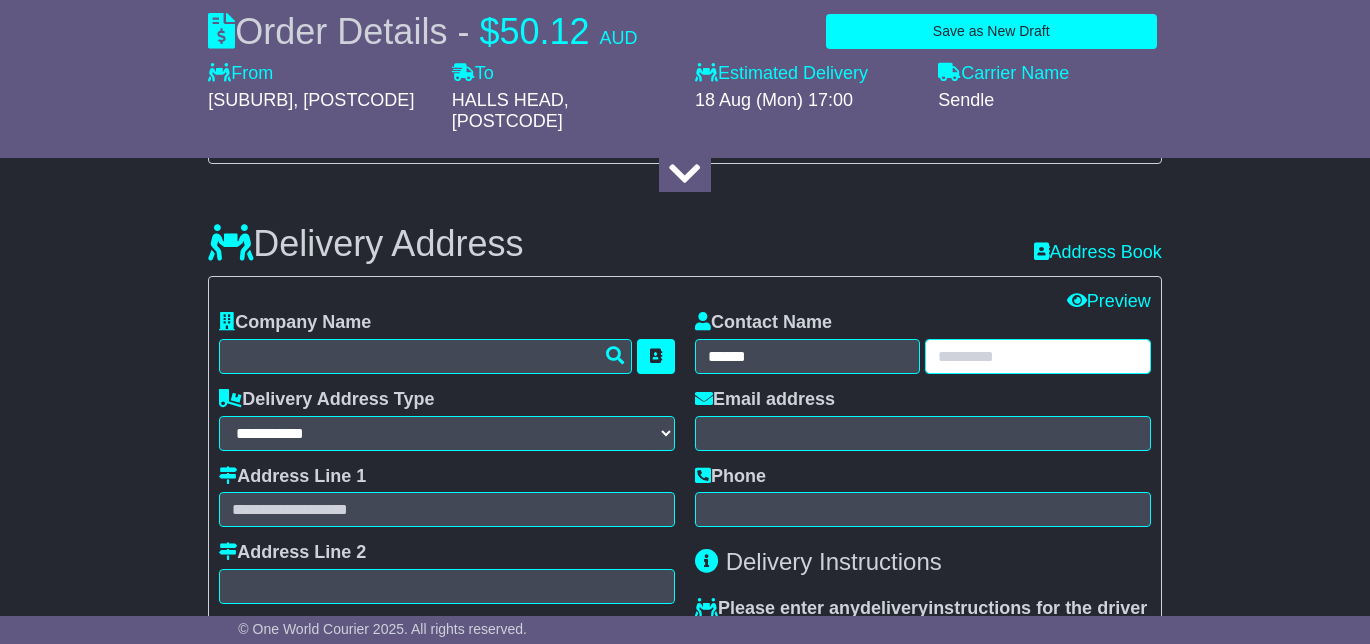 click at bounding box center (1037, 356) 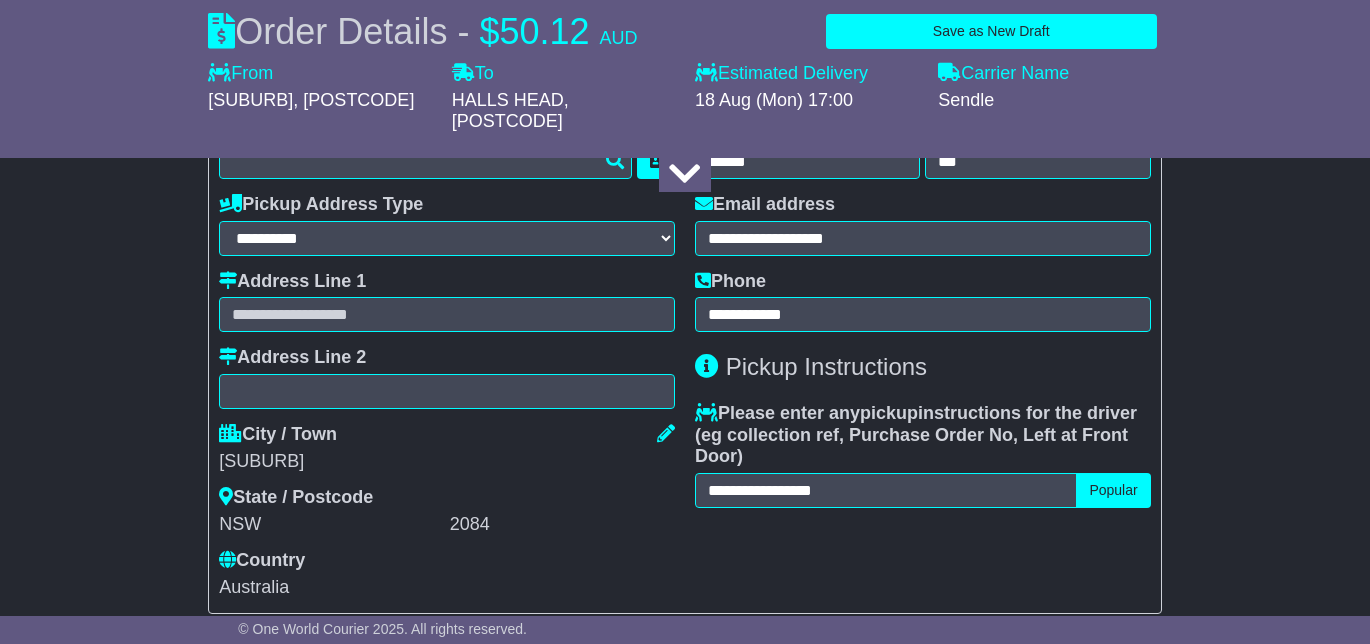 scroll, scrollTop: 576, scrollLeft: 0, axis: vertical 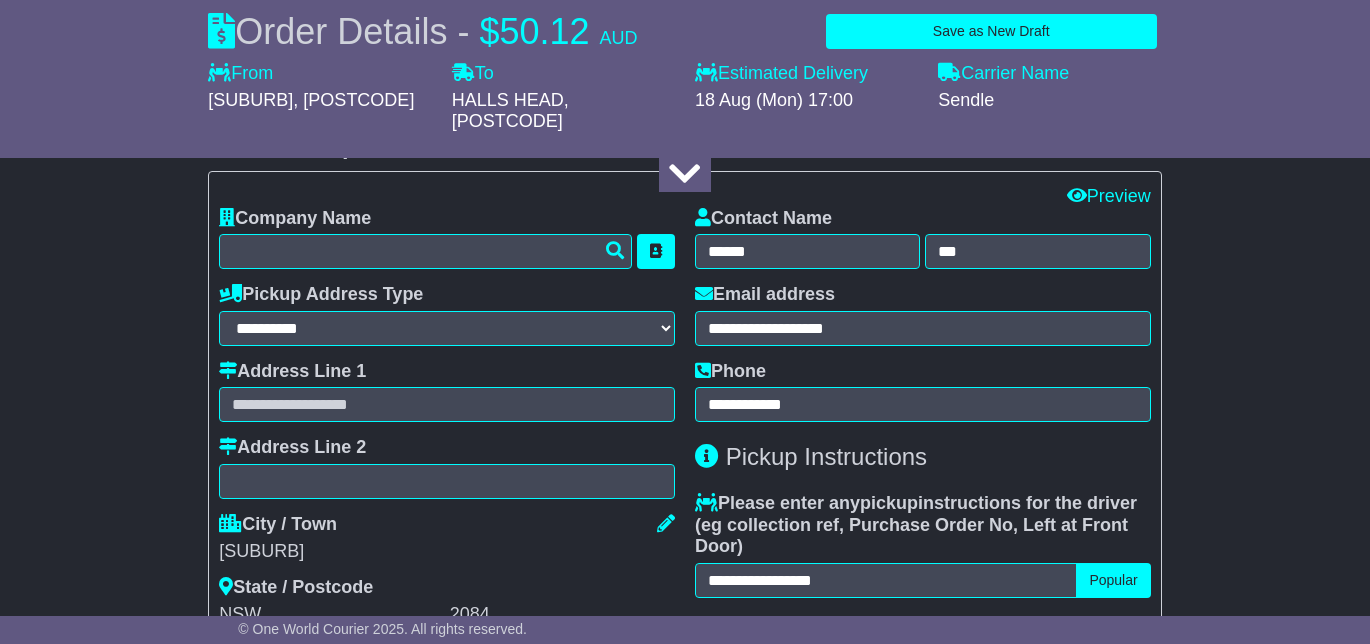 type on "***" 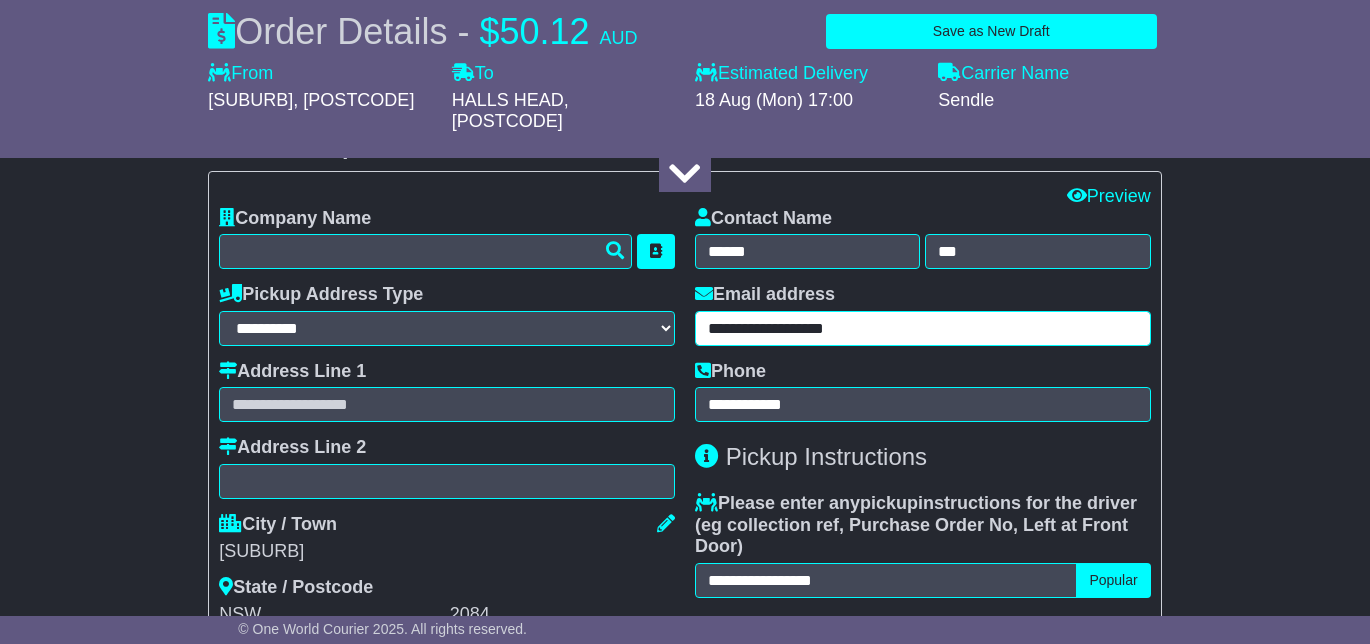 drag, startPoint x: 916, startPoint y: 349, endPoint x: 584, endPoint y: 348, distance: 332.0015 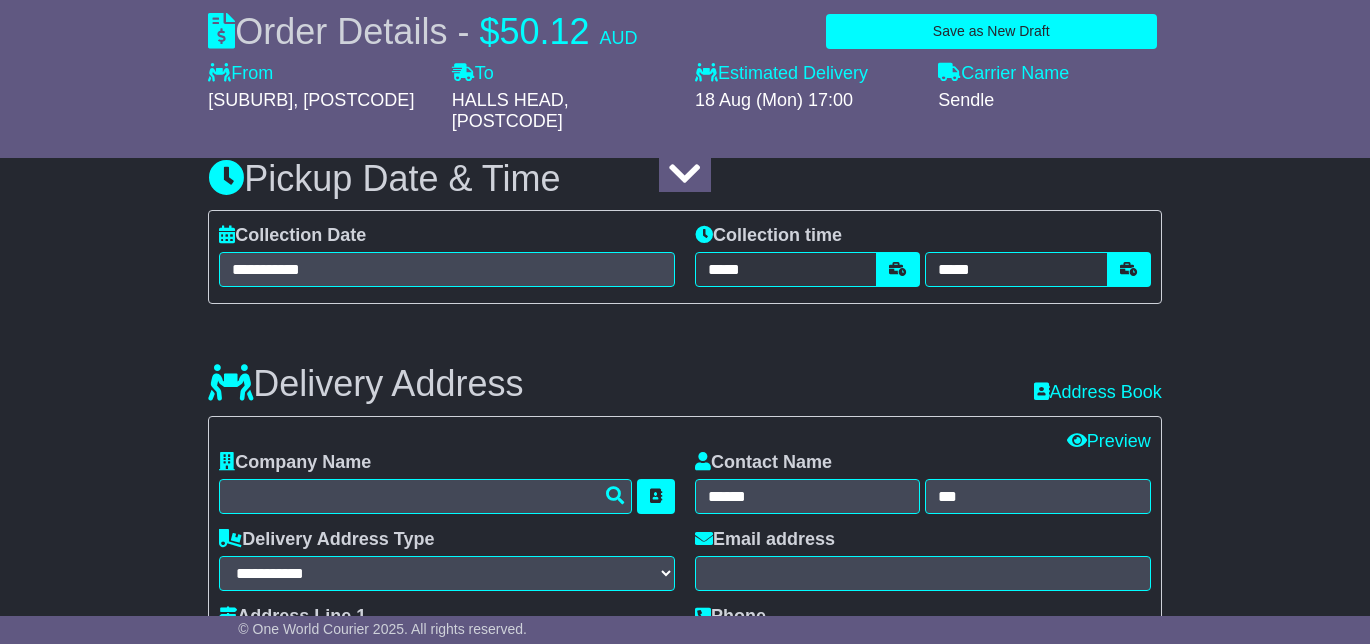 scroll, scrollTop: 1209, scrollLeft: 0, axis: vertical 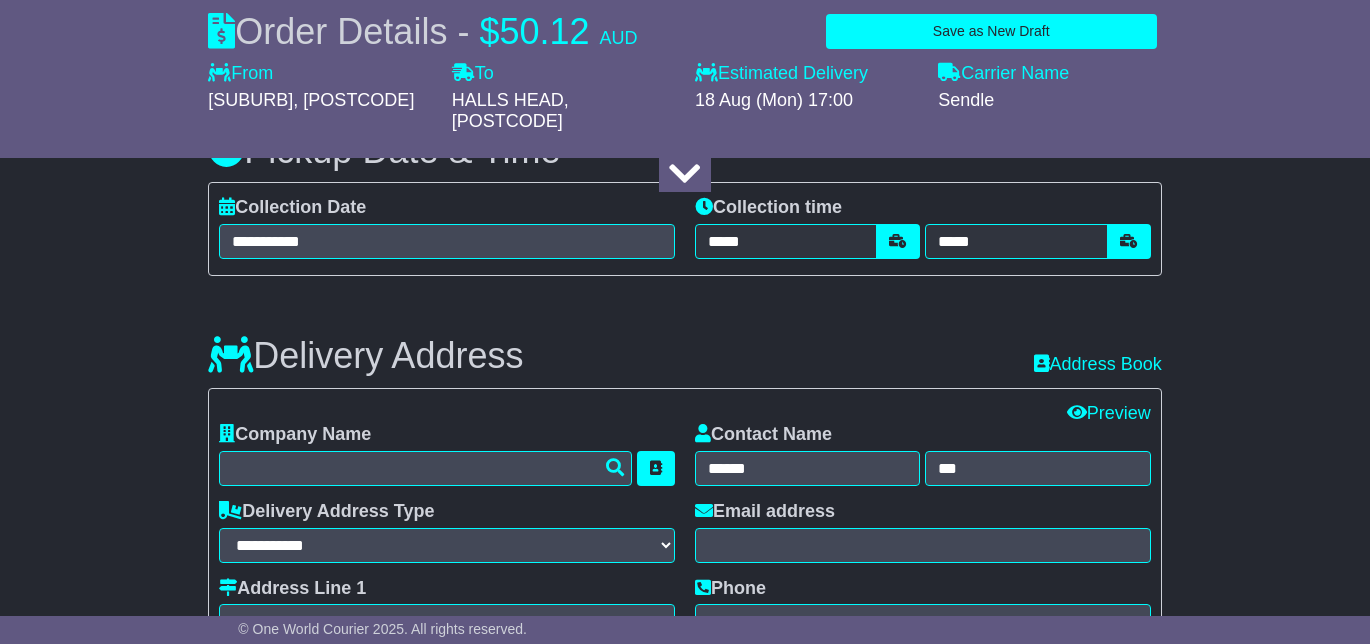 click on "Email address" at bounding box center [923, 532] 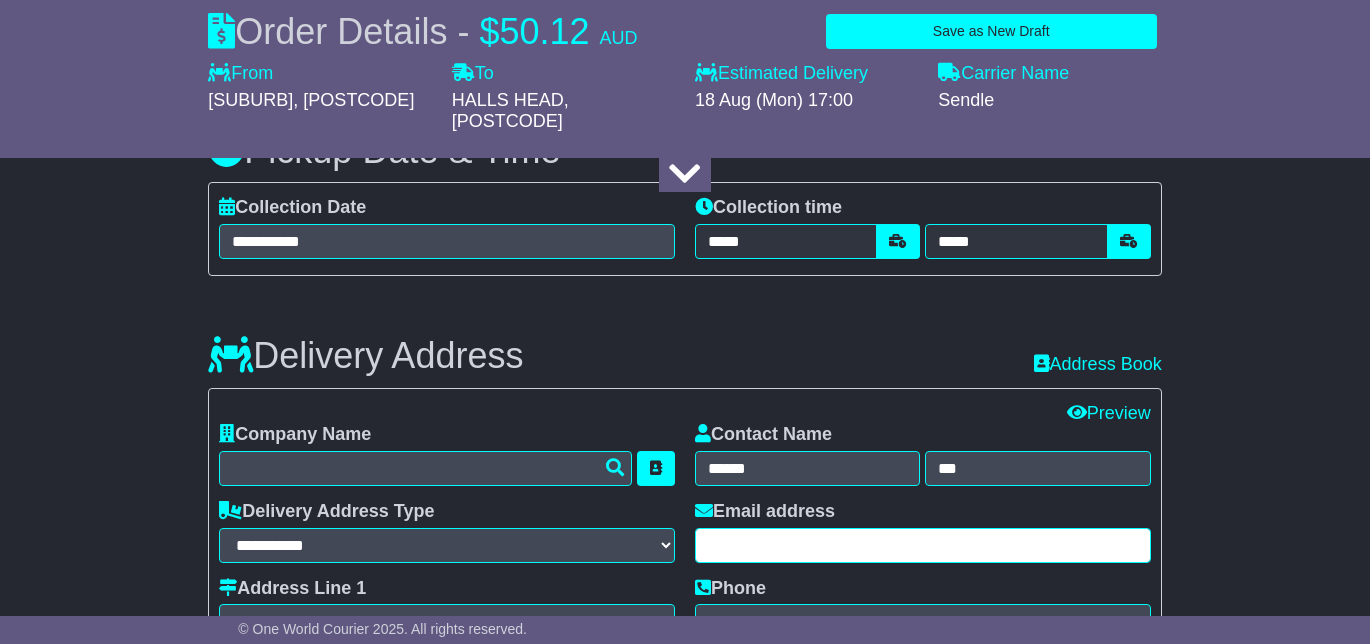 click at bounding box center [923, 545] 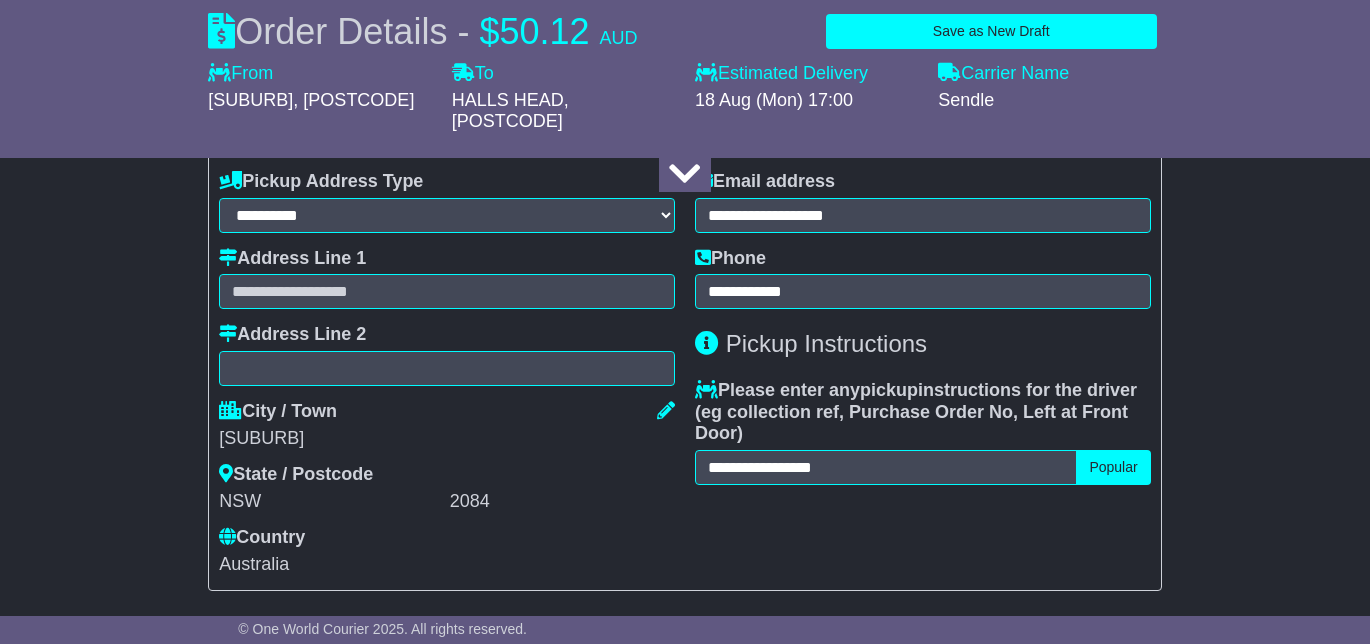 scroll, scrollTop: 677, scrollLeft: 0, axis: vertical 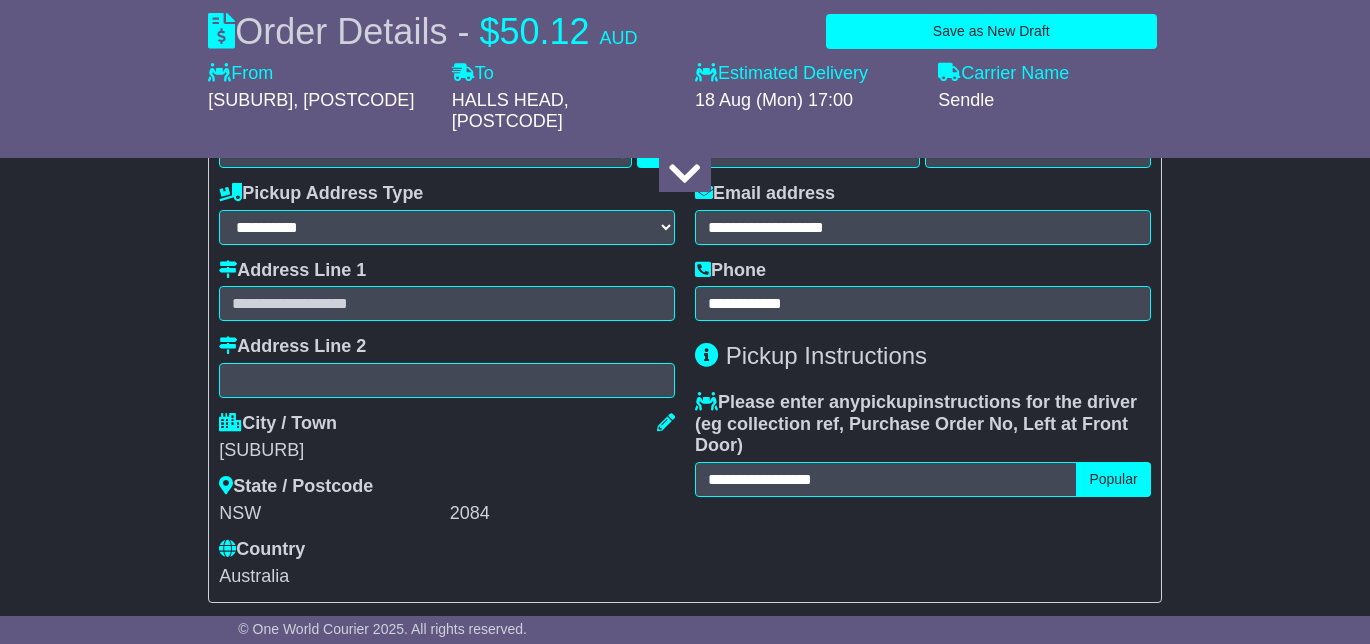 type on "**********" 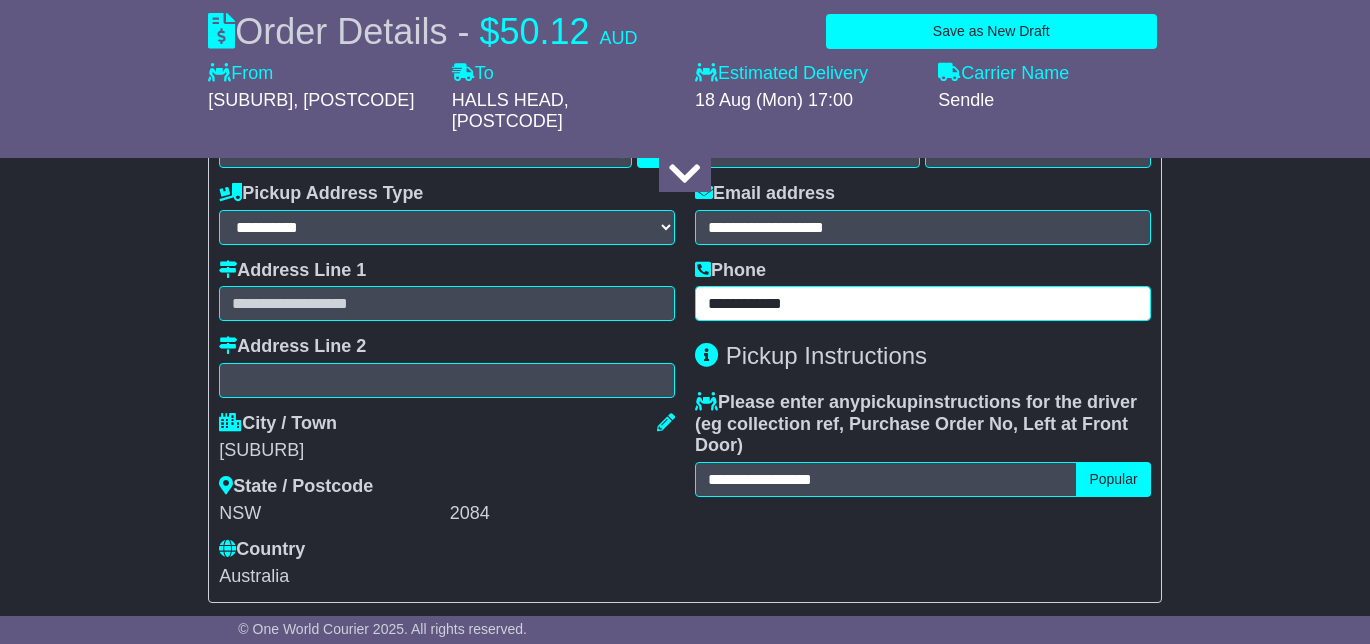drag, startPoint x: 837, startPoint y: 314, endPoint x: 649, endPoint y: 329, distance: 188.59746 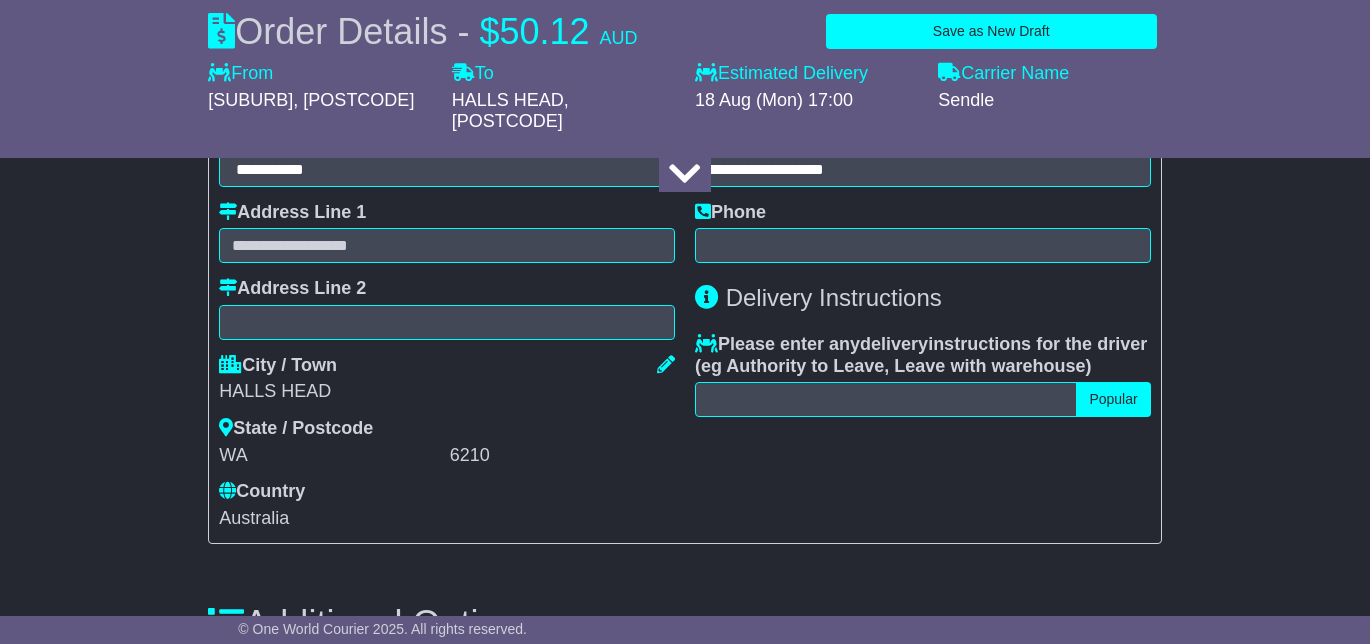 scroll, scrollTop: 1582, scrollLeft: 0, axis: vertical 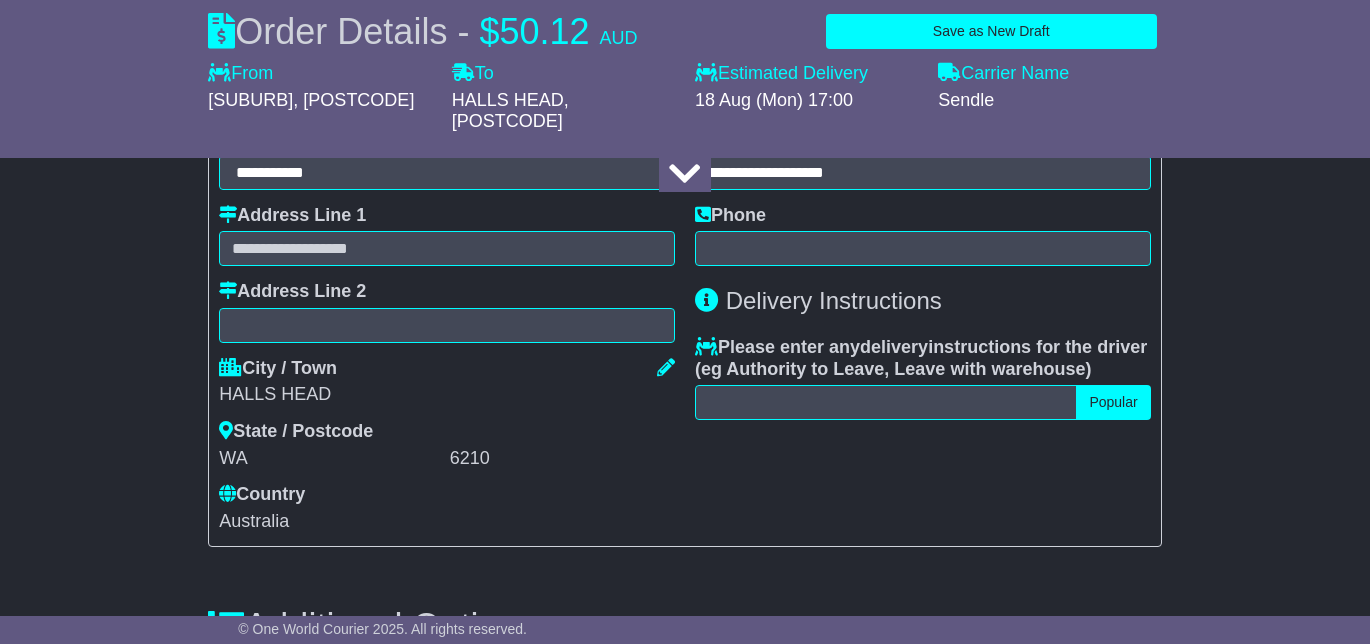 click on "Phone" at bounding box center (923, 236) 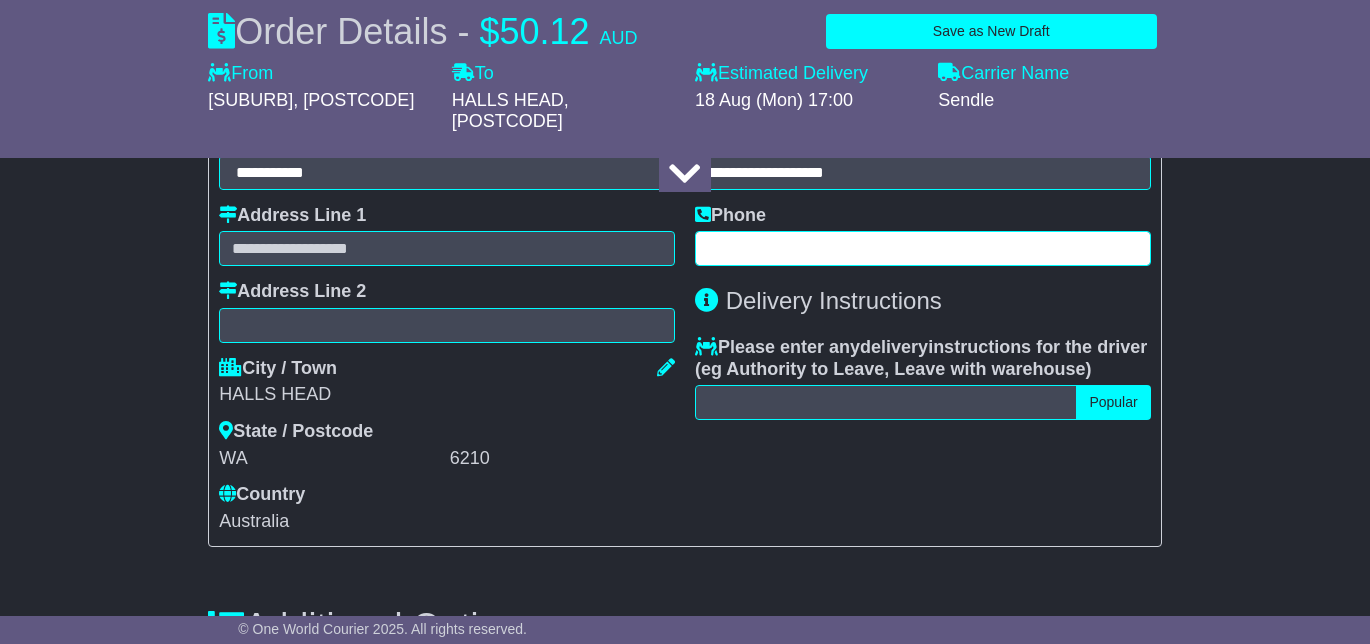 click at bounding box center (923, 248) 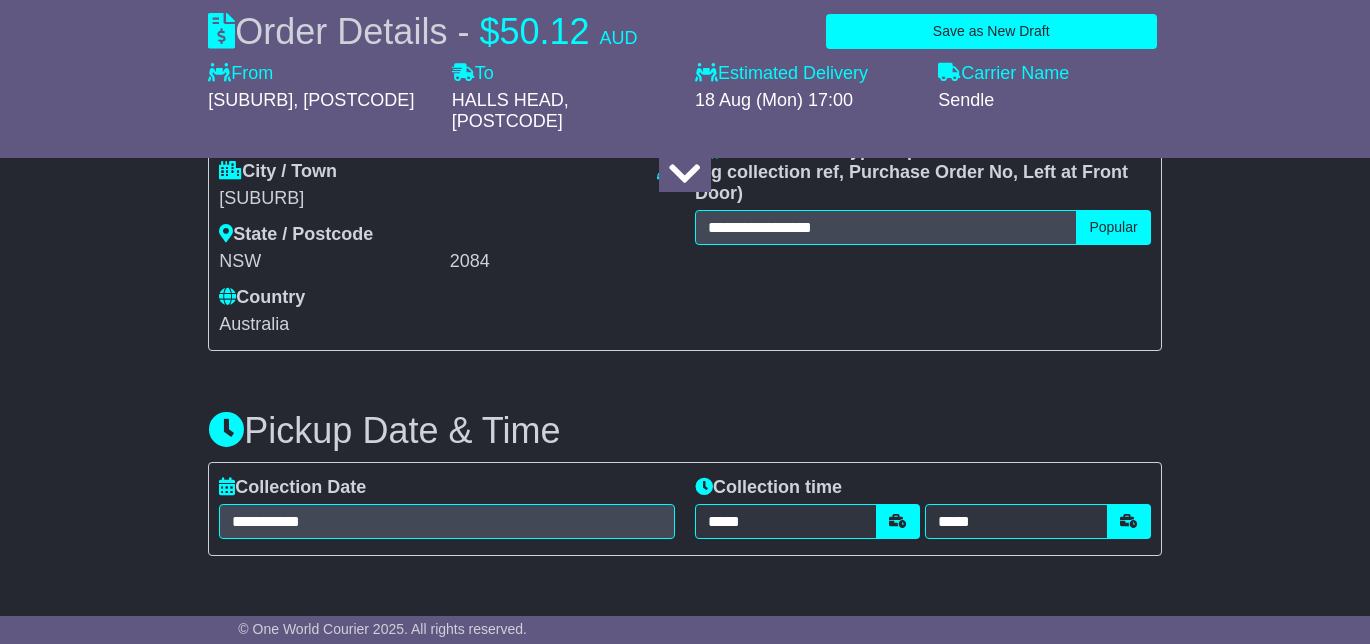 scroll, scrollTop: 919, scrollLeft: 0, axis: vertical 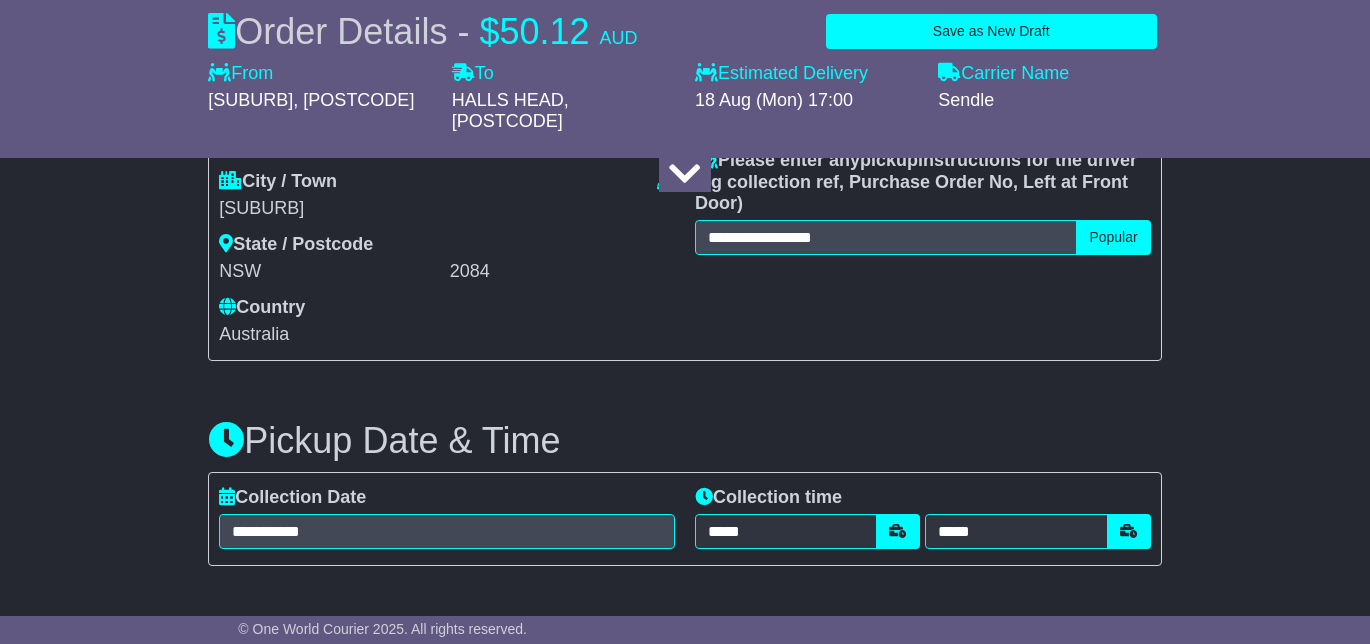 type on "**********" 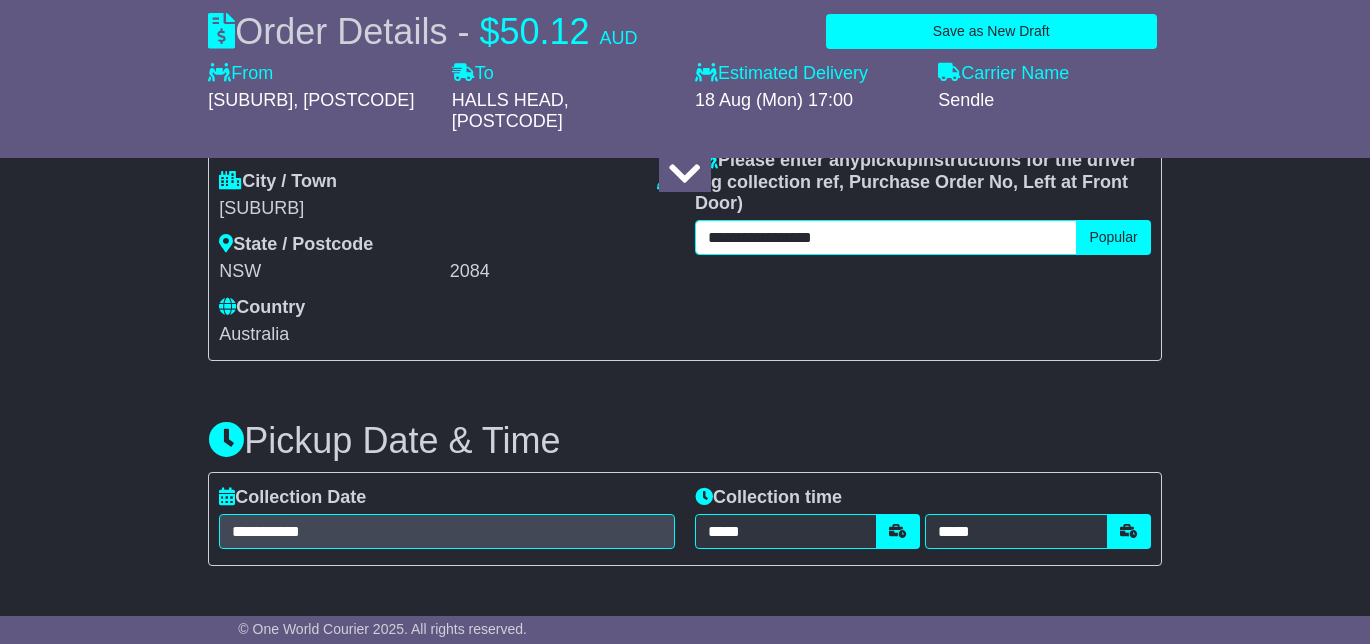 drag, startPoint x: 858, startPoint y: 252, endPoint x: 636, endPoint y: 252, distance: 222 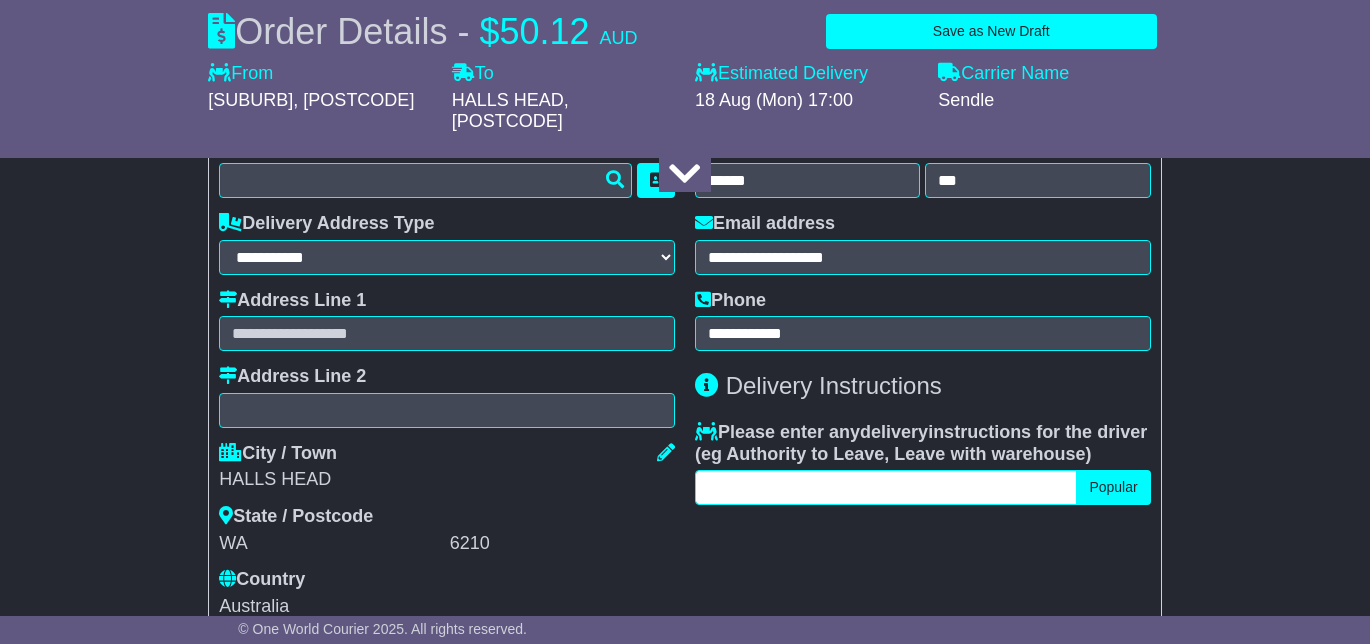 click at bounding box center [886, 487] 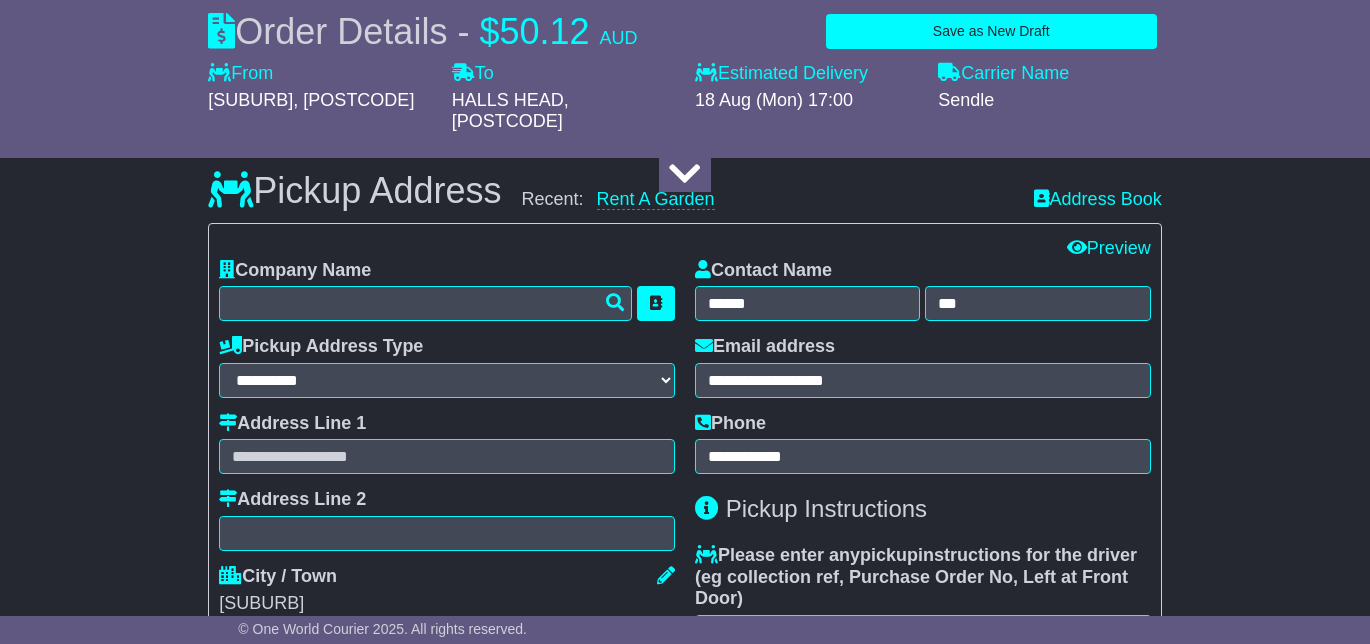 scroll, scrollTop: 525, scrollLeft: 0, axis: vertical 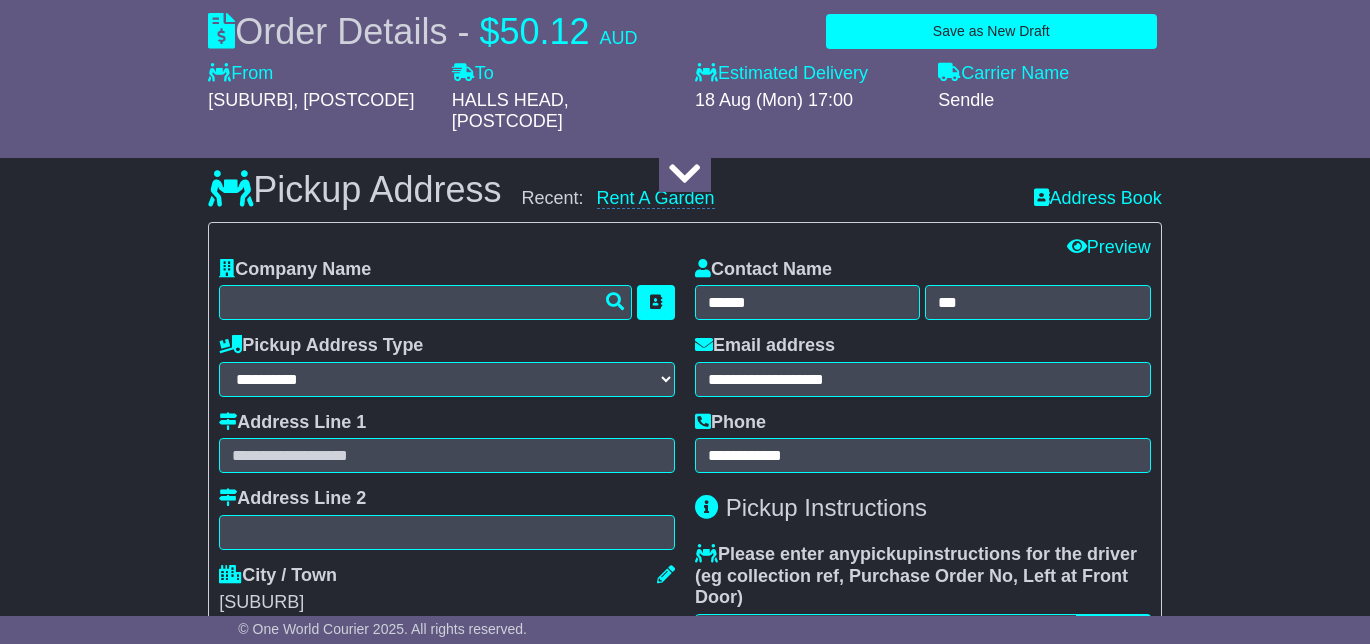 type on "**********" 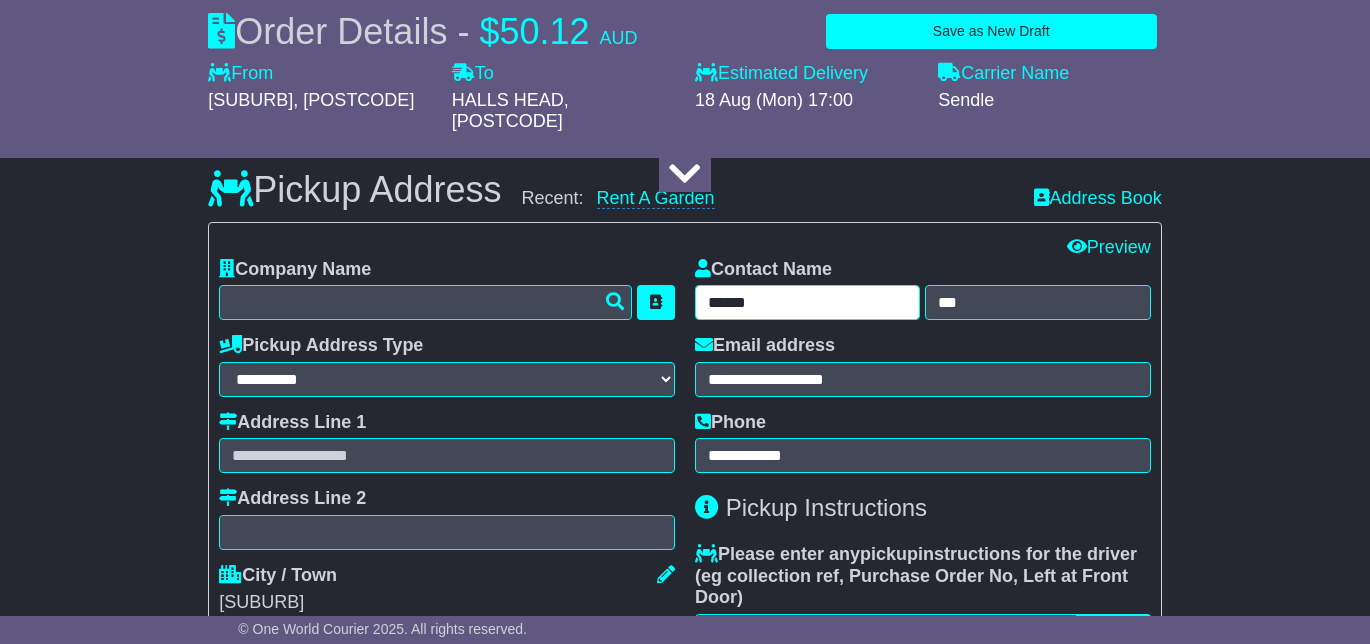 drag, startPoint x: 819, startPoint y: 326, endPoint x: 632, endPoint y: 324, distance: 187.0107 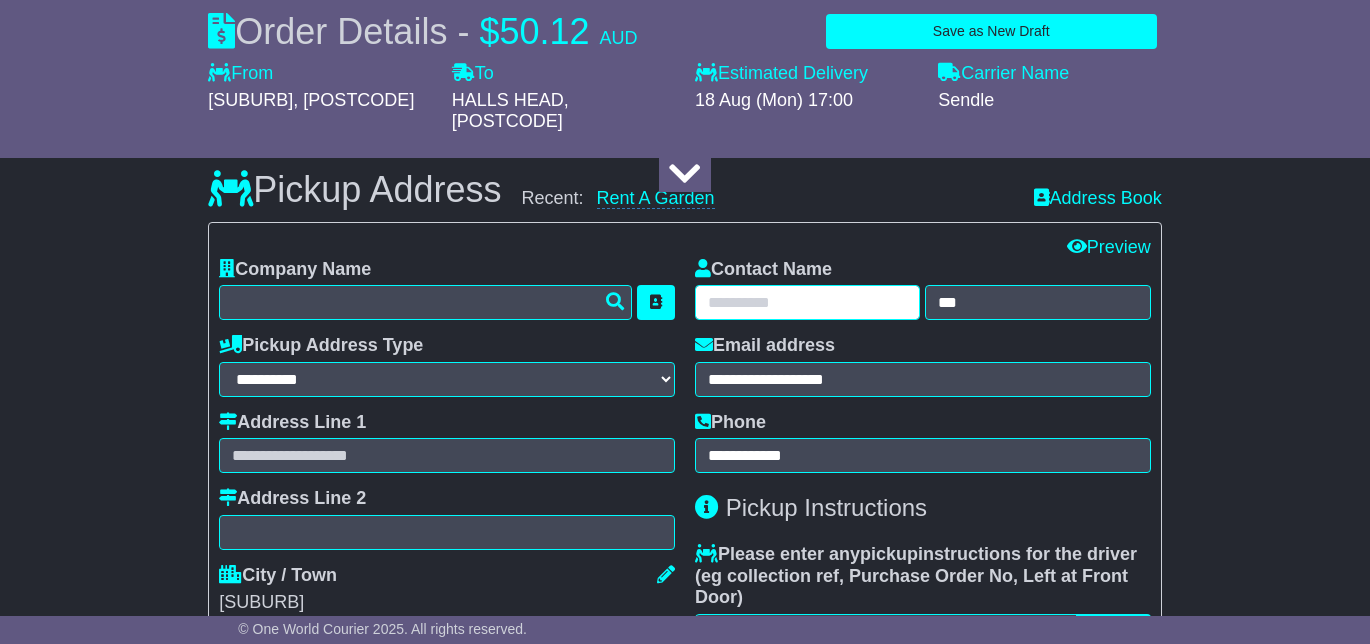 type 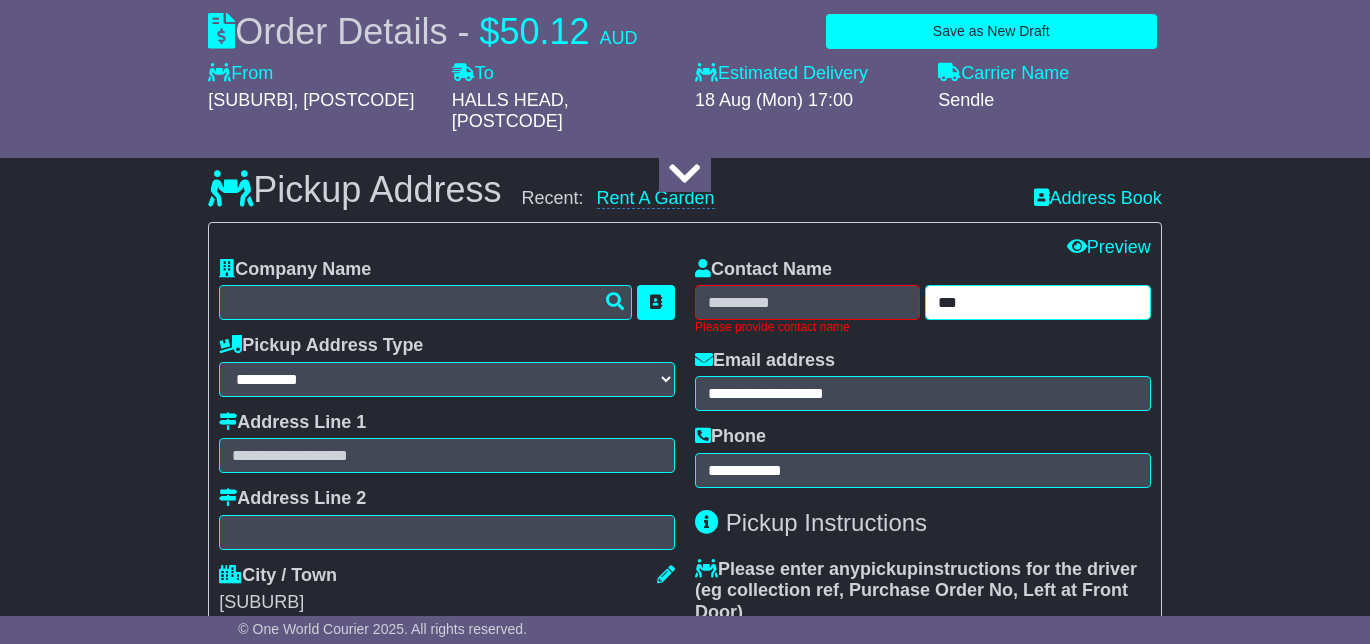 drag, startPoint x: 975, startPoint y: 317, endPoint x: 905, endPoint y: 317, distance: 70 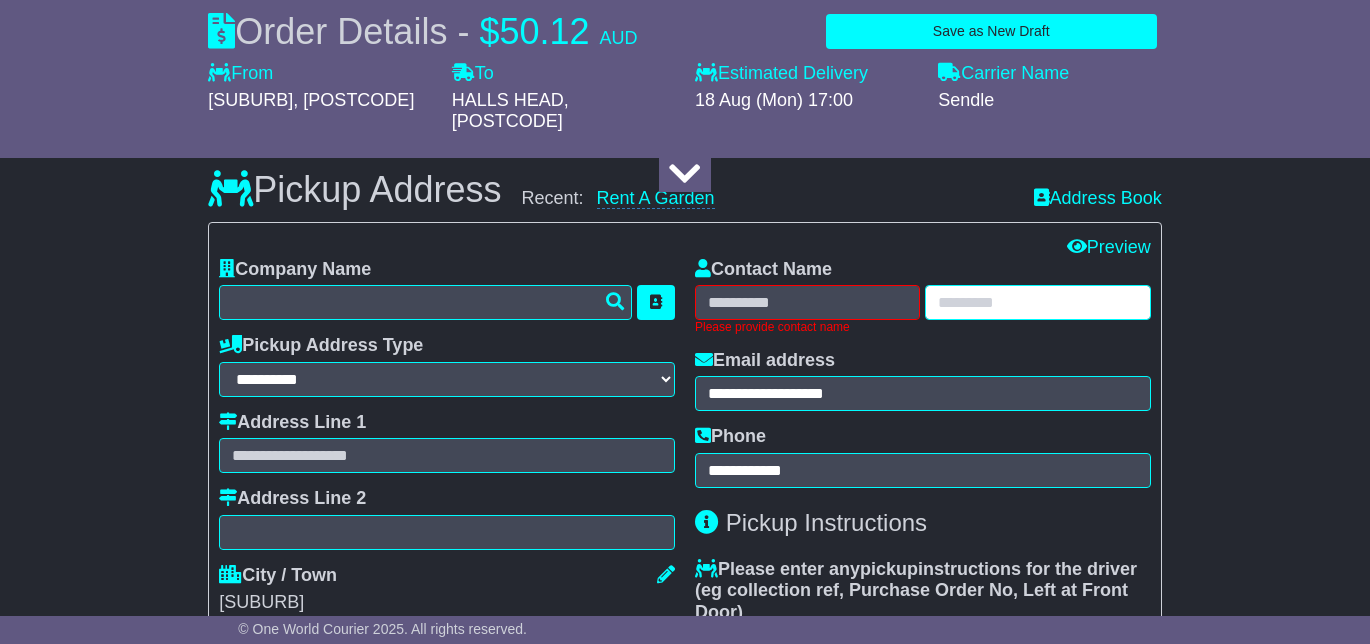 type 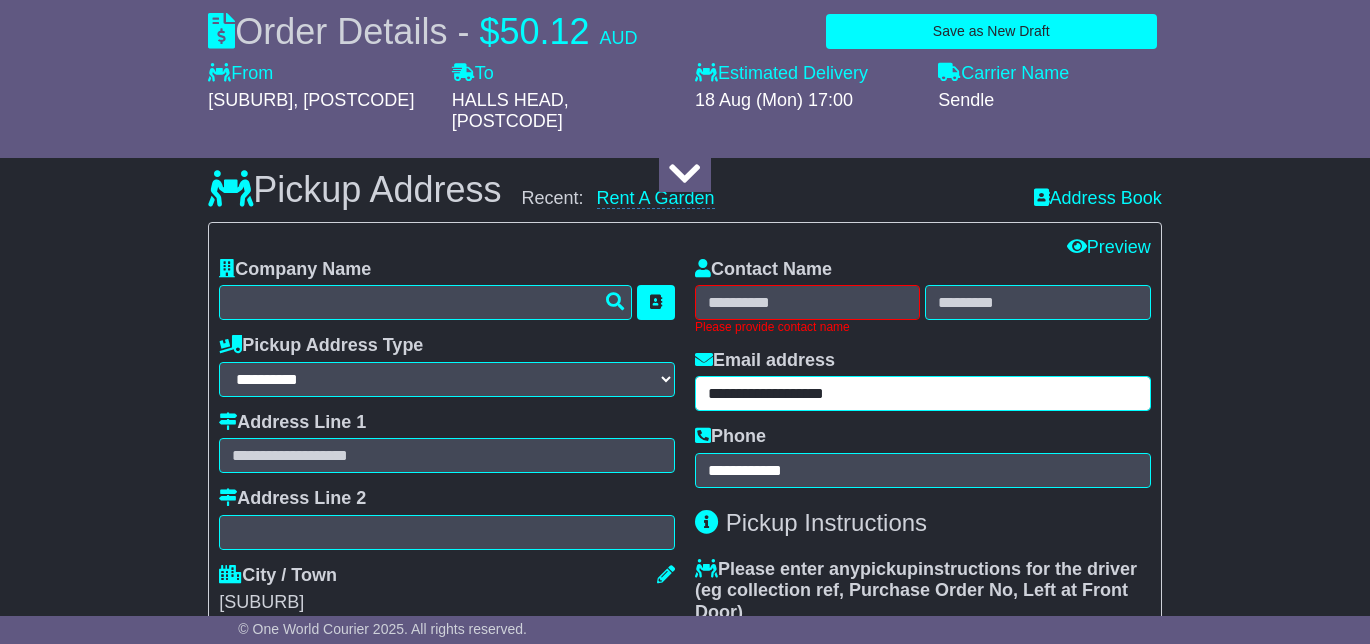drag, startPoint x: 902, startPoint y: 417, endPoint x: 668, endPoint y: 396, distance: 234.94041 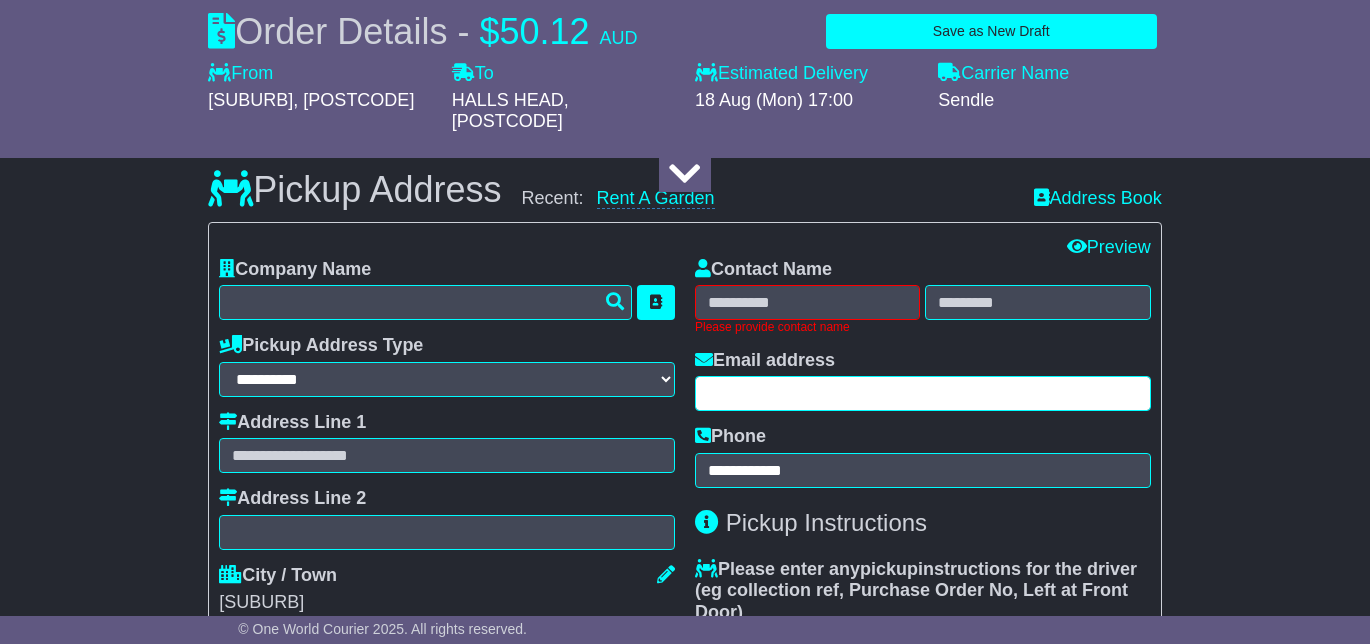 type 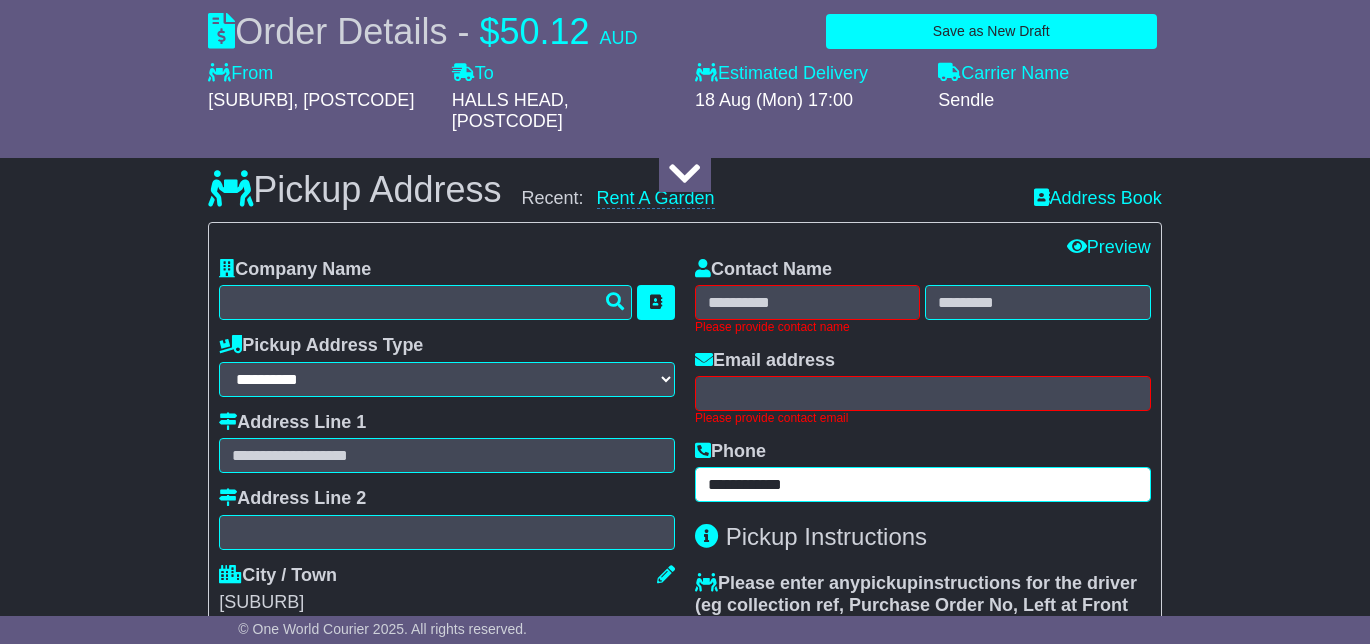 drag, startPoint x: 818, startPoint y: 480, endPoint x: 646, endPoint y: 480, distance: 172 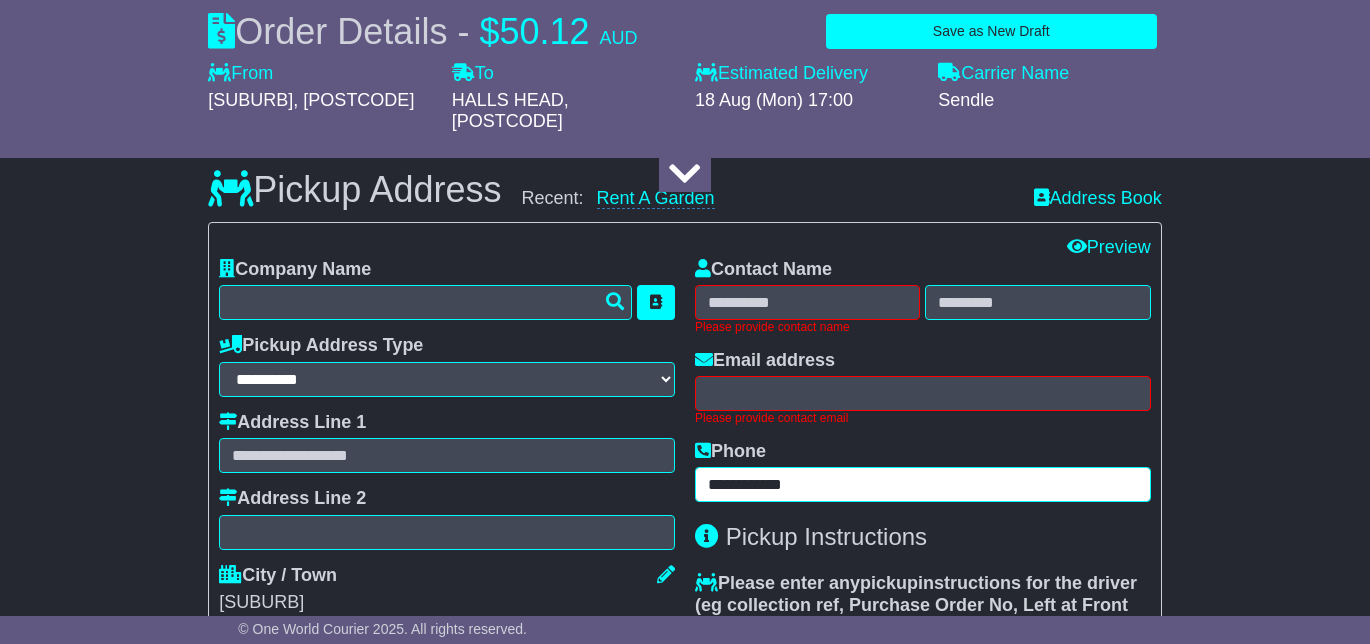 drag, startPoint x: 864, startPoint y: 507, endPoint x: 600, endPoint y: 495, distance: 264.27258 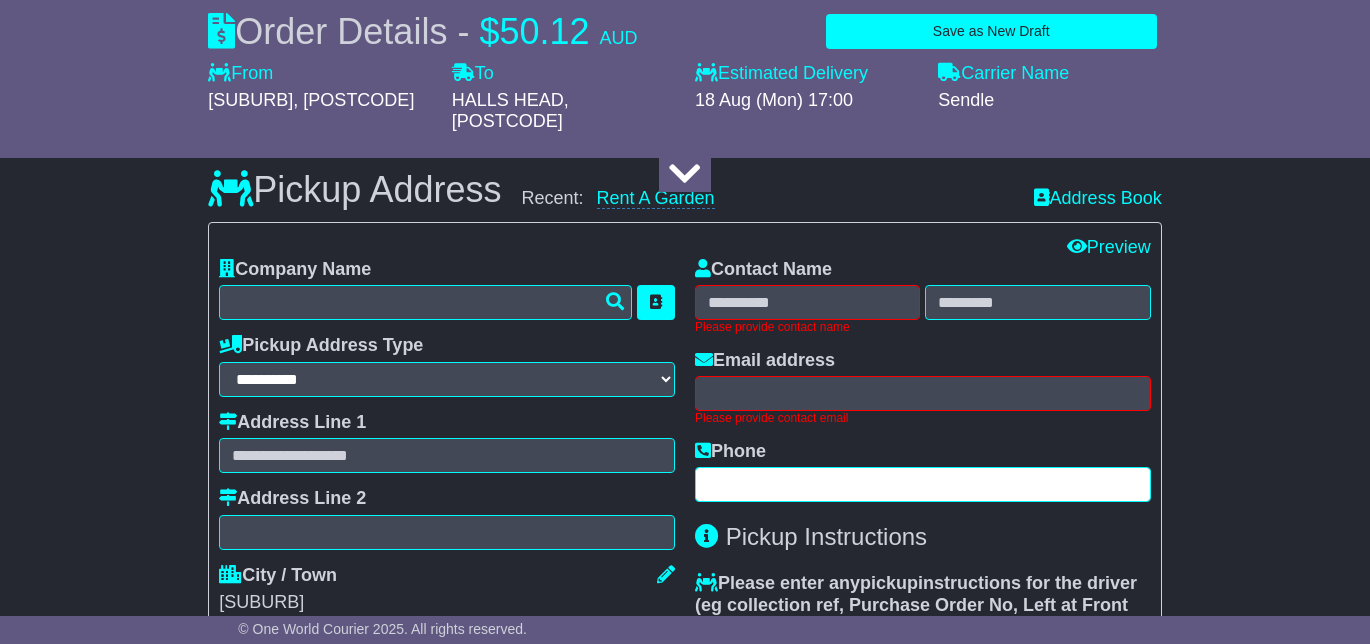 type 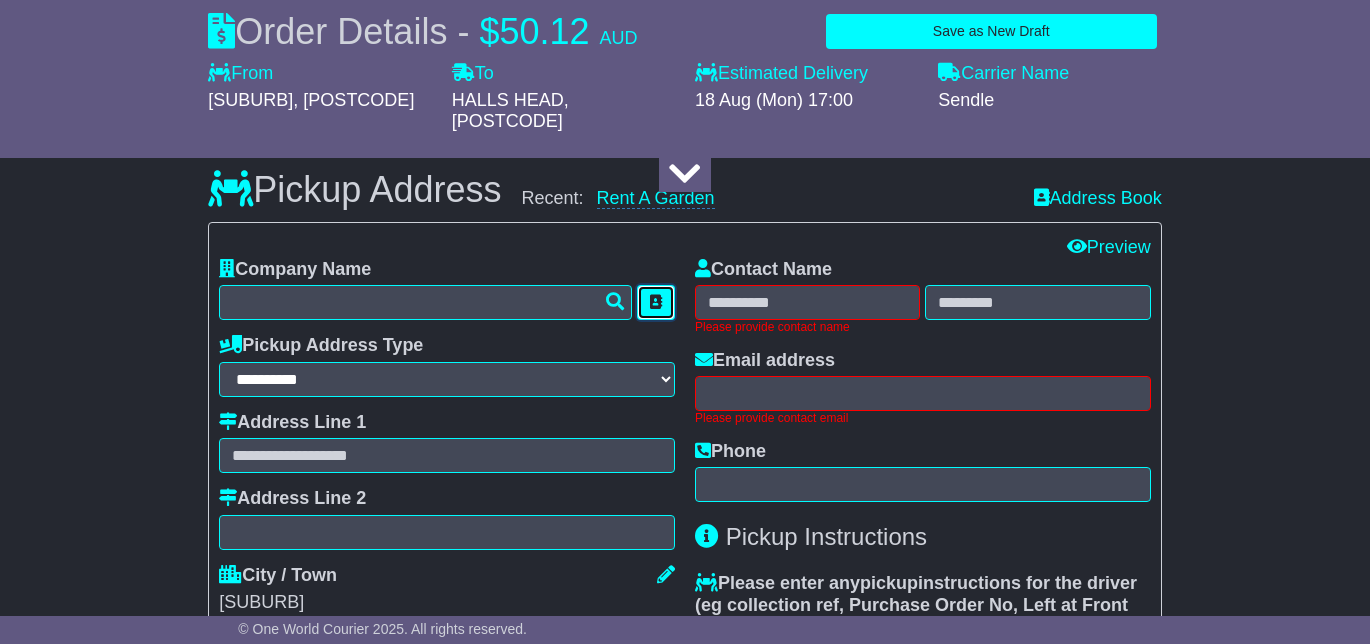click at bounding box center [656, 302] 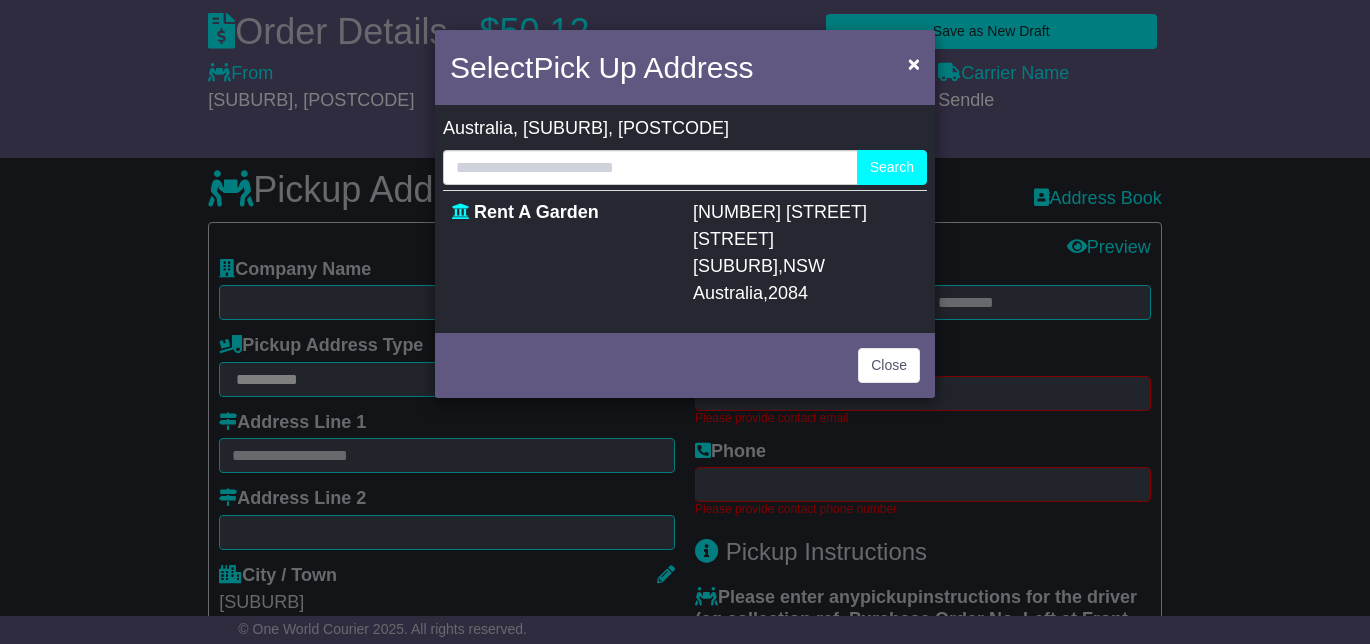 click on "[SUBURB]" at bounding box center (735, 266) 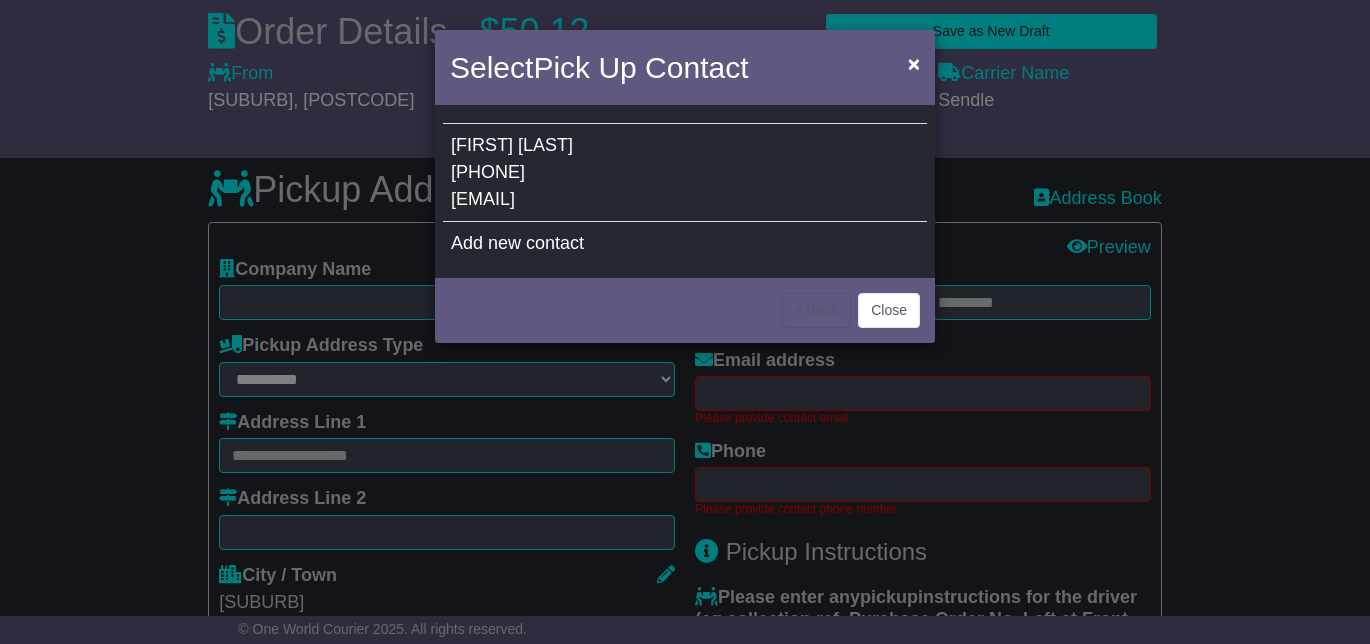 click on "[PHONE]" at bounding box center (488, 172) 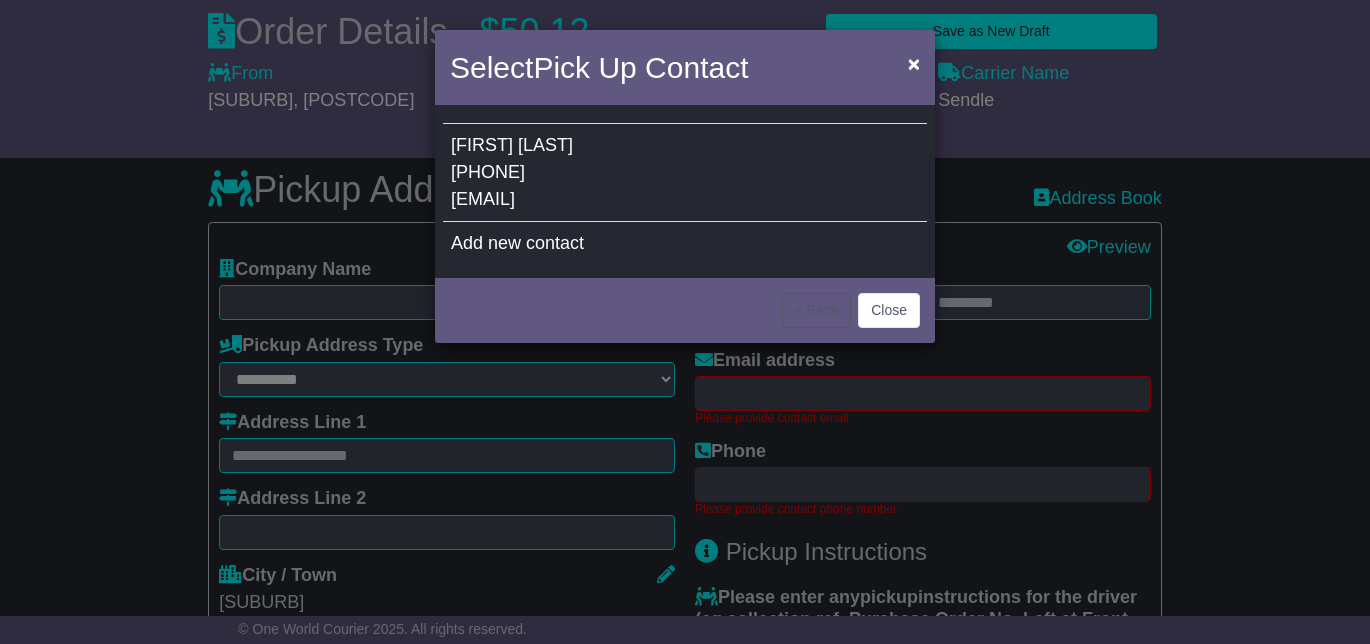 type on "**********" 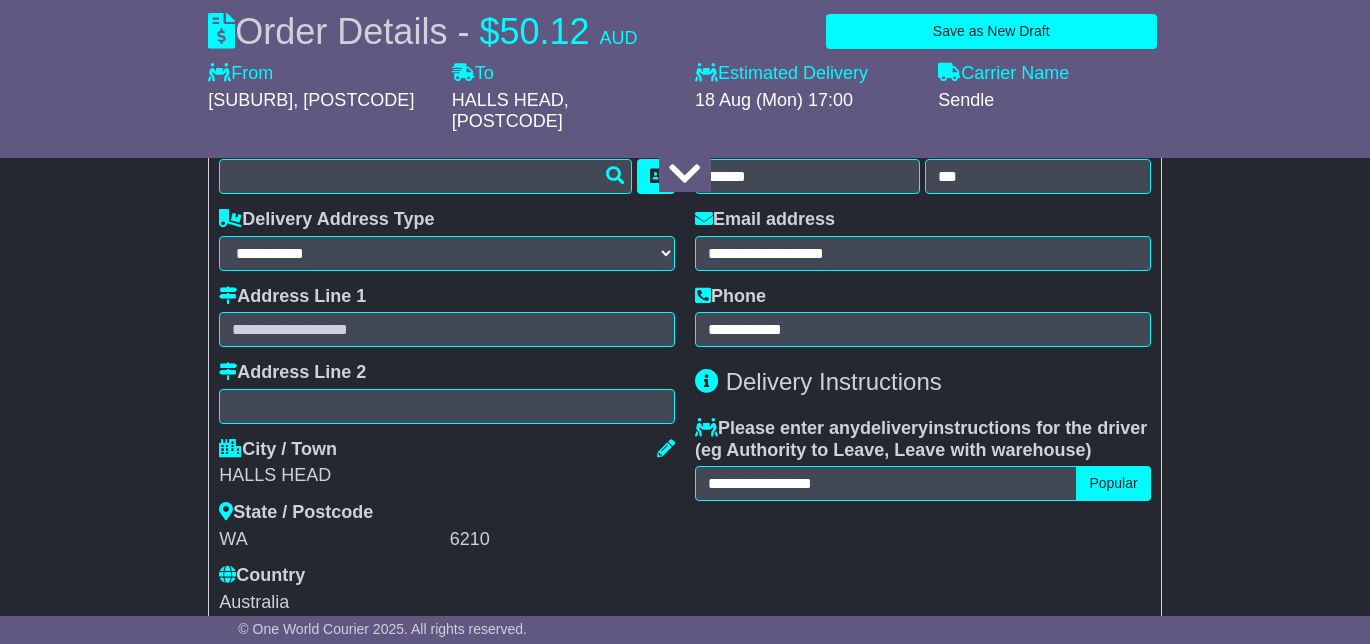 scroll, scrollTop: 1504, scrollLeft: 0, axis: vertical 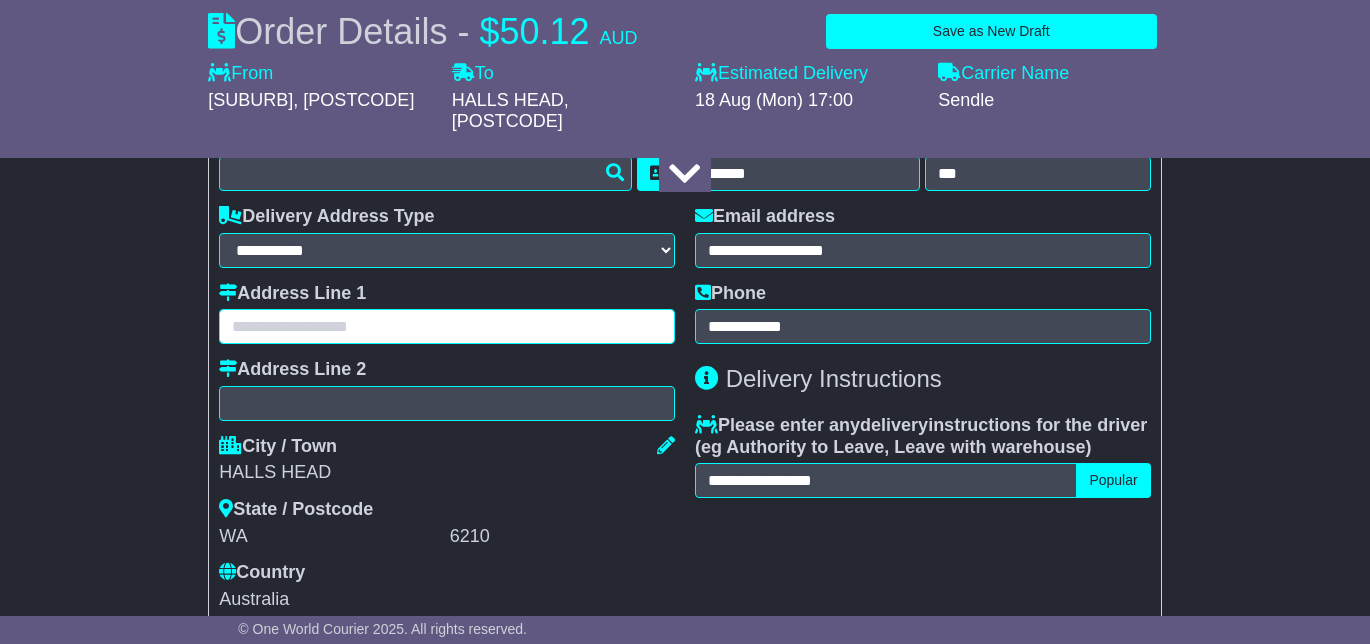 click at bounding box center [447, 326] 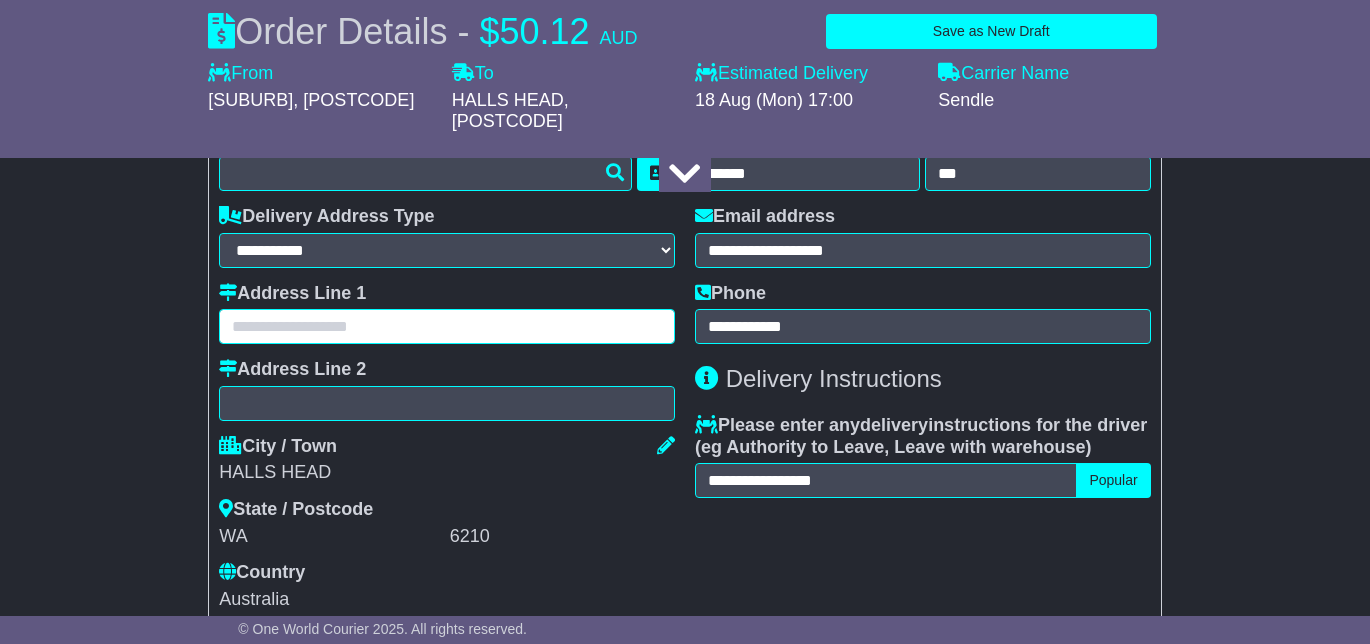 paste on "**********" 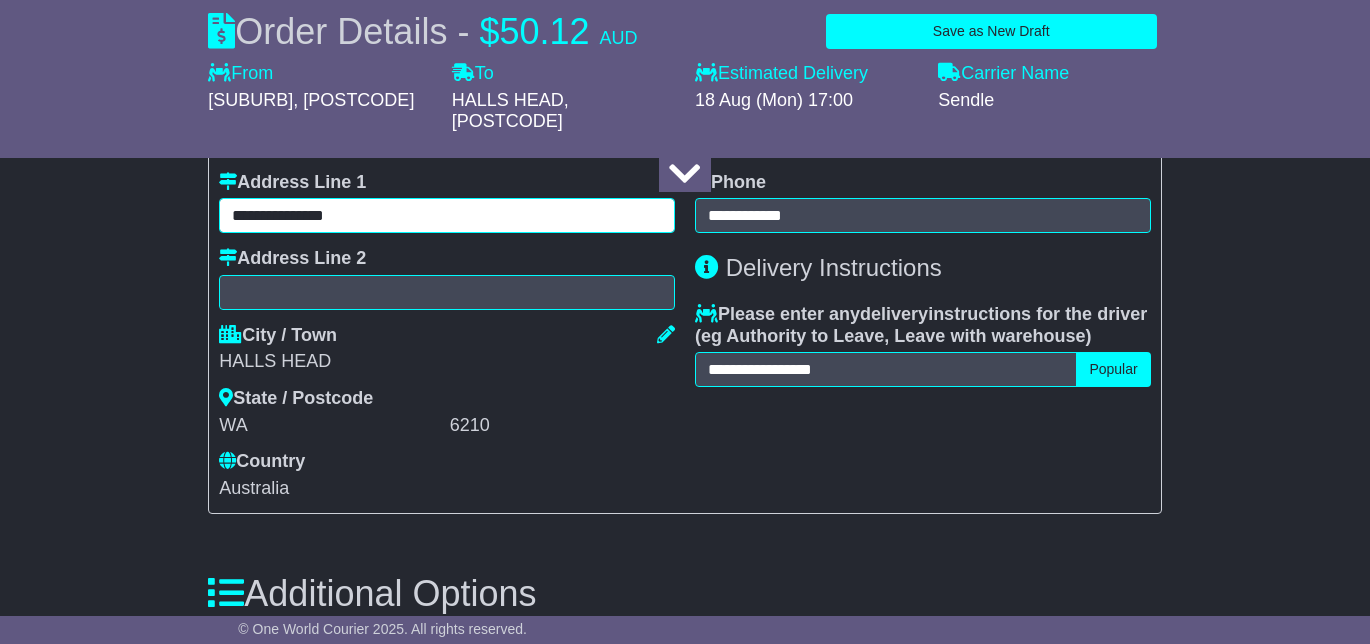 scroll, scrollTop: 1647, scrollLeft: 0, axis: vertical 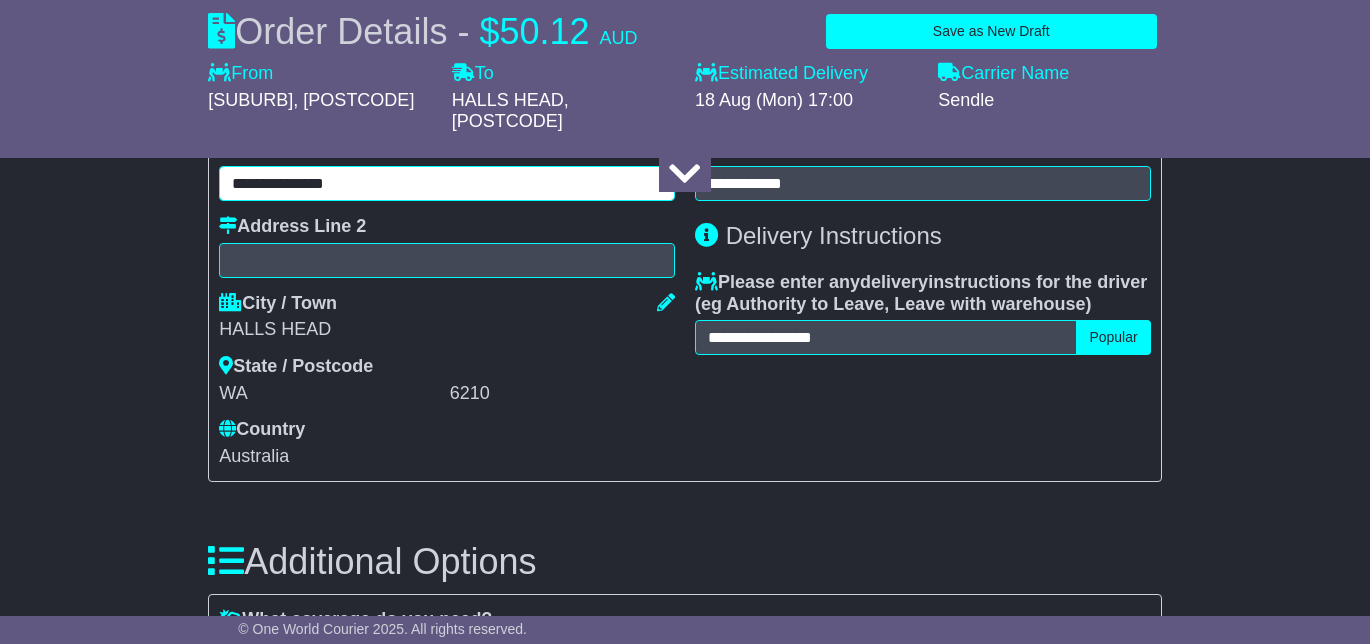 type on "**********" 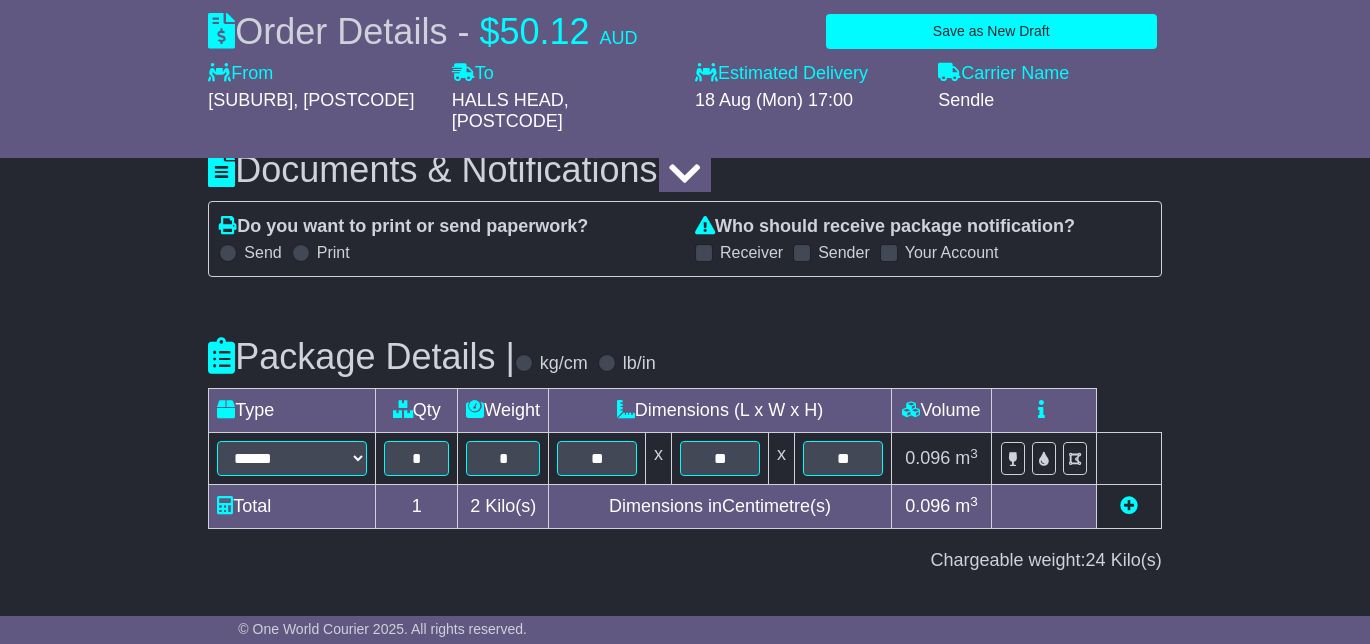 scroll, scrollTop: 2527, scrollLeft: 0, axis: vertical 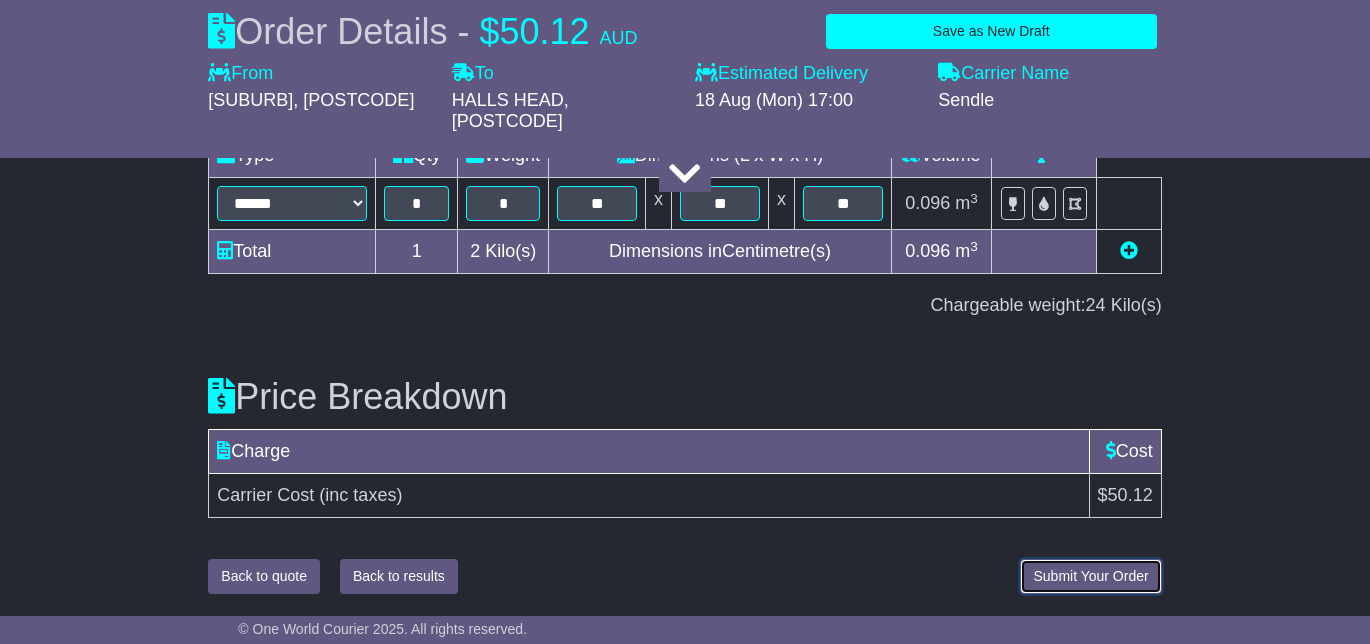 click on "Submit Your Order" at bounding box center [1090, 576] 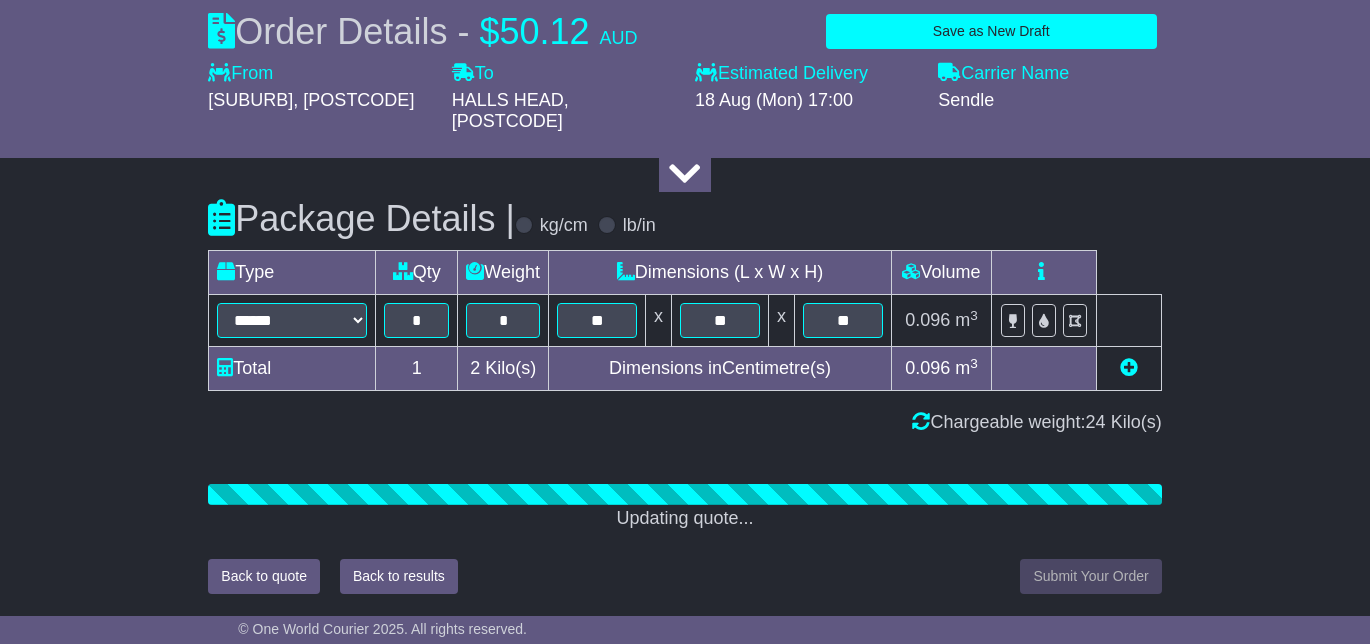 scroll, scrollTop: 2527, scrollLeft: 0, axis: vertical 